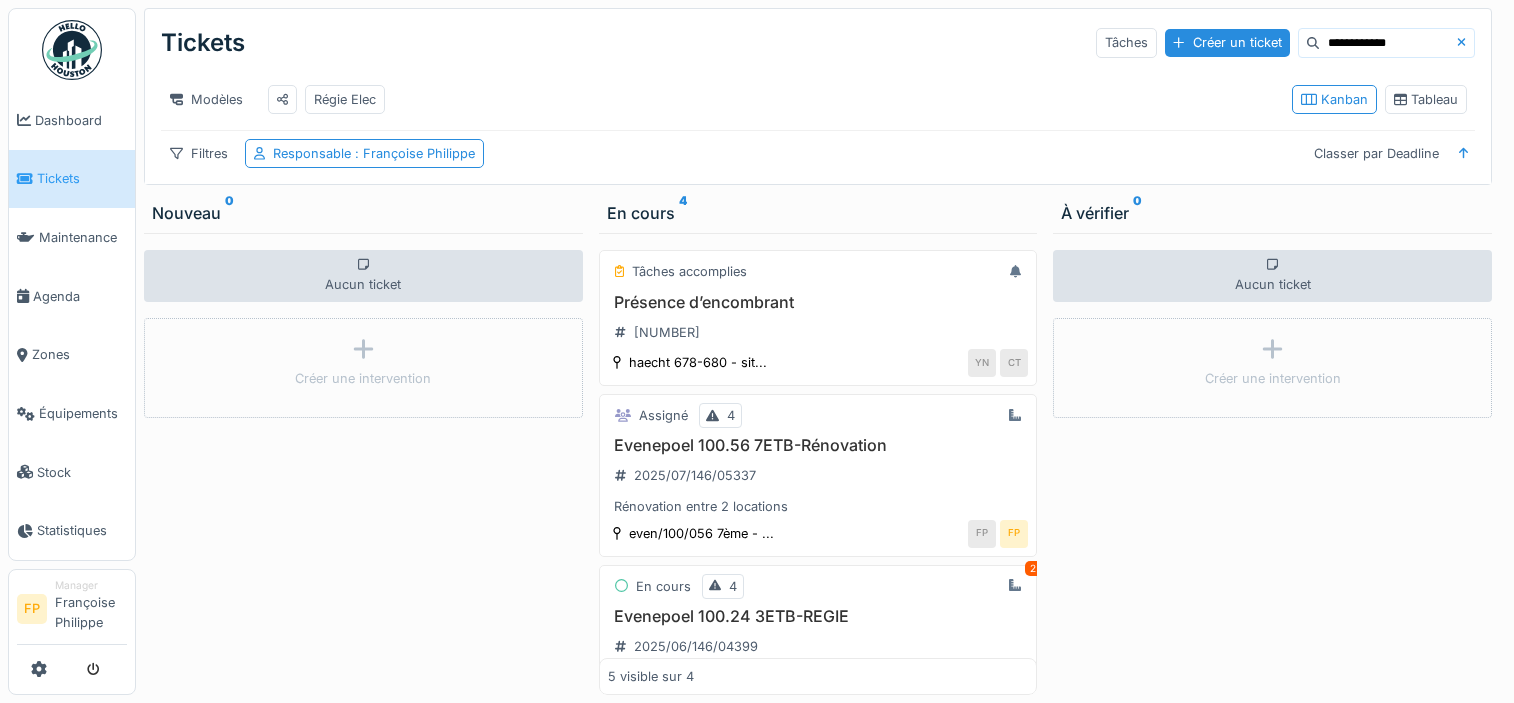 scroll, scrollTop: 0, scrollLeft: 0, axis: both 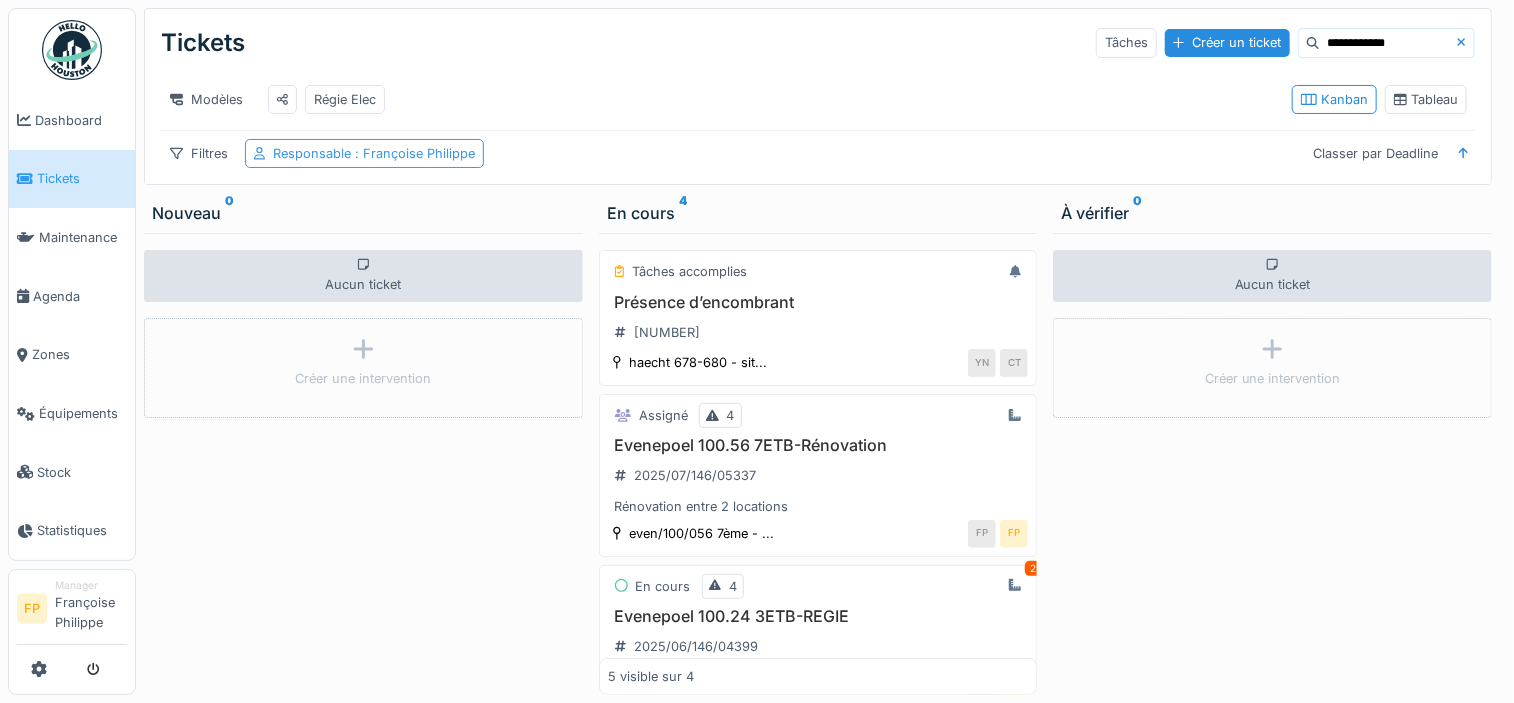 click on "Responsable   :   [FIRST] [LAST]" at bounding box center (374, 153) 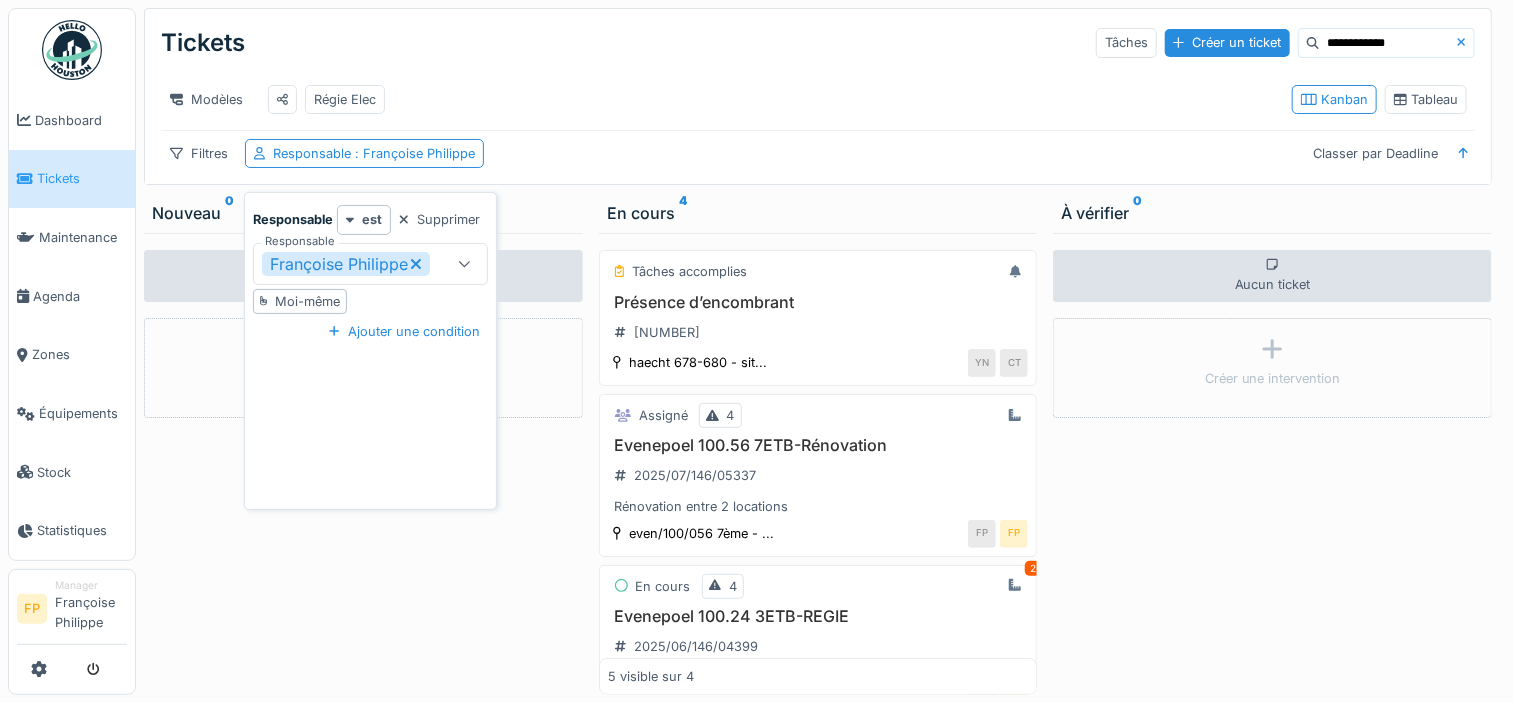 click 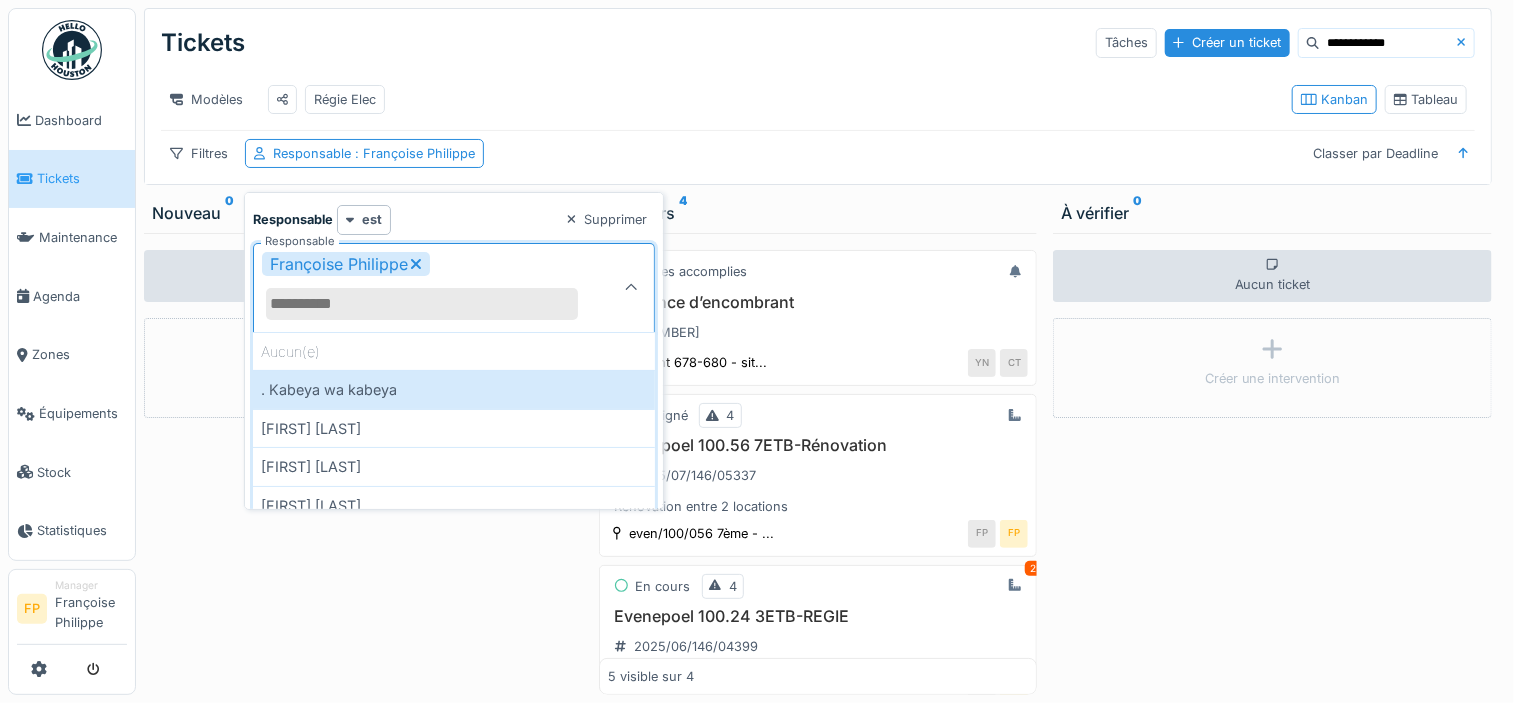 click on "Responsable" at bounding box center (422, 304) 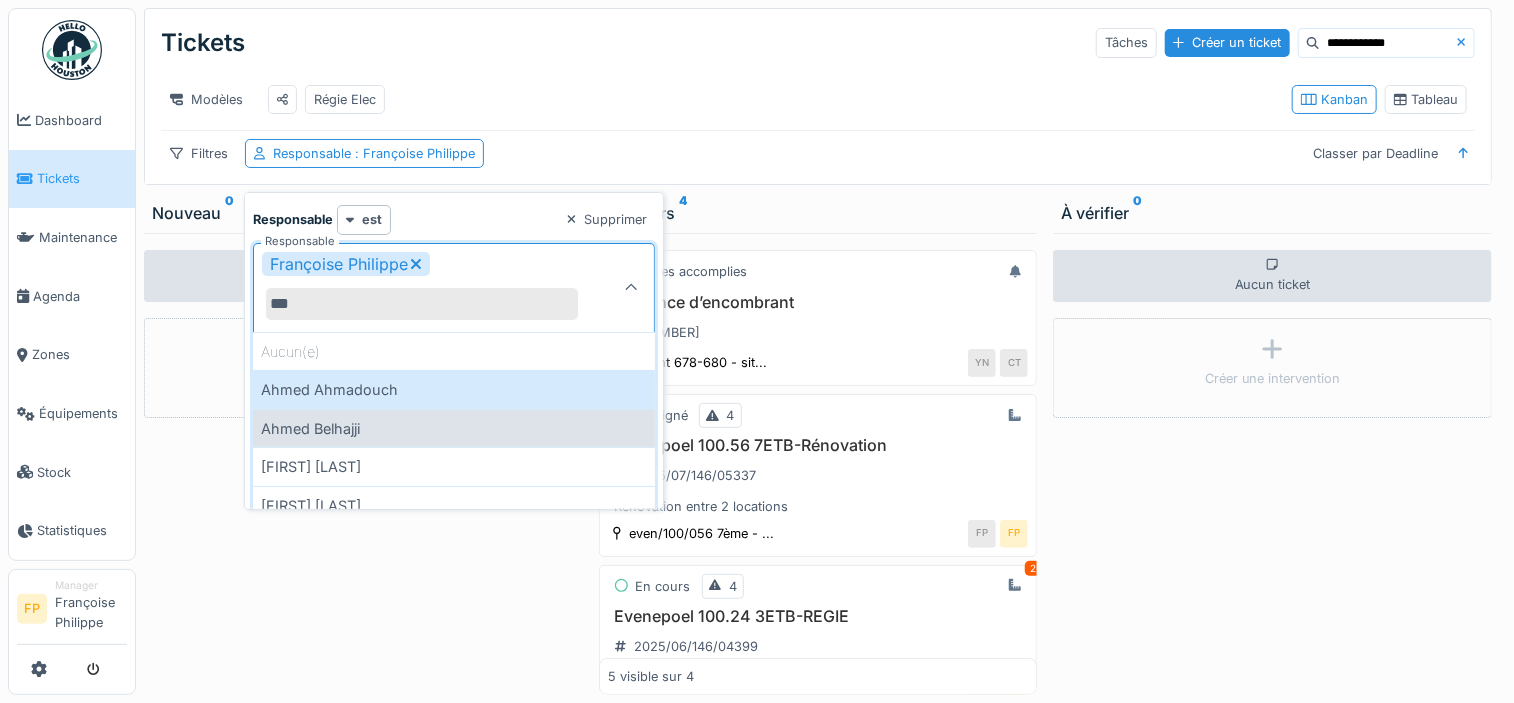 type on "***" 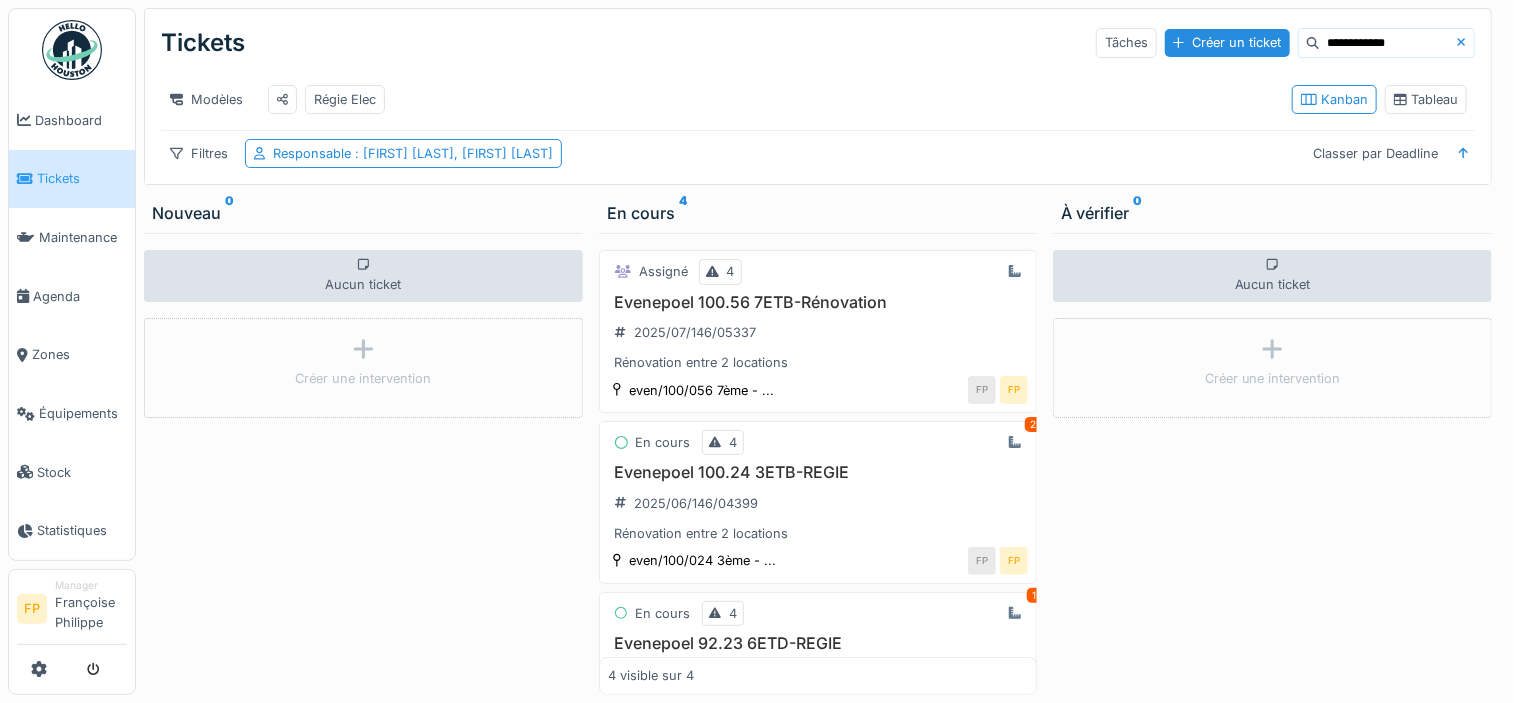 click at bounding box center (1466, 42) 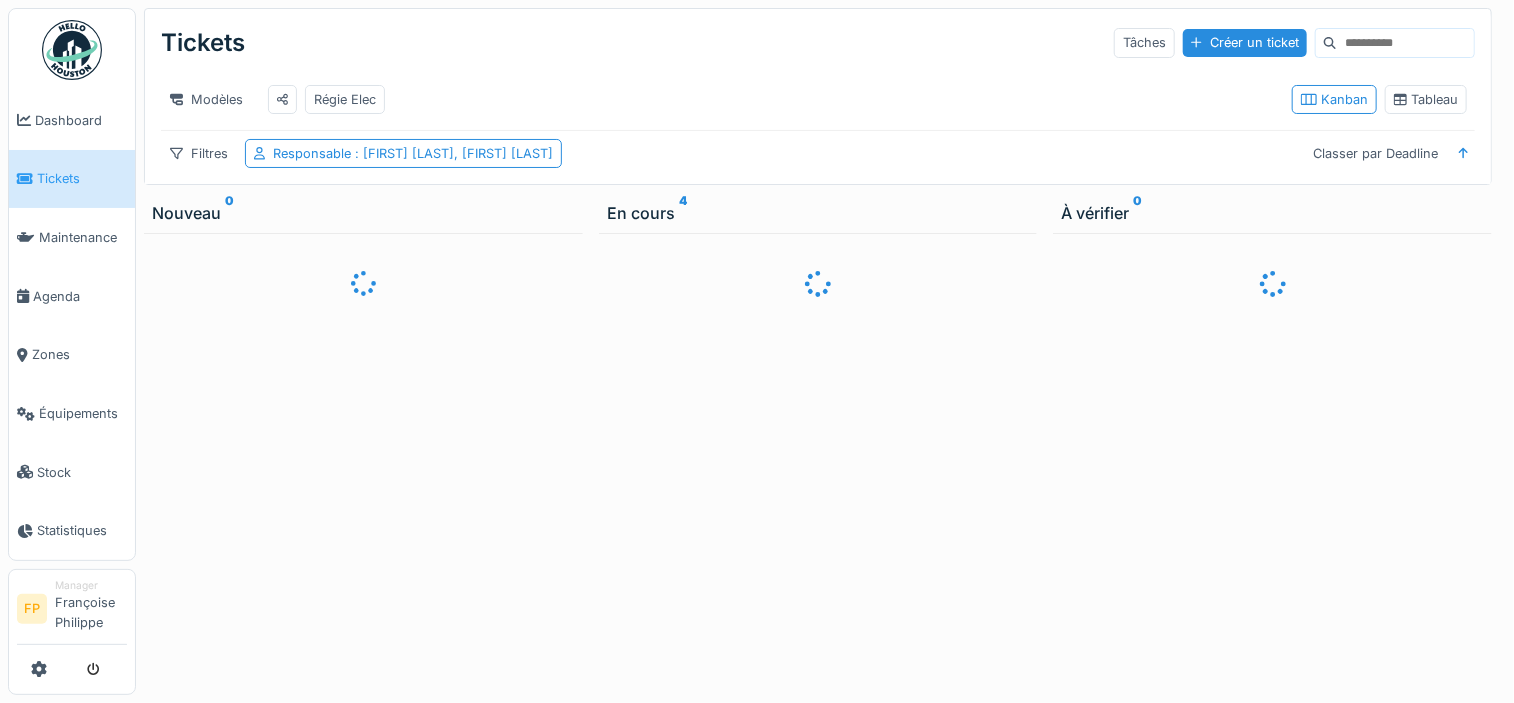 click at bounding box center (1405, 43) 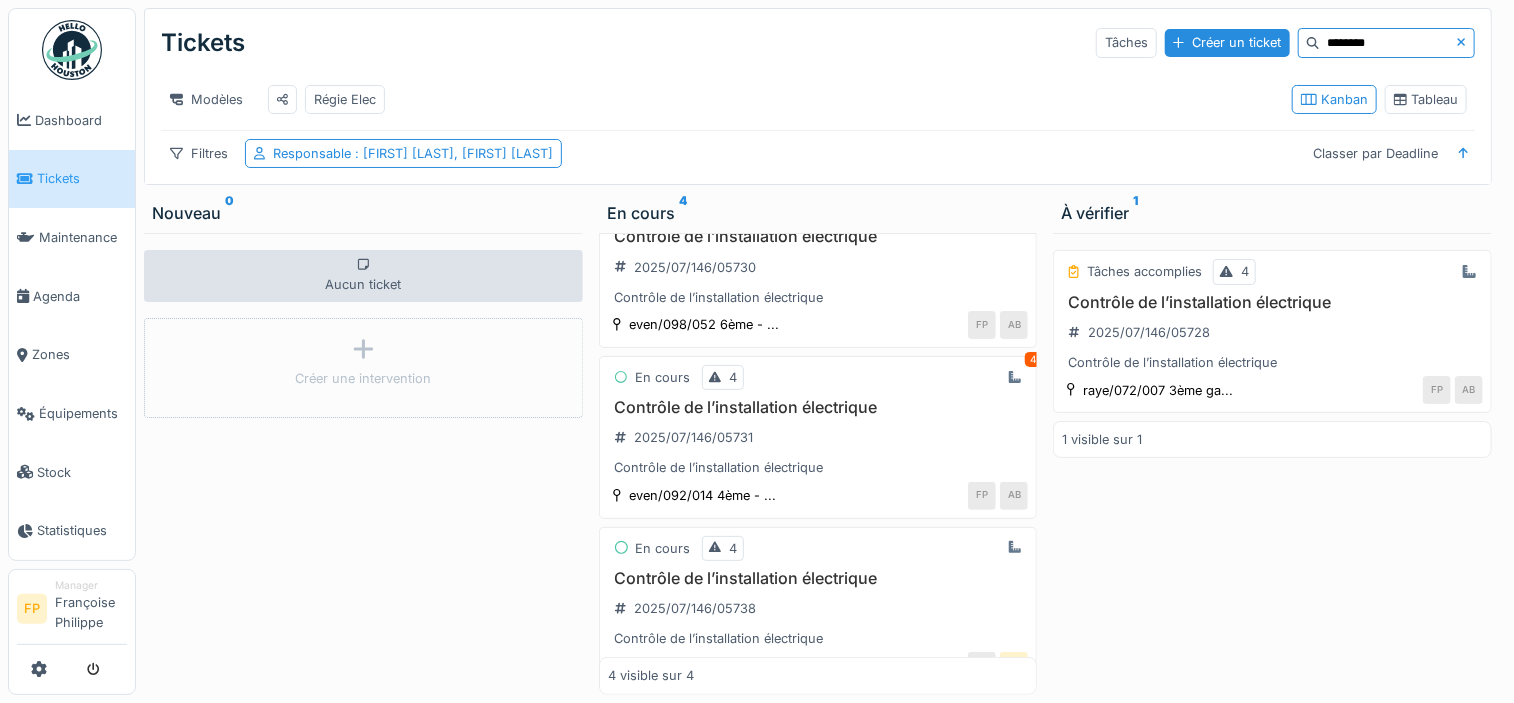 scroll, scrollTop: 299, scrollLeft: 0, axis: vertical 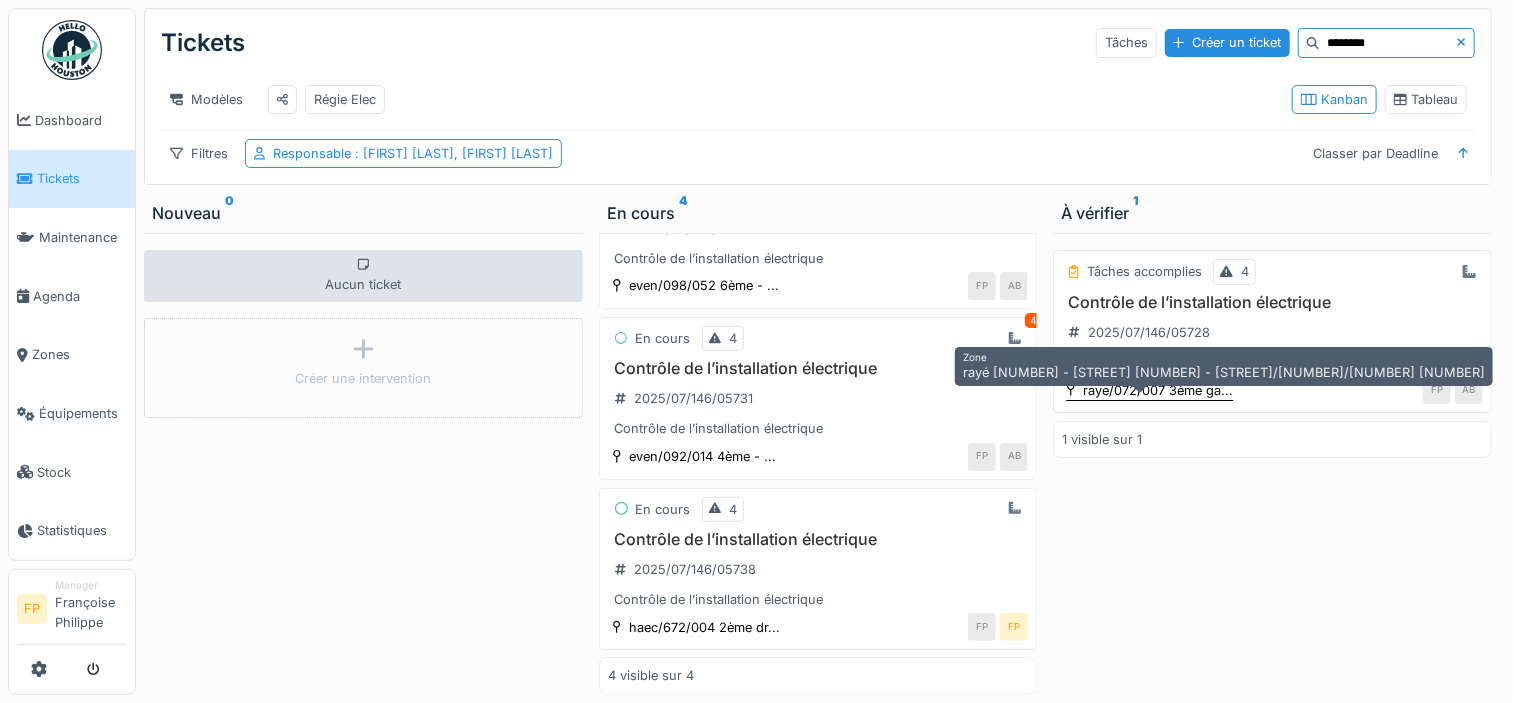 type on "********" 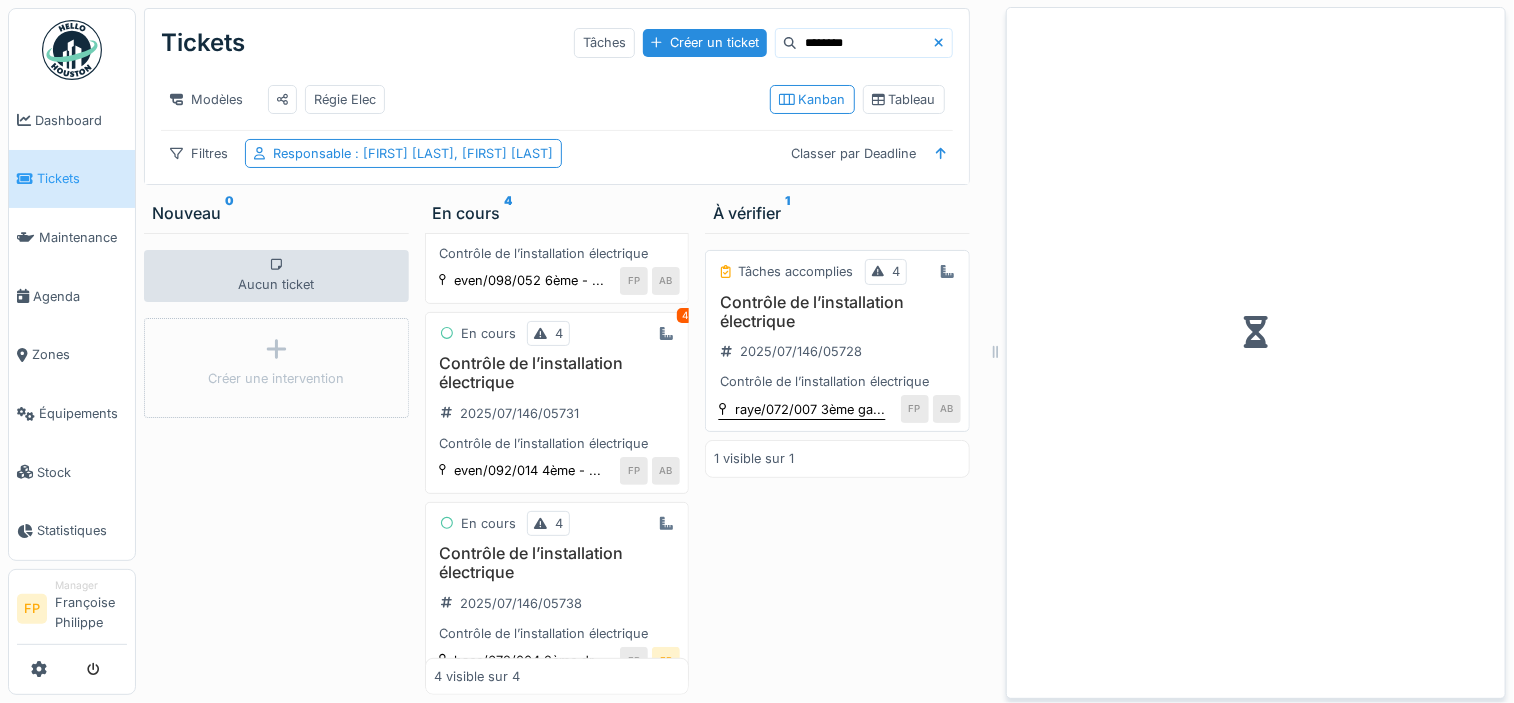 scroll, scrollTop: 318, scrollLeft: 0, axis: vertical 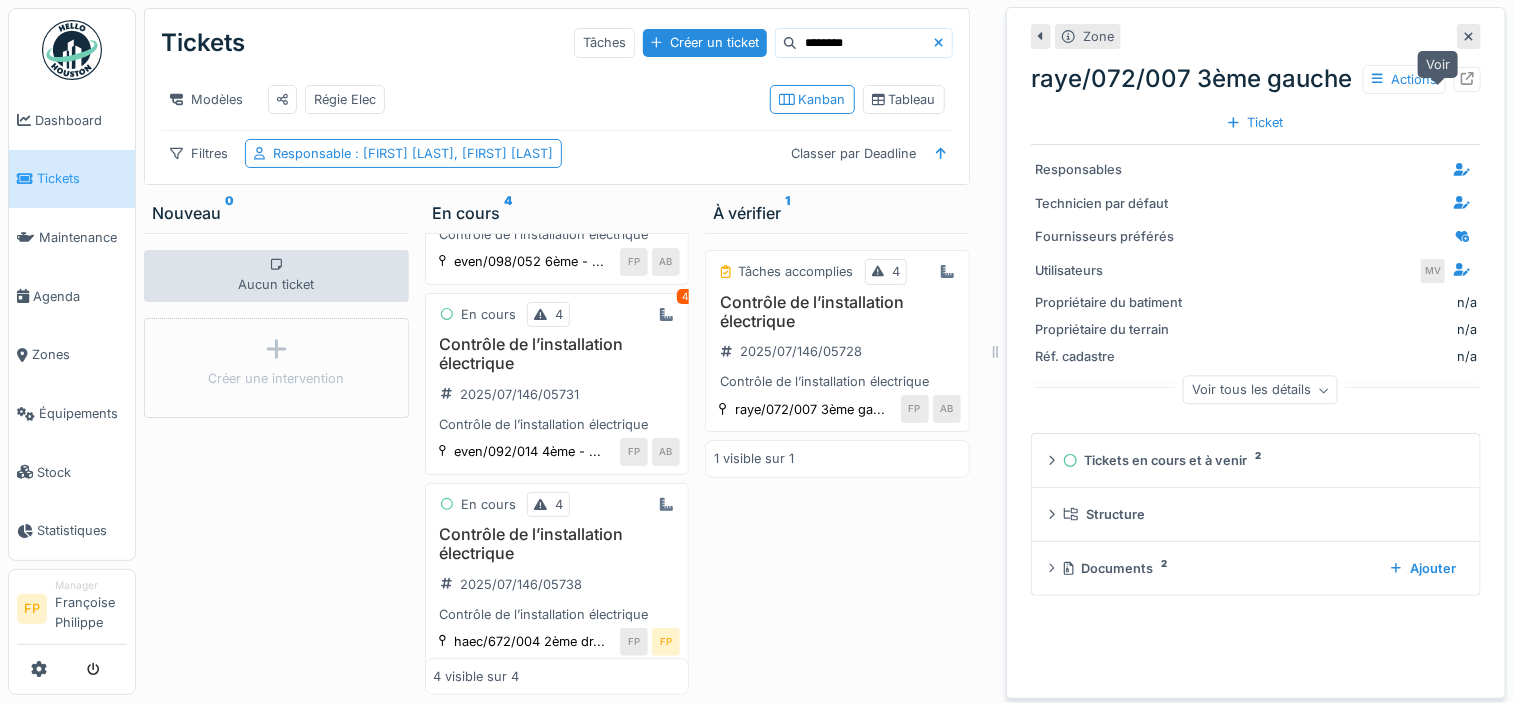 click at bounding box center (1467, 79) 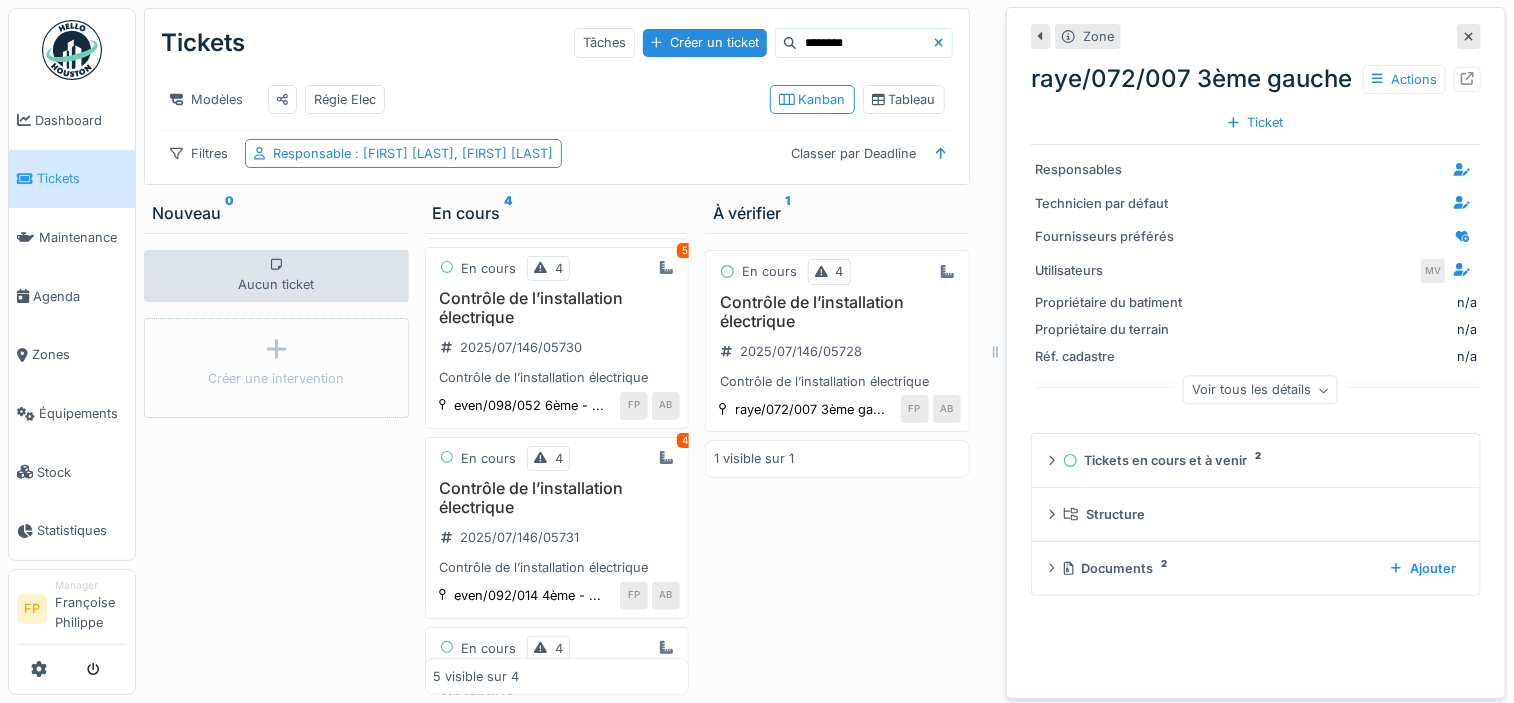 scroll, scrollTop: 460, scrollLeft: 0, axis: vertical 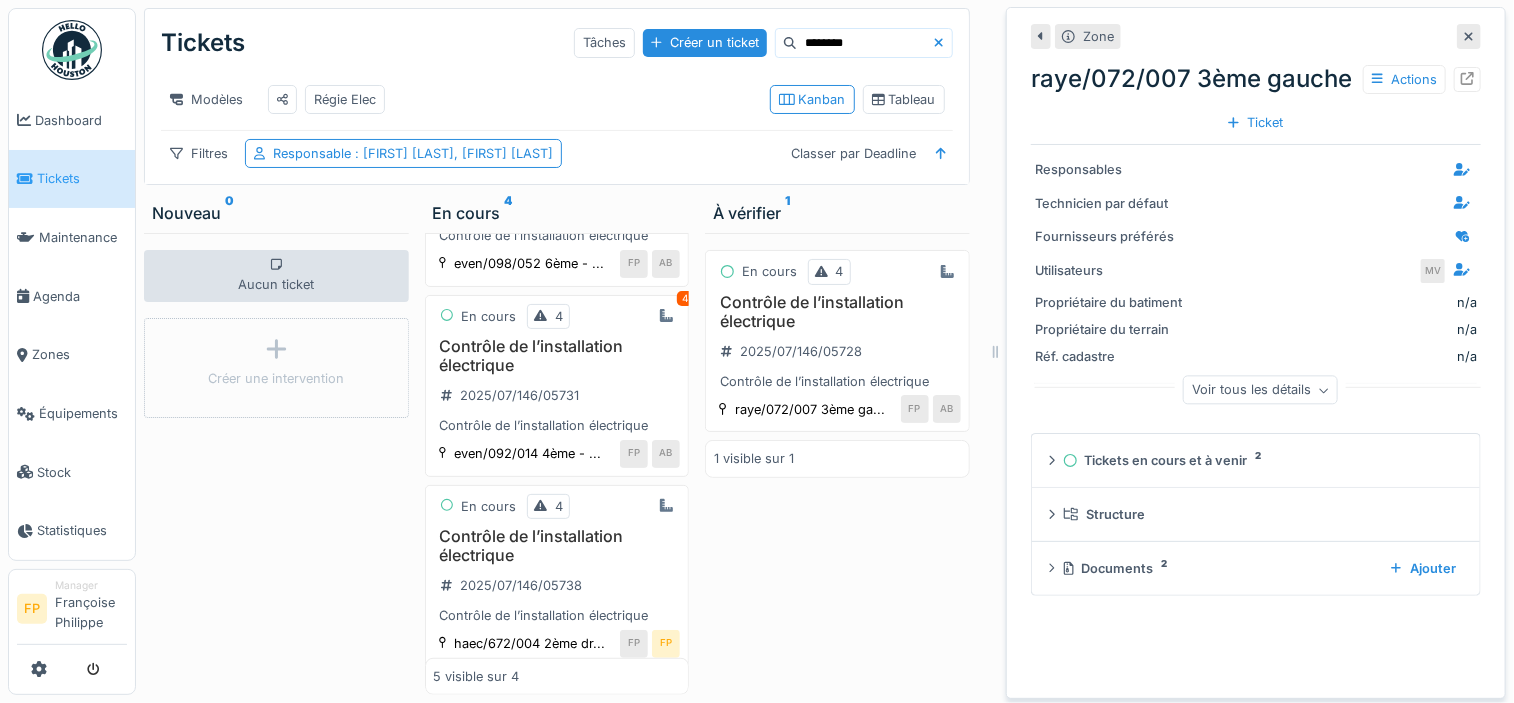 click 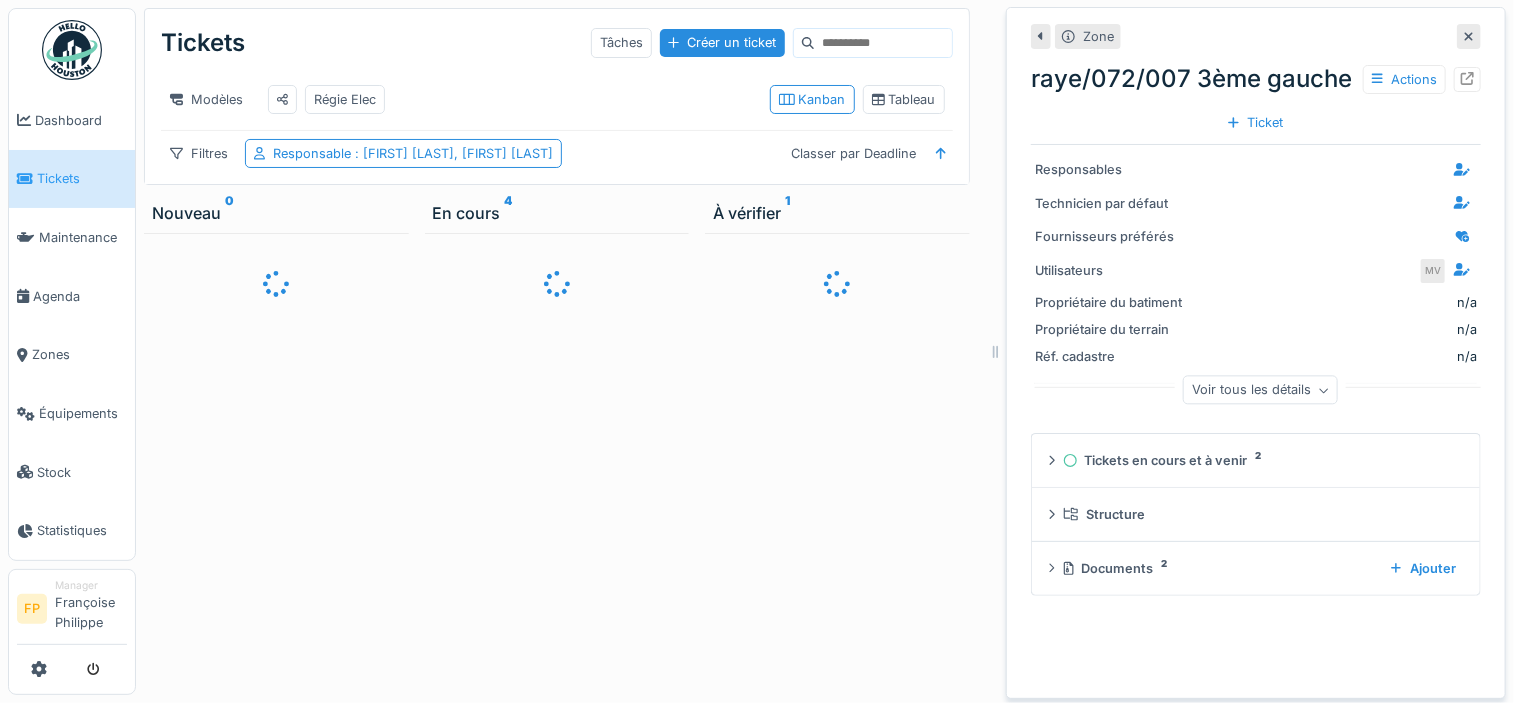 scroll, scrollTop: 0, scrollLeft: 0, axis: both 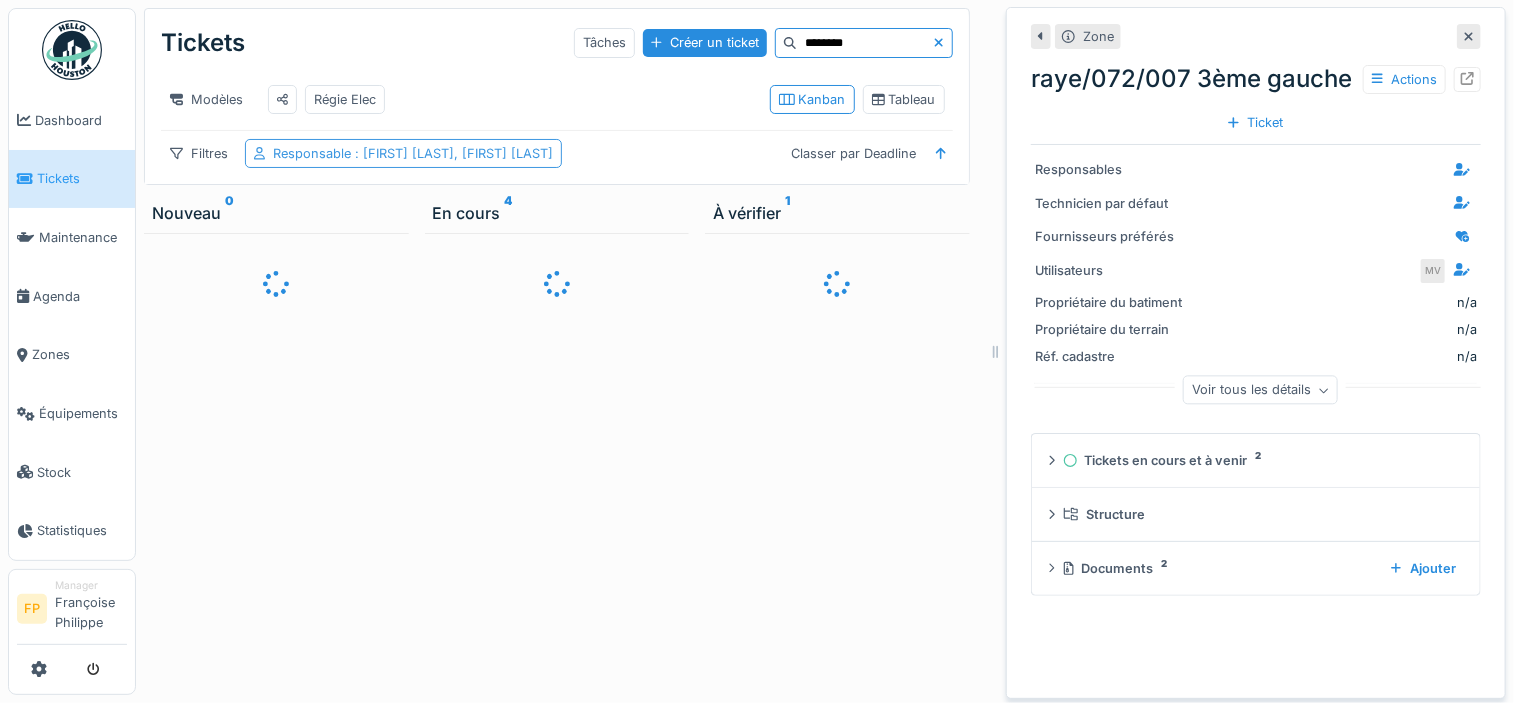type on "********" 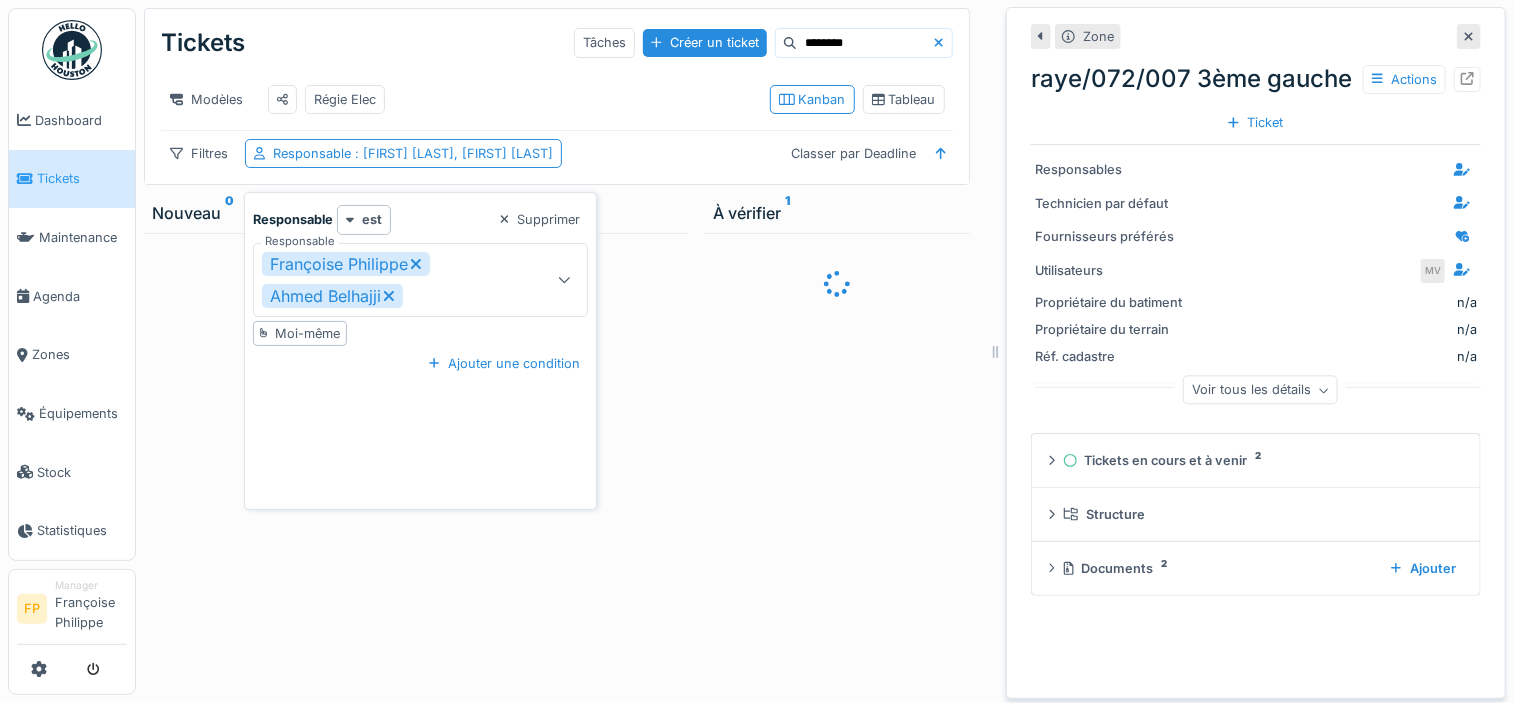 click 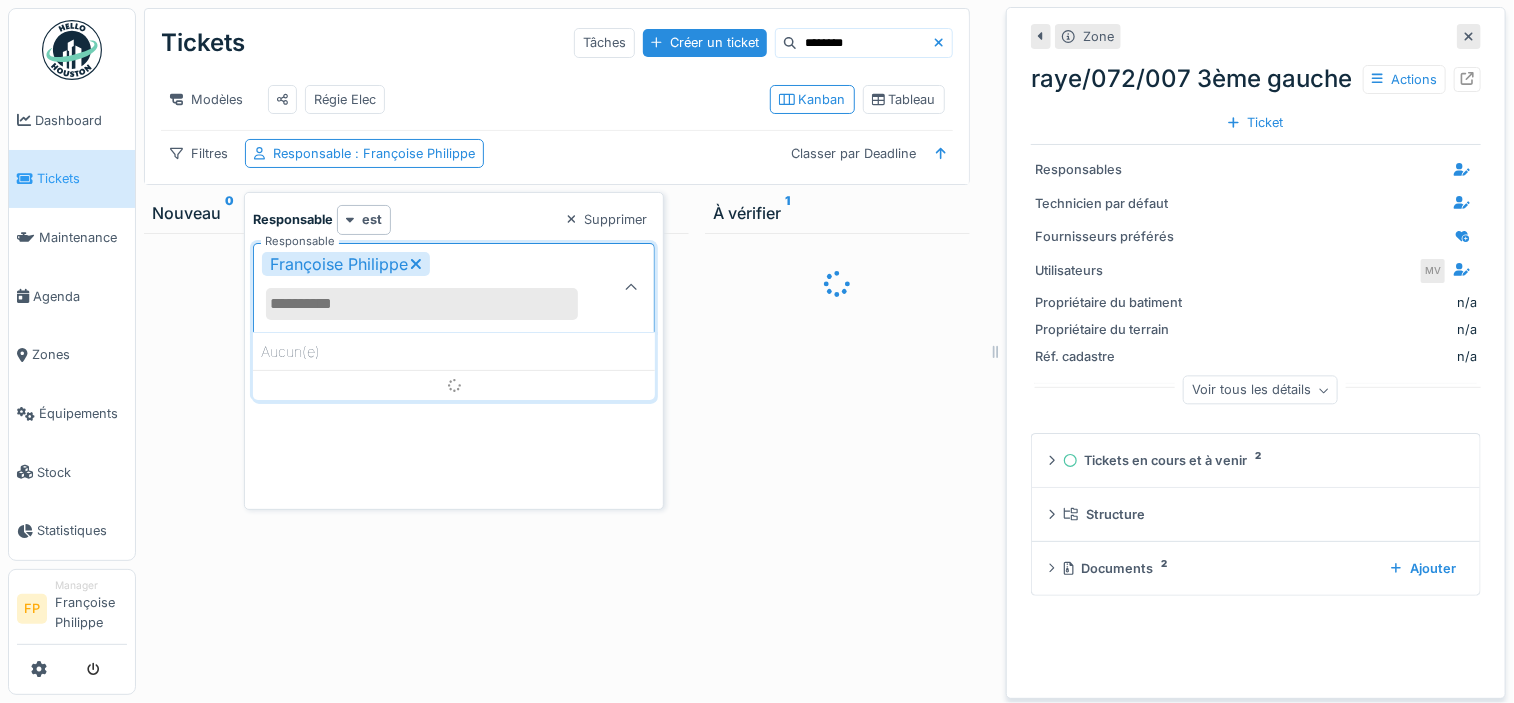 scroll, scrollTop: 0, scrollLeft: 0, axis: both 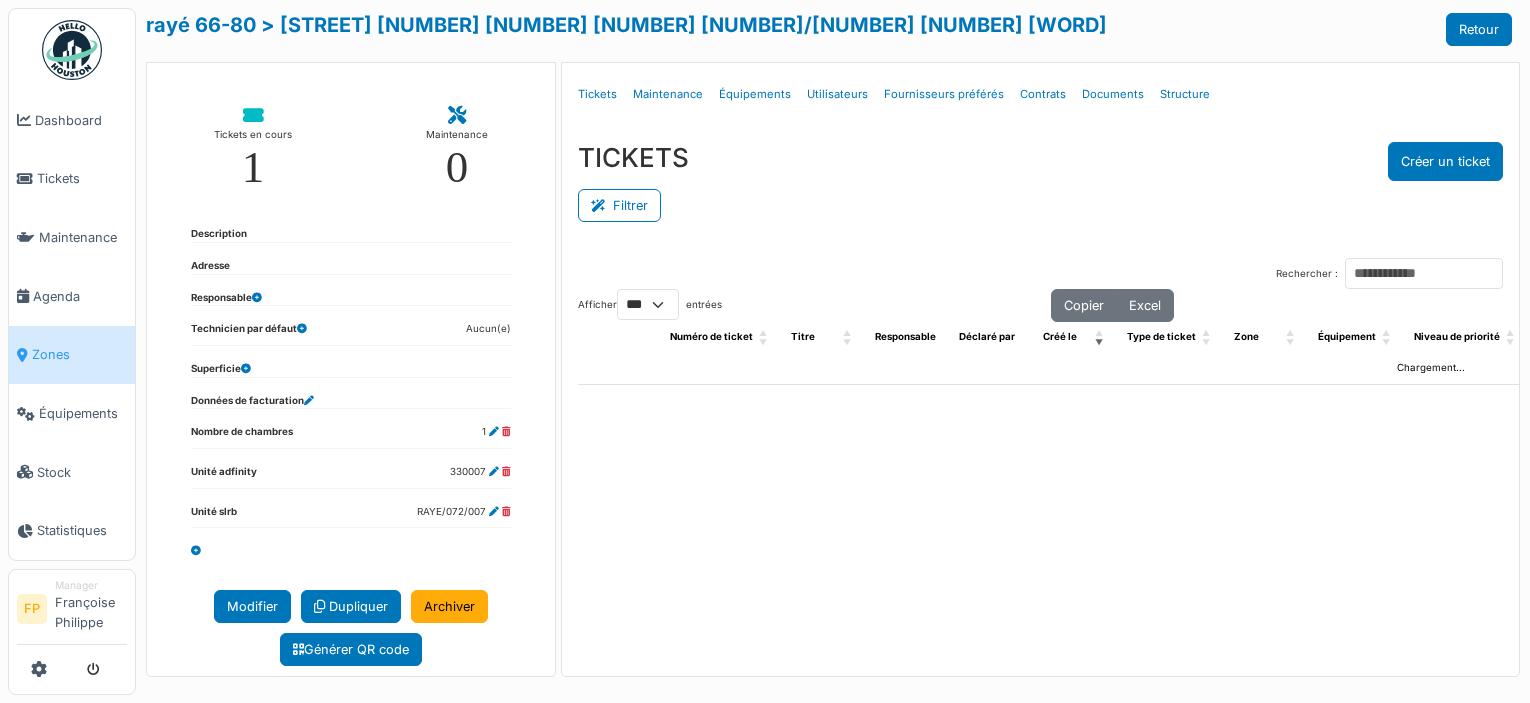 select on "***" 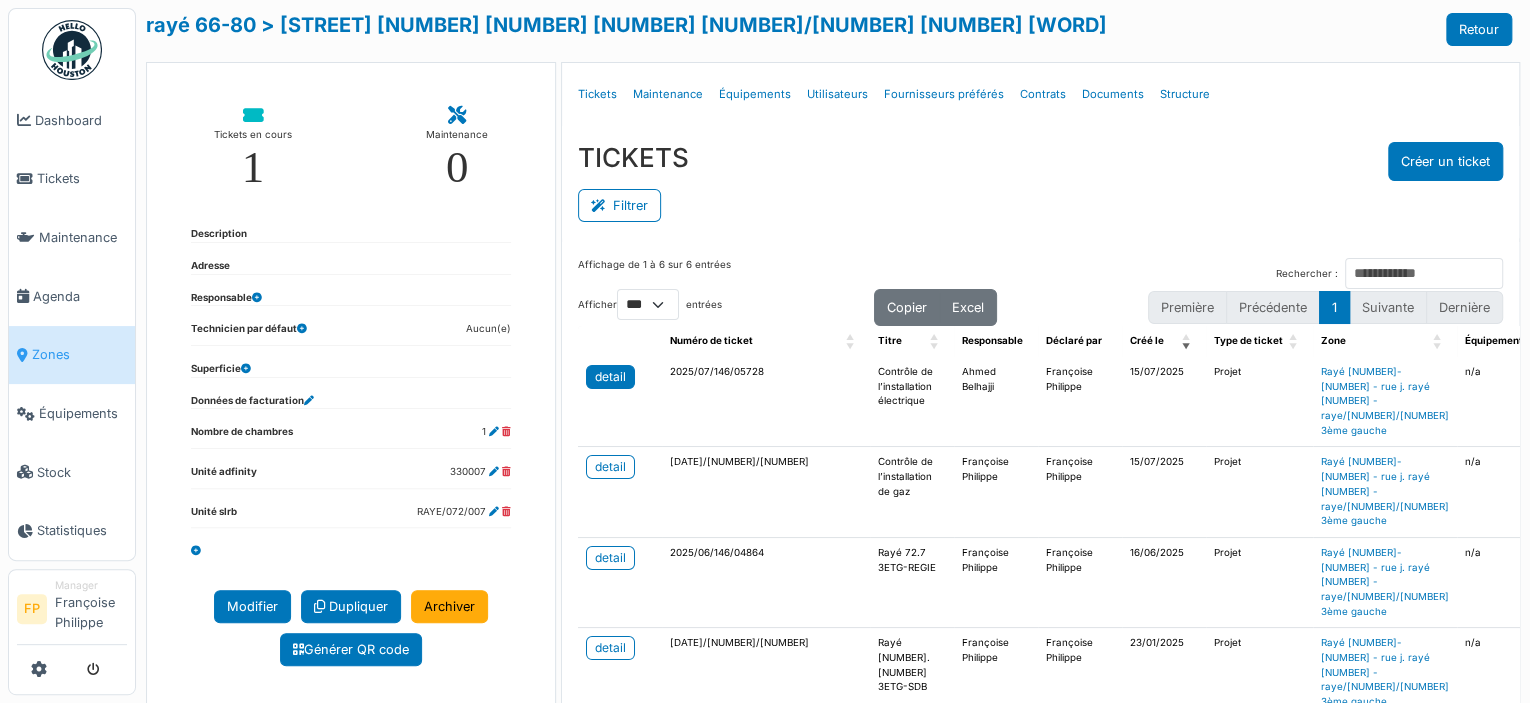 click on "detail" at bounding box center [610, 377] 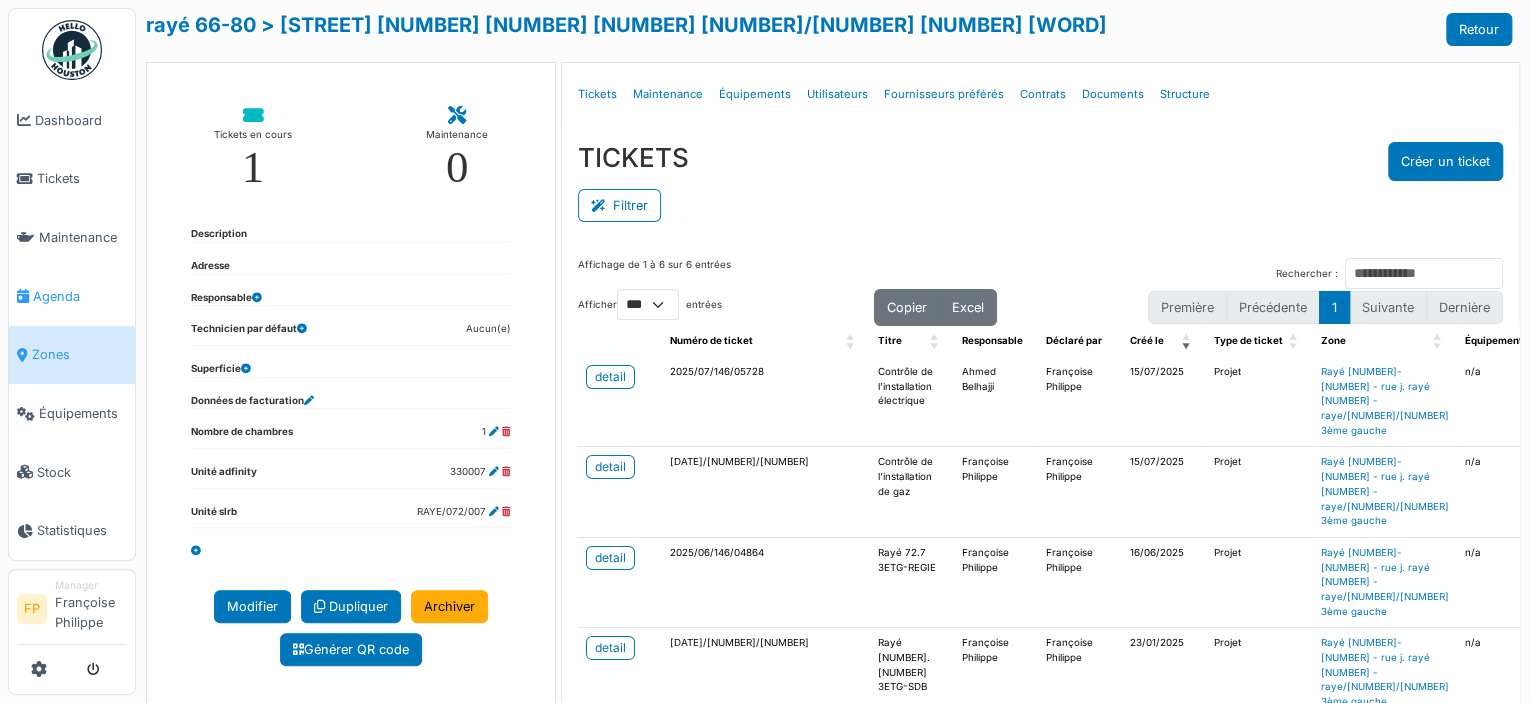 click on "Agenda" at bounding box center (80, 296) 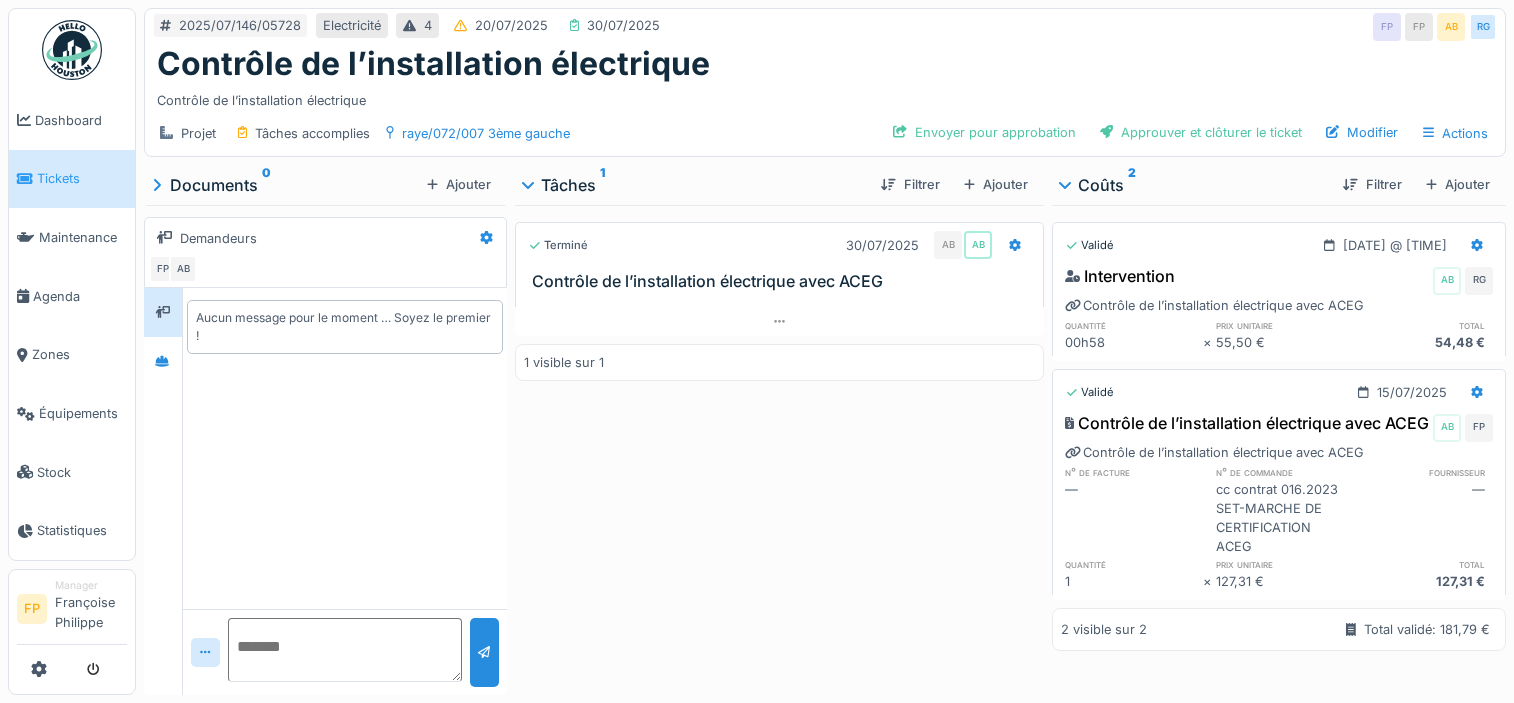 scroll, scrollTop: 0, scrollLeft: 0, axis: both 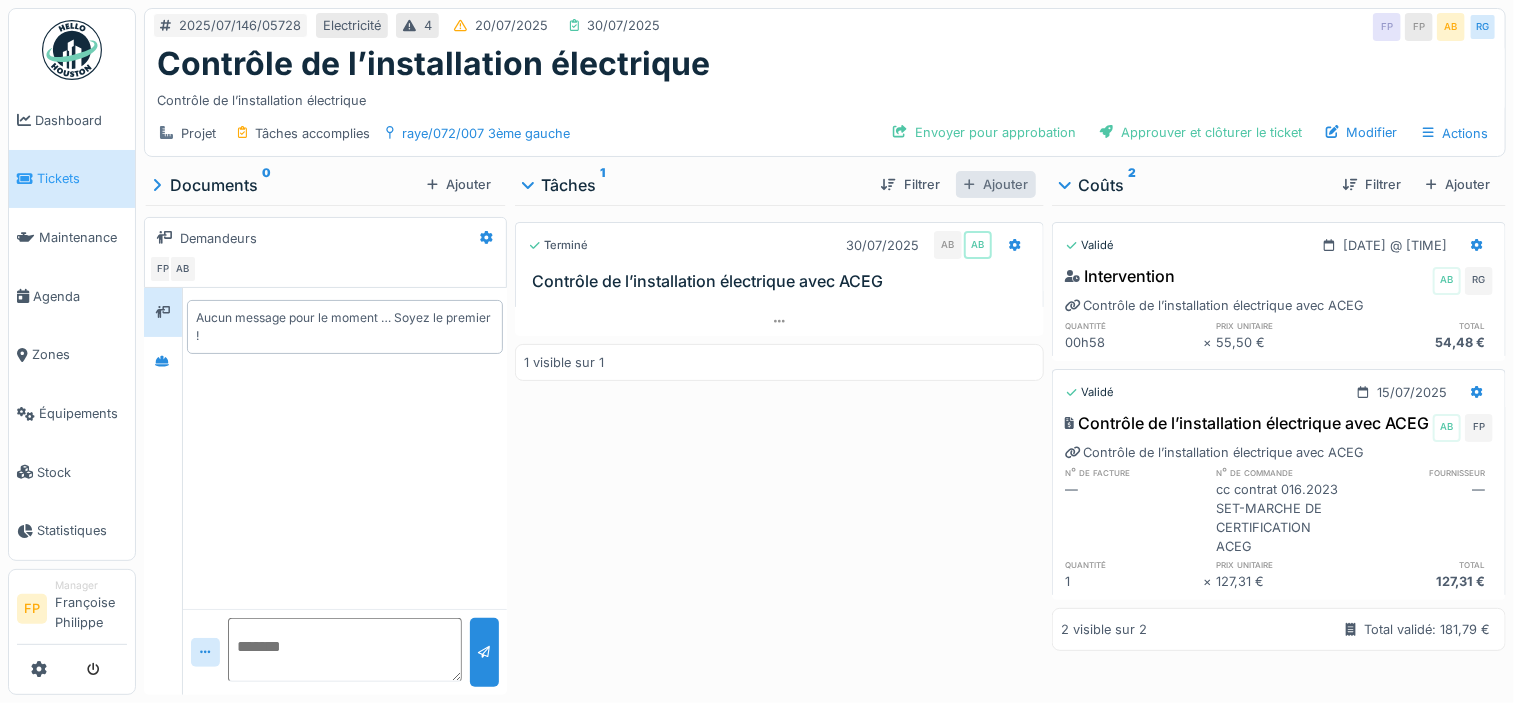 click on "Ajouter" at bounding box center (996, 184) 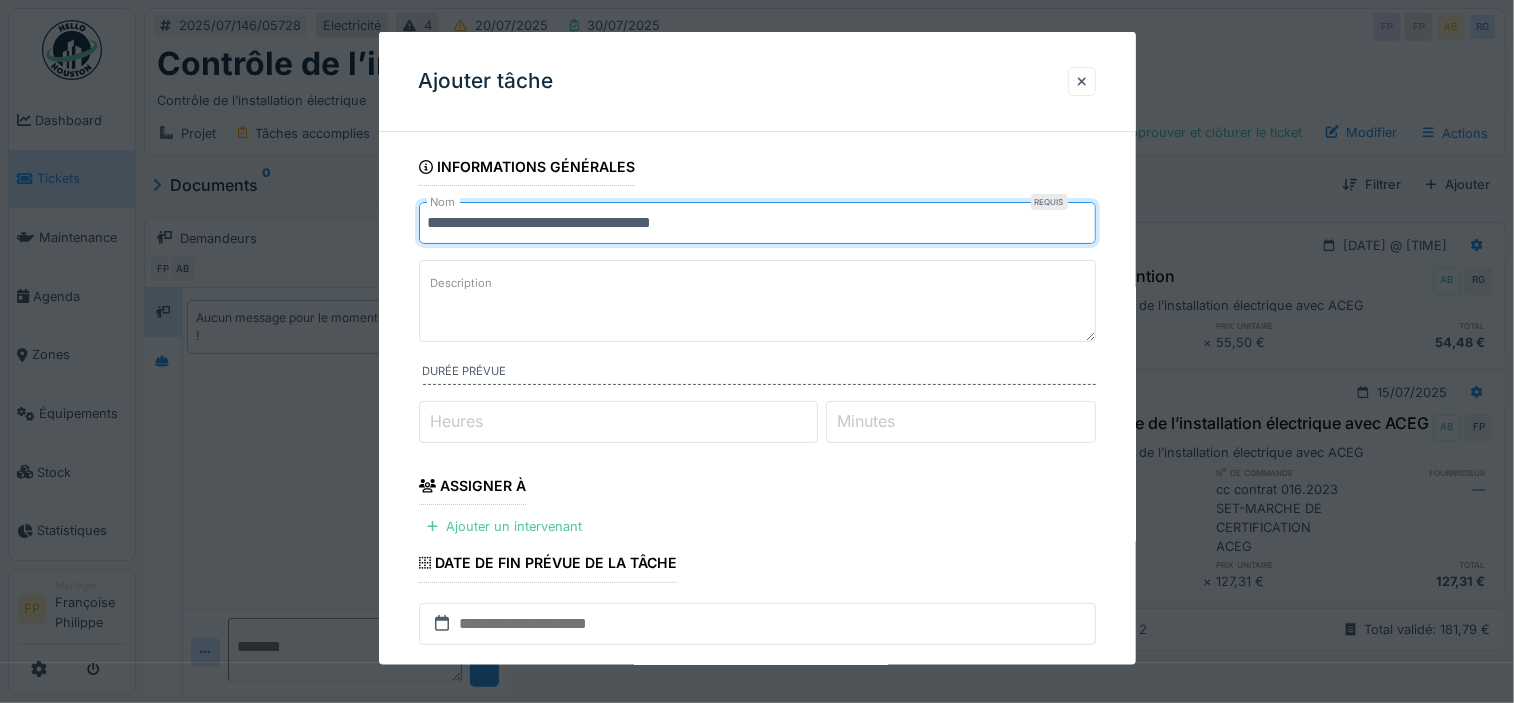 drag, startPoint x: 750, startPoint y: 219, endPoint x: 310, endPoint y: 227, distance: 440.07272 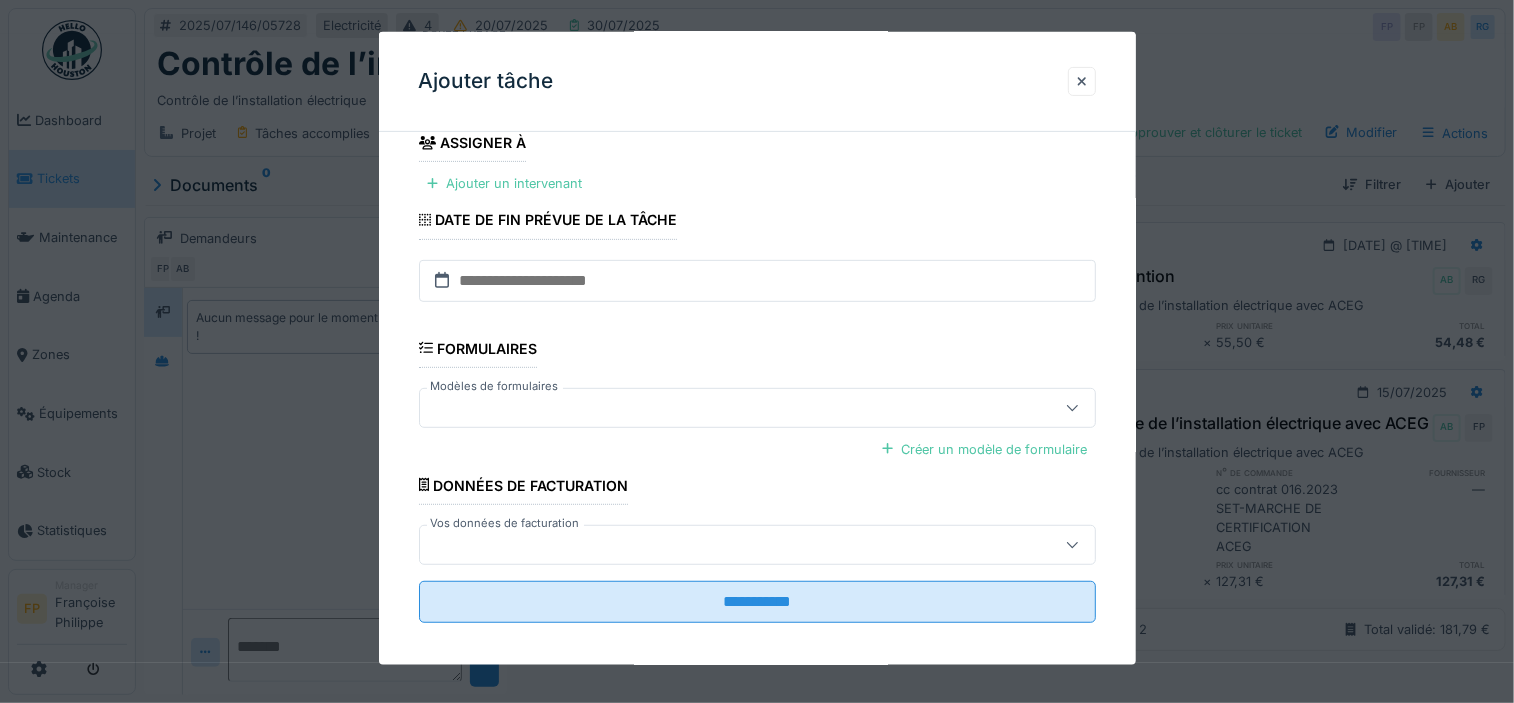 scroll, scrollTop: 353, scrollLeft: 0, axis: vertical 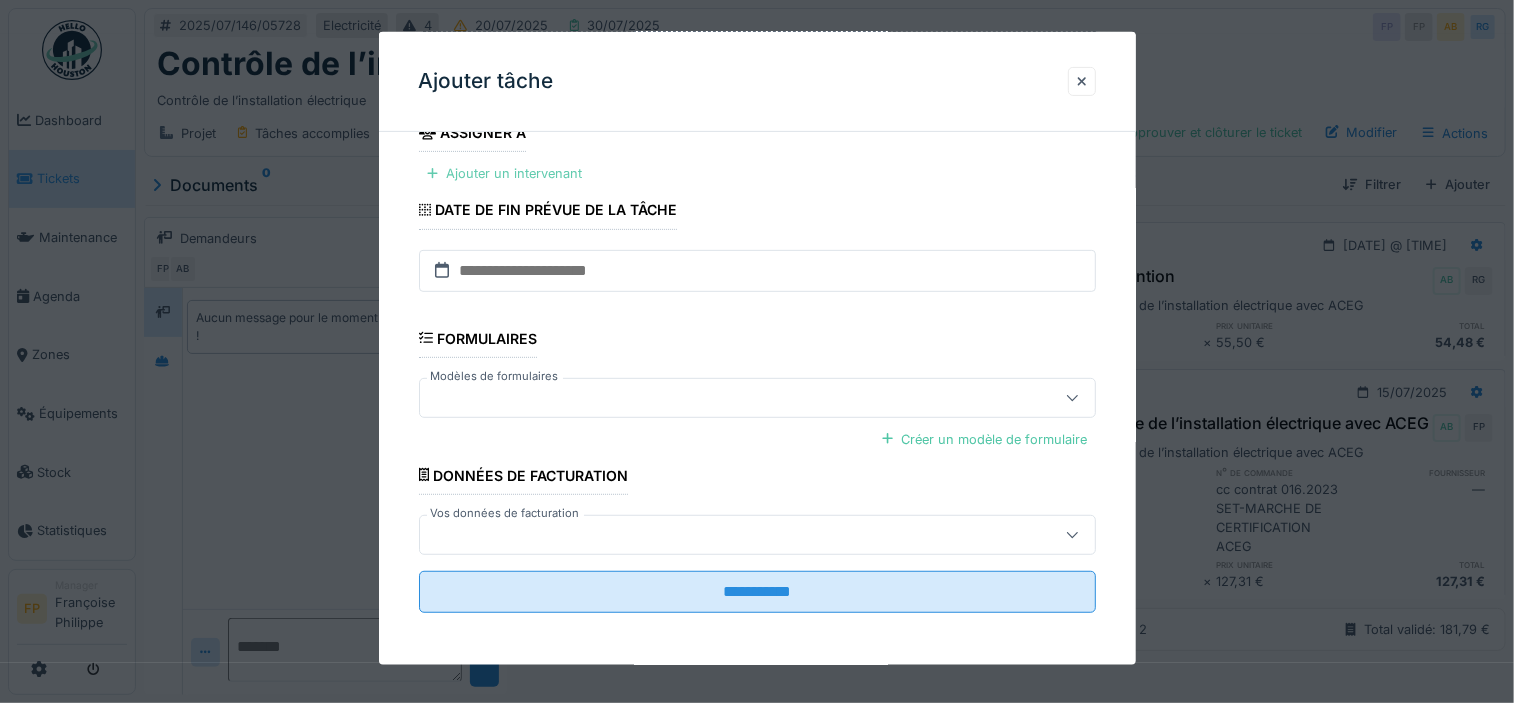 type on "**********" 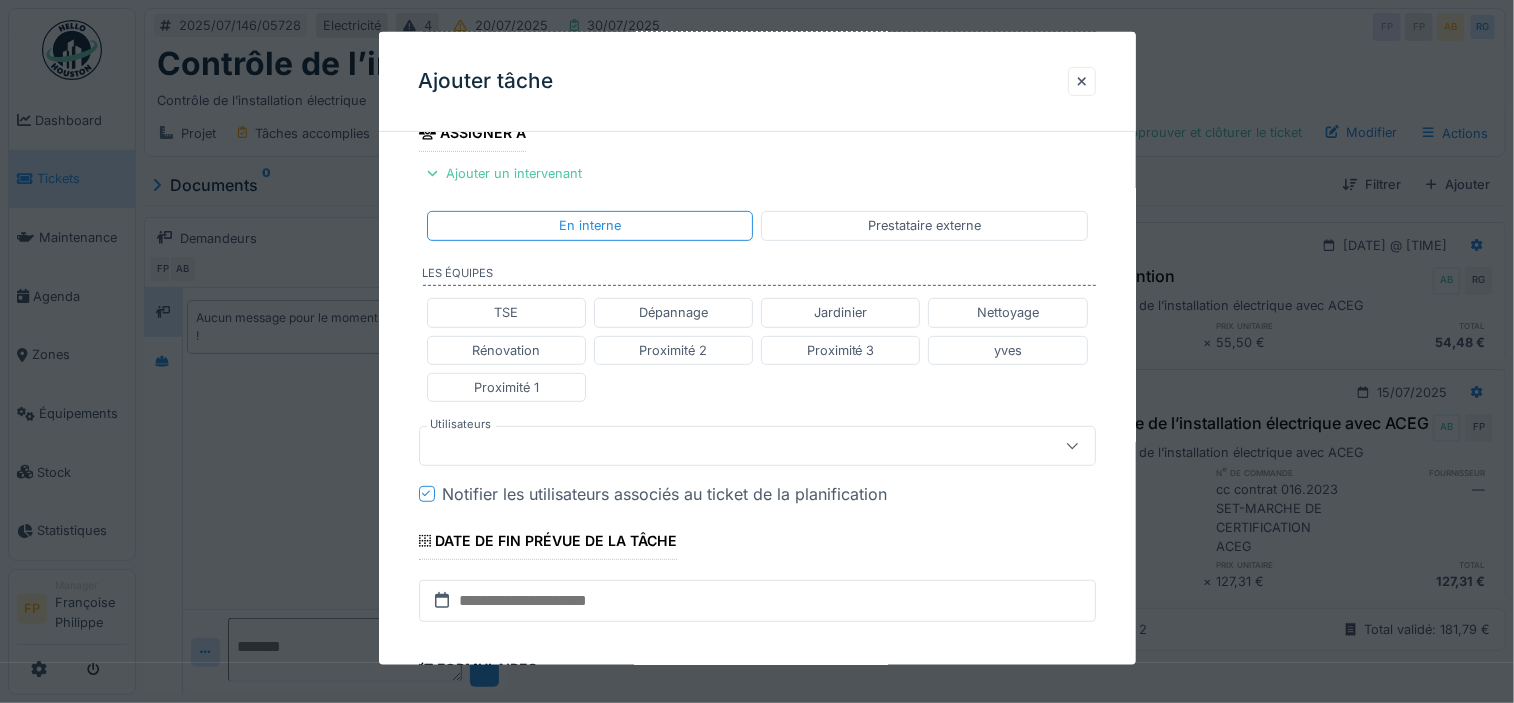 click at bounding box center [724, 446] 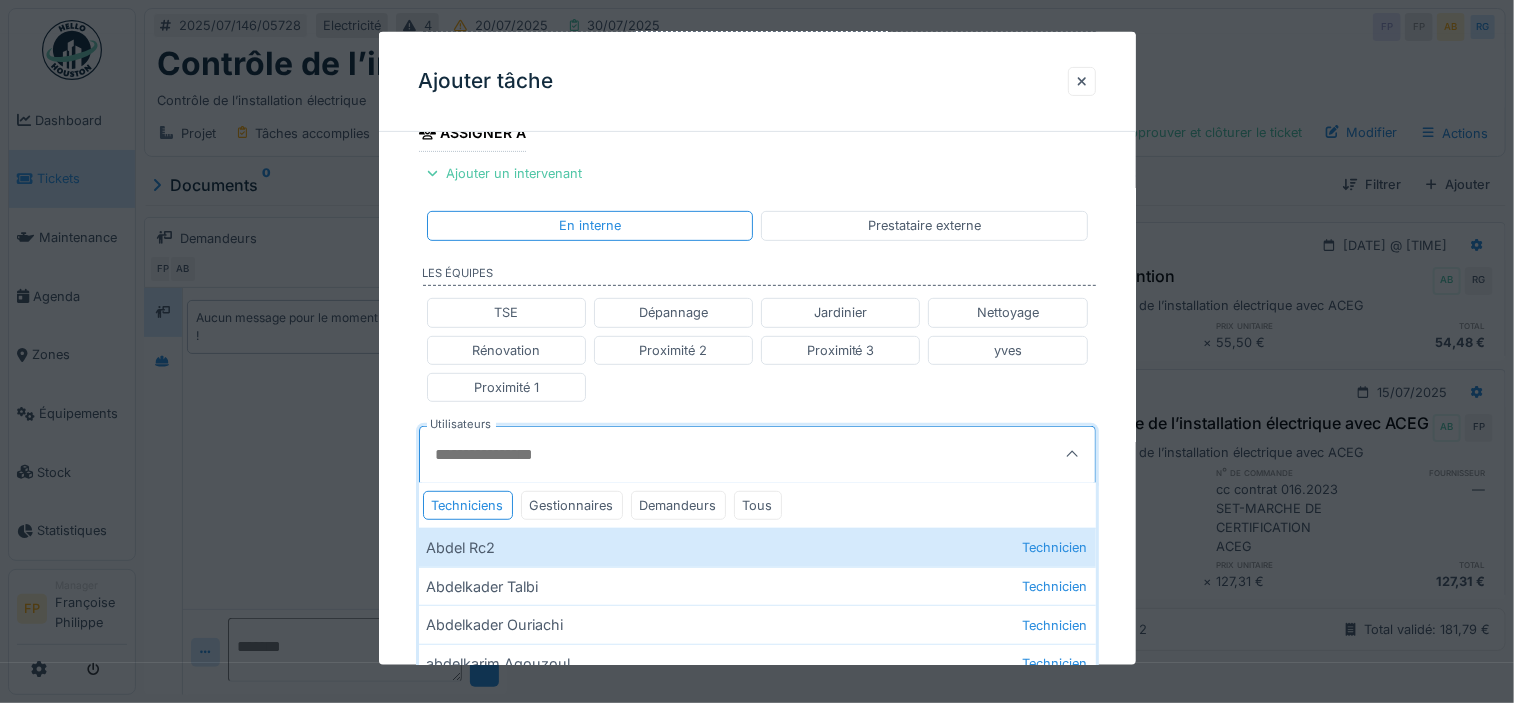 click on "Utilisateurs" at bounding box center [712, 455] 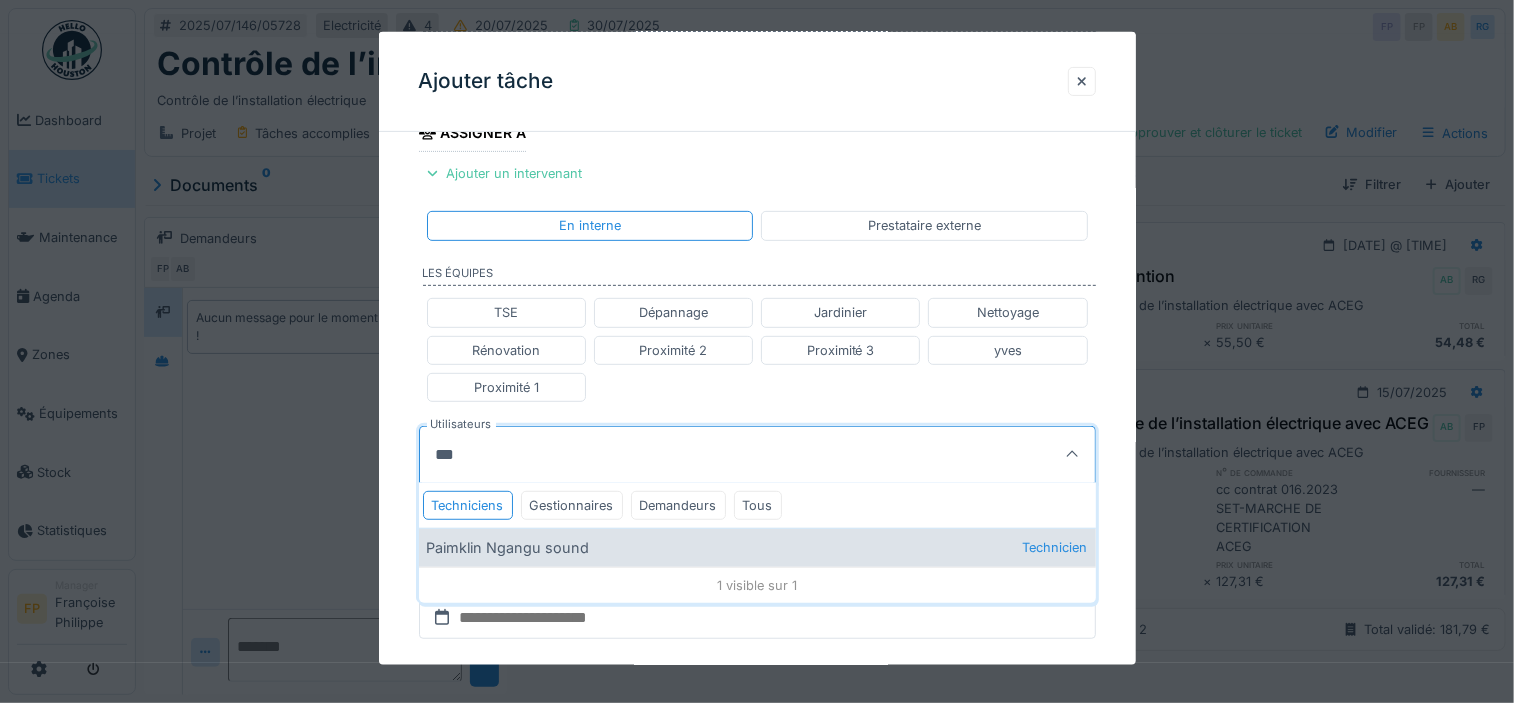 type on "***" 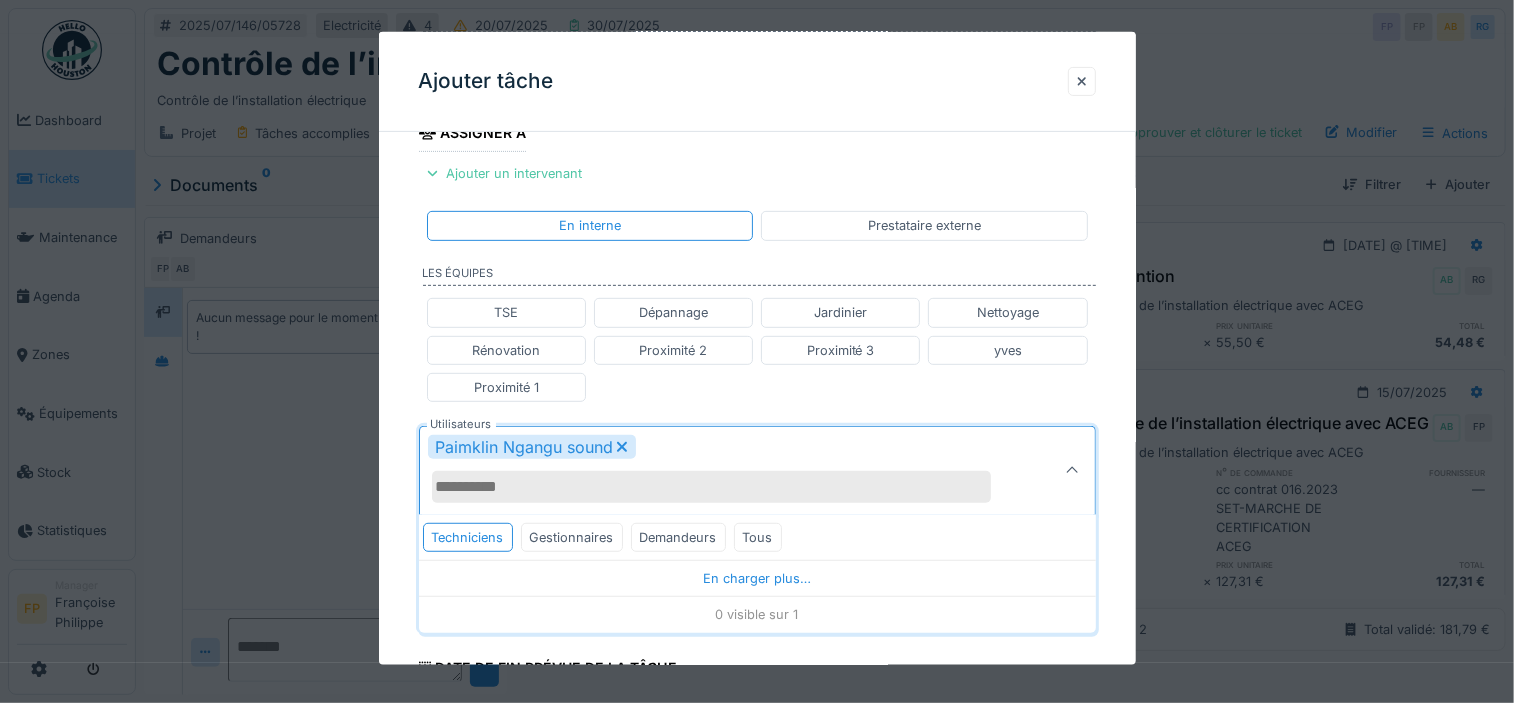 click on "**********" at bounding box center [757, 460] 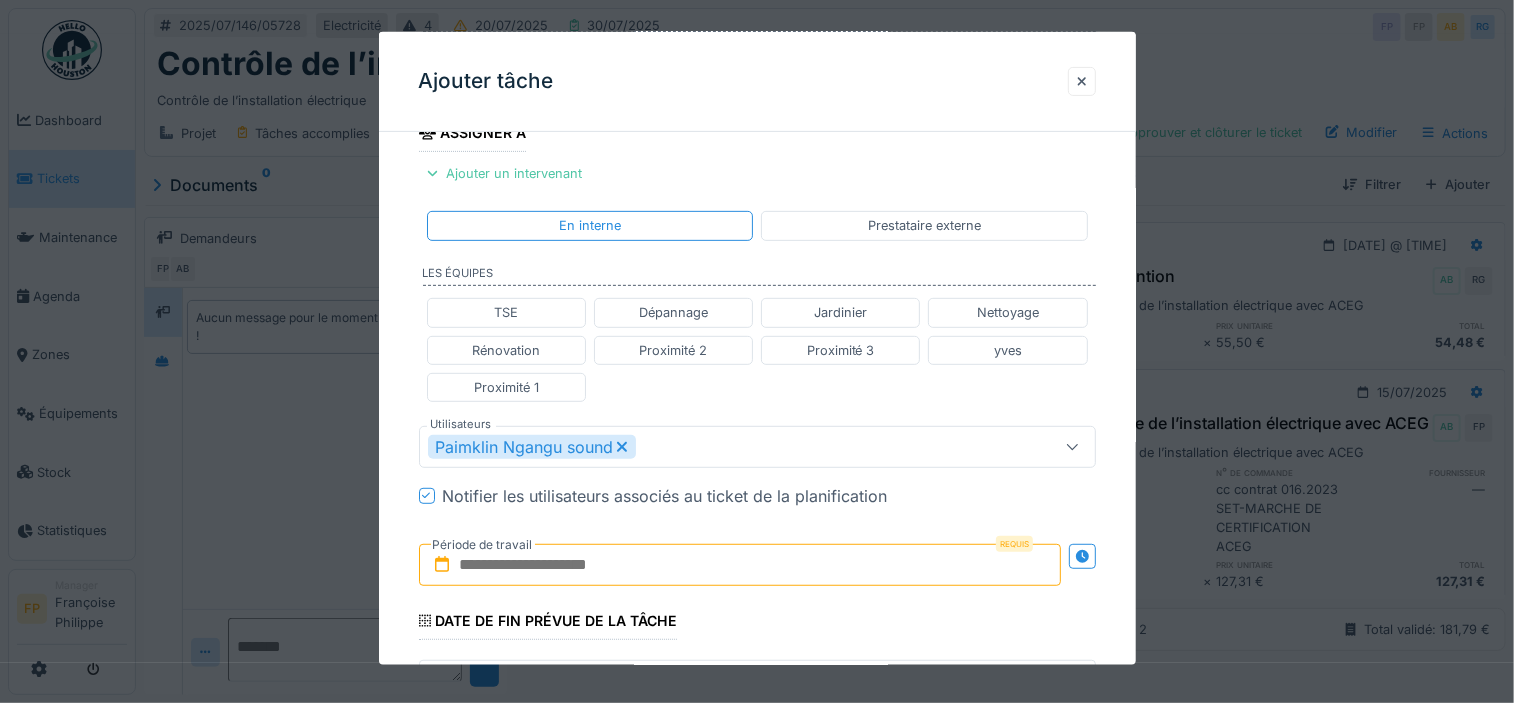 click at bounding box center (427, 496) 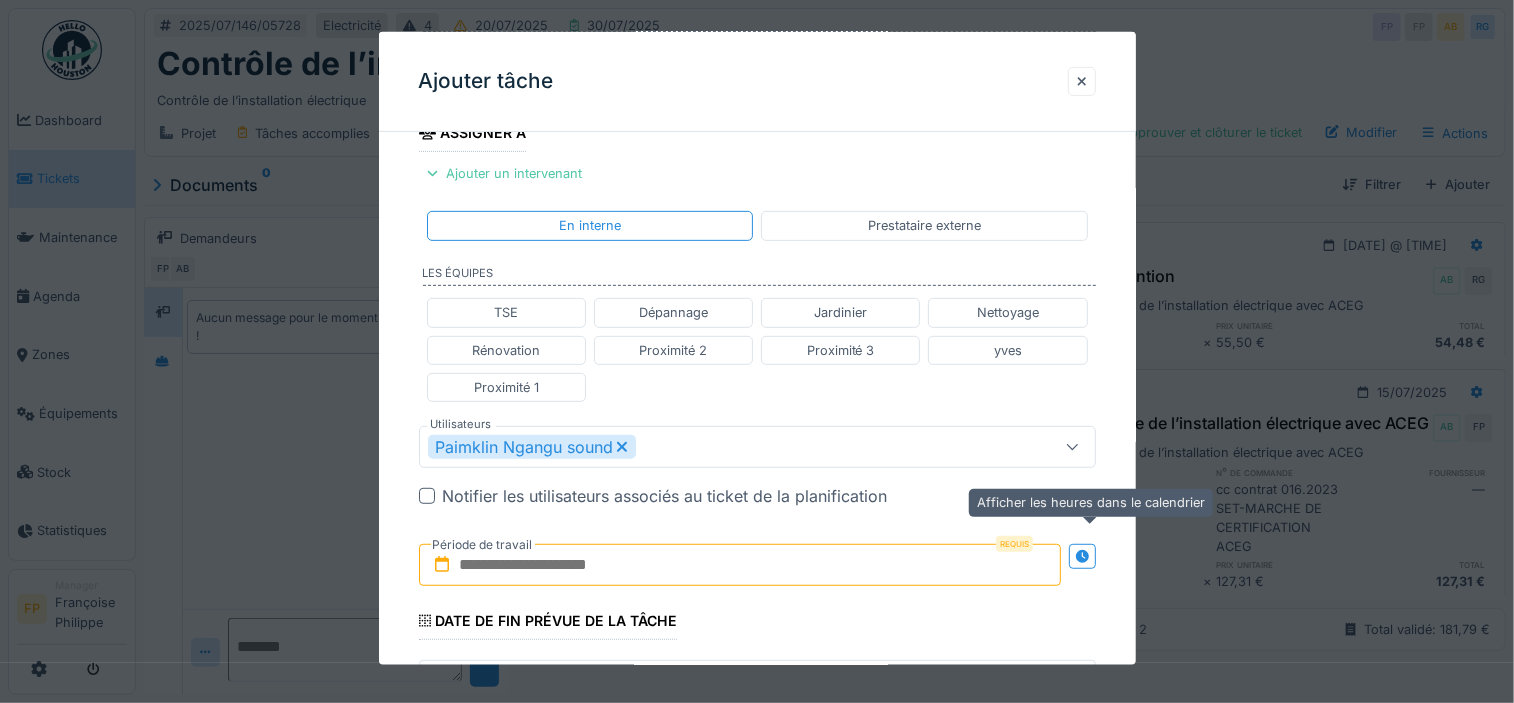 click 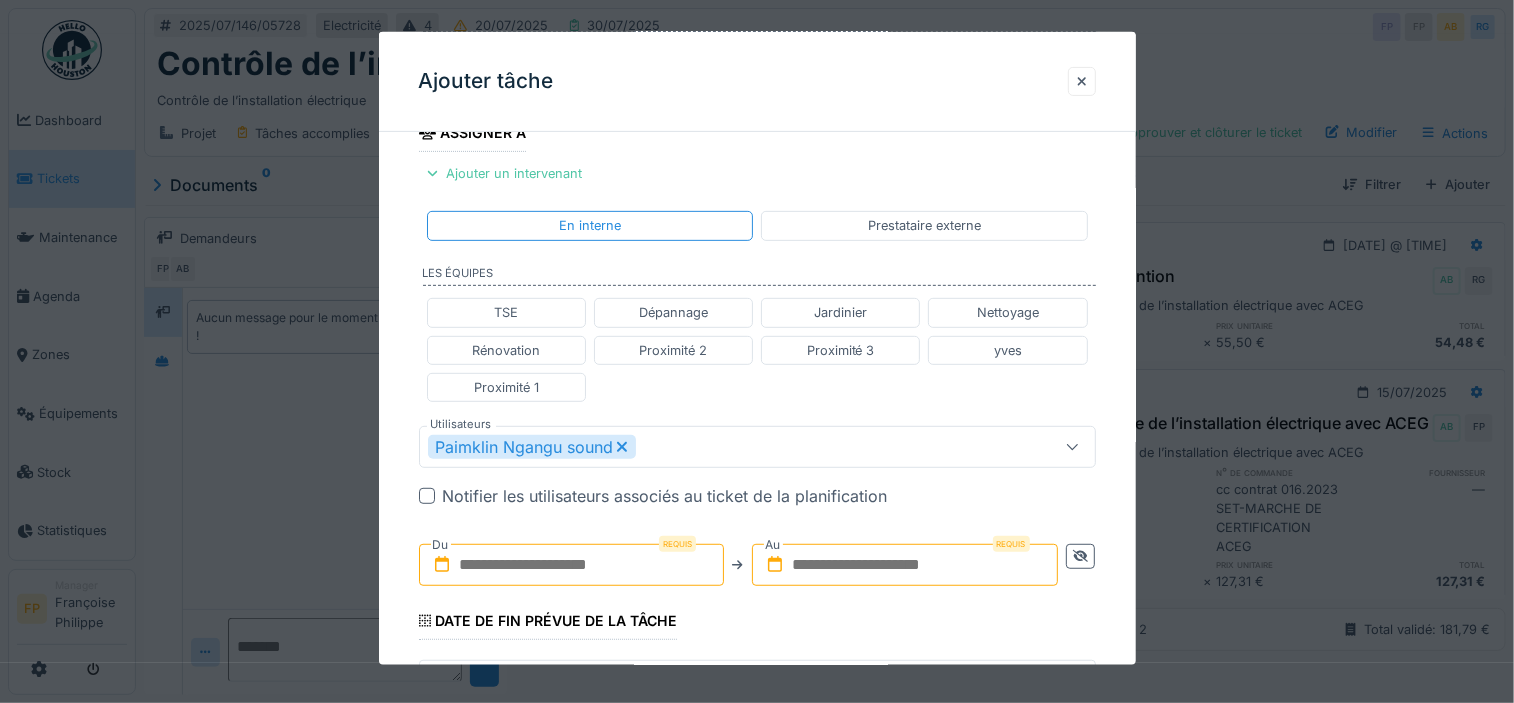 click at bounding box center (572, 565) 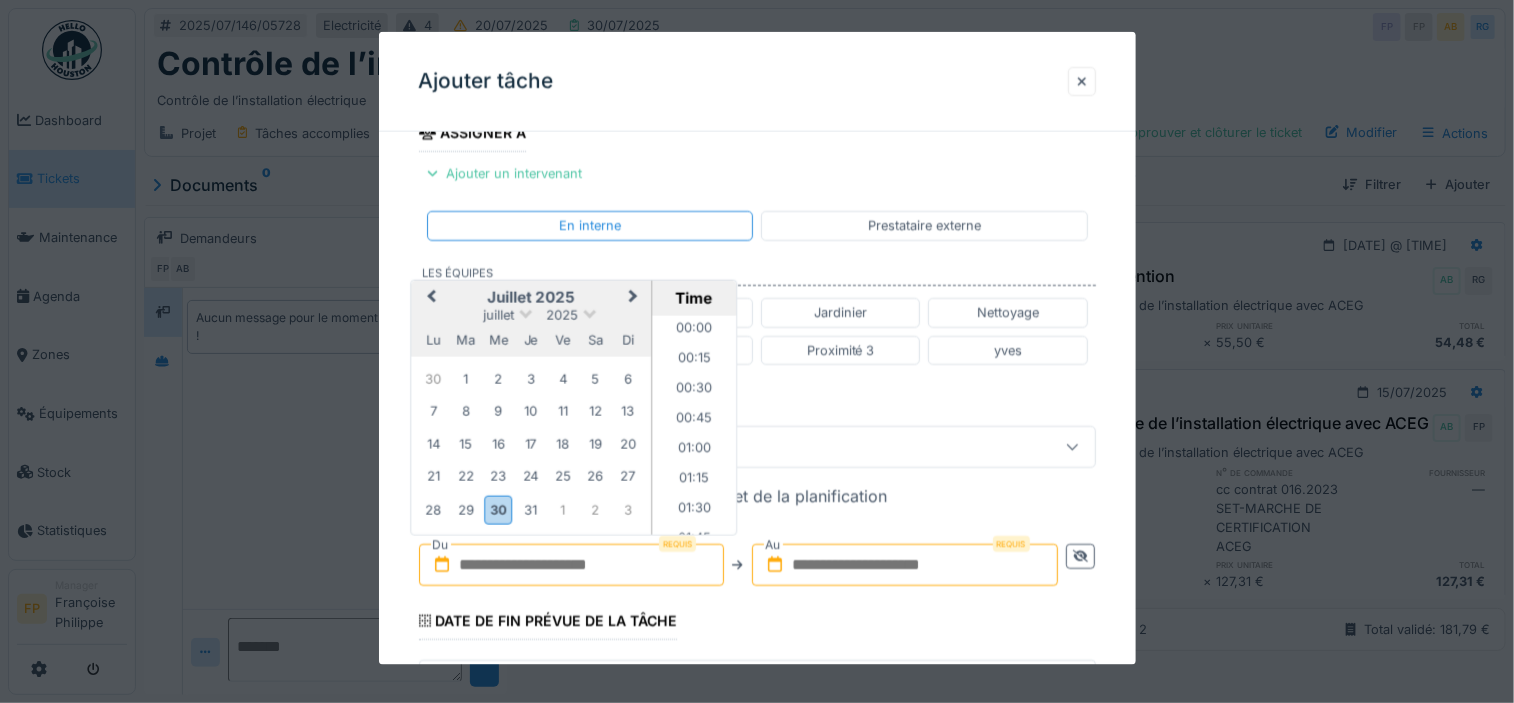 scroll, scrollTop: 1615, scrollLeft: 0, axis: vertical 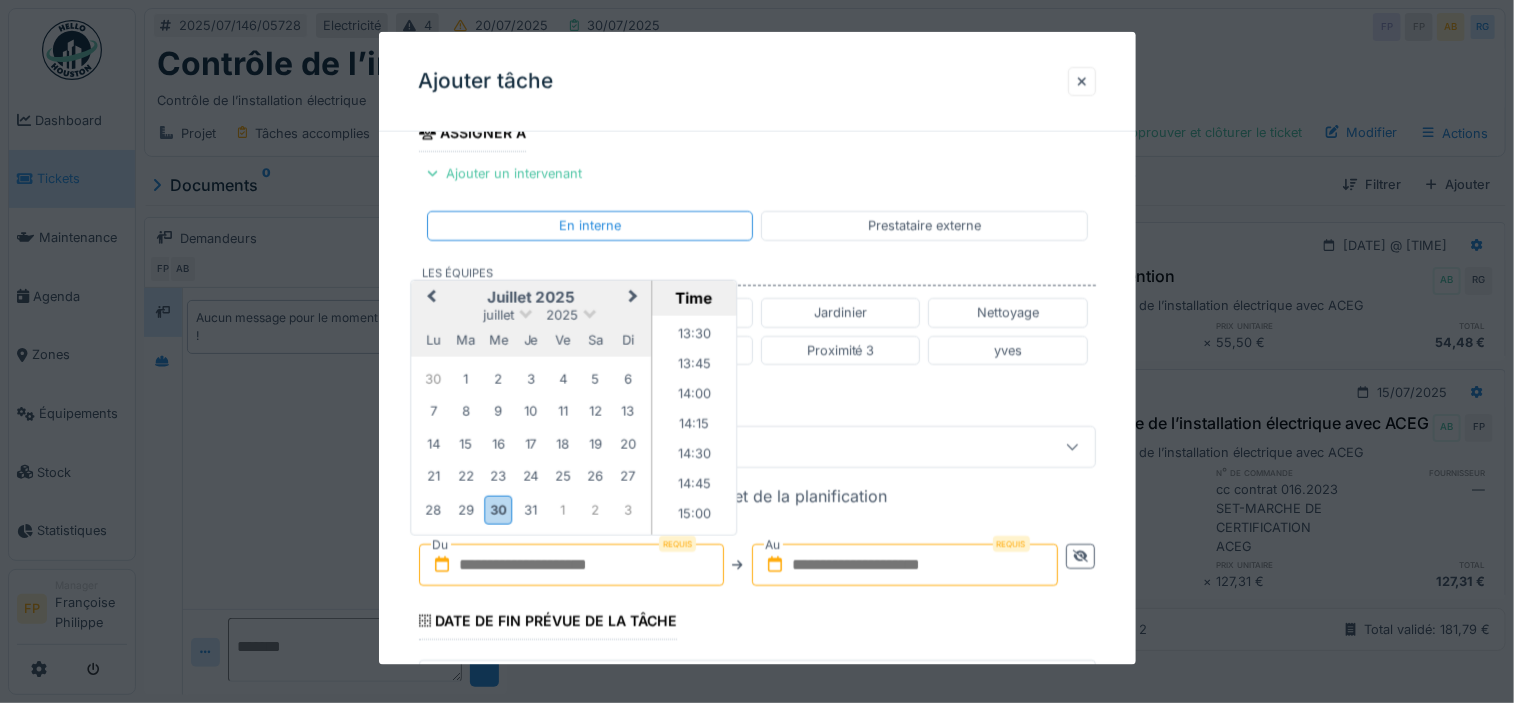 click on "juillet 2025" at bounding box center (531, 297) 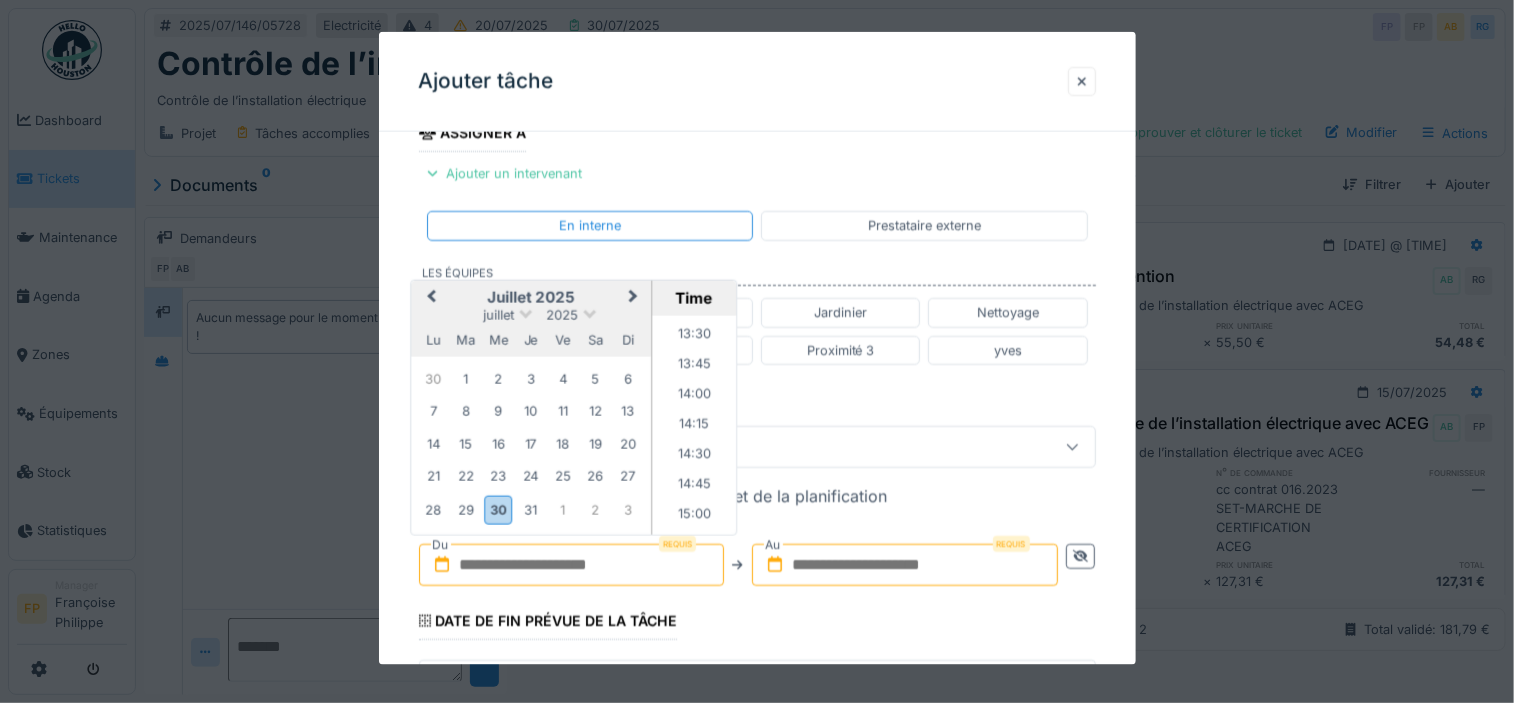 click on "Next Month" at bounding box center (633, 297) 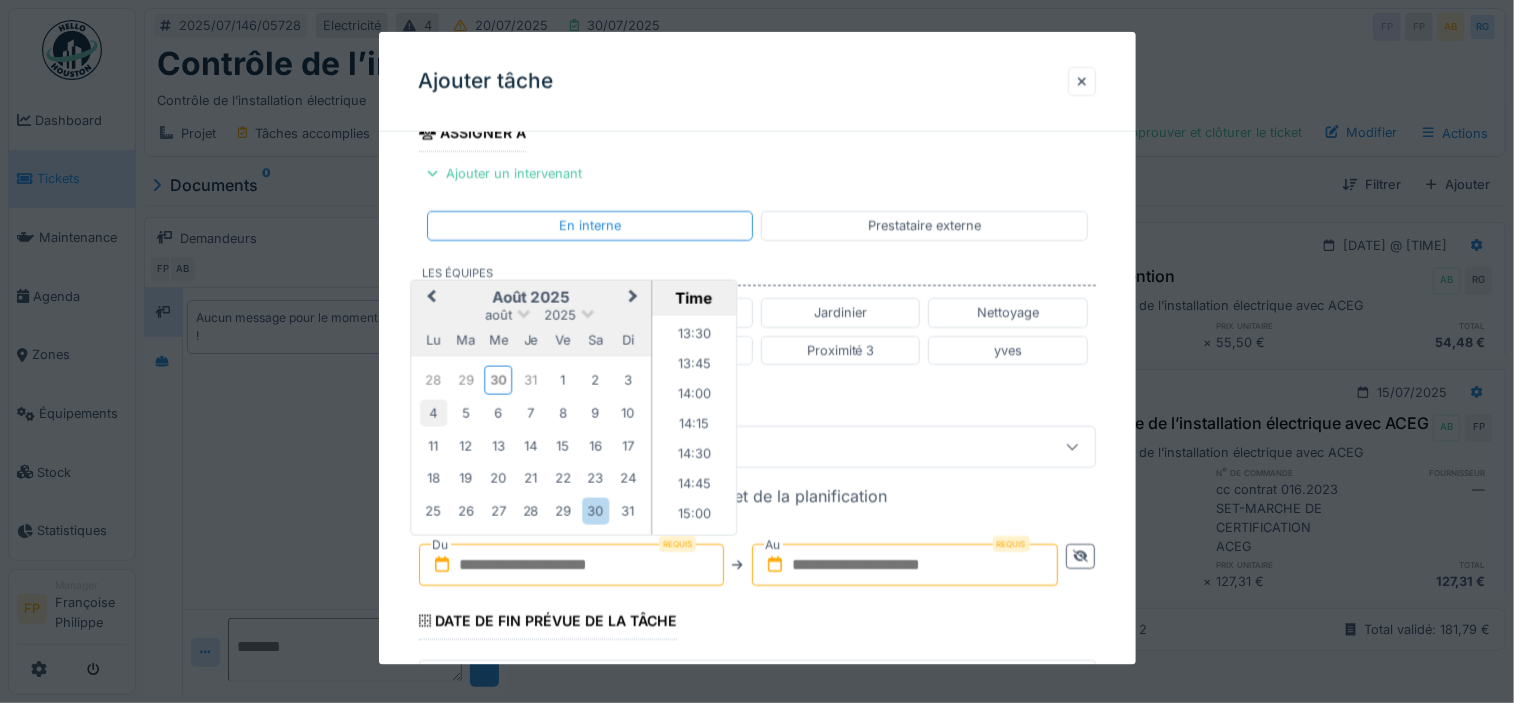 click on "4" at bounding box center (433, 412) 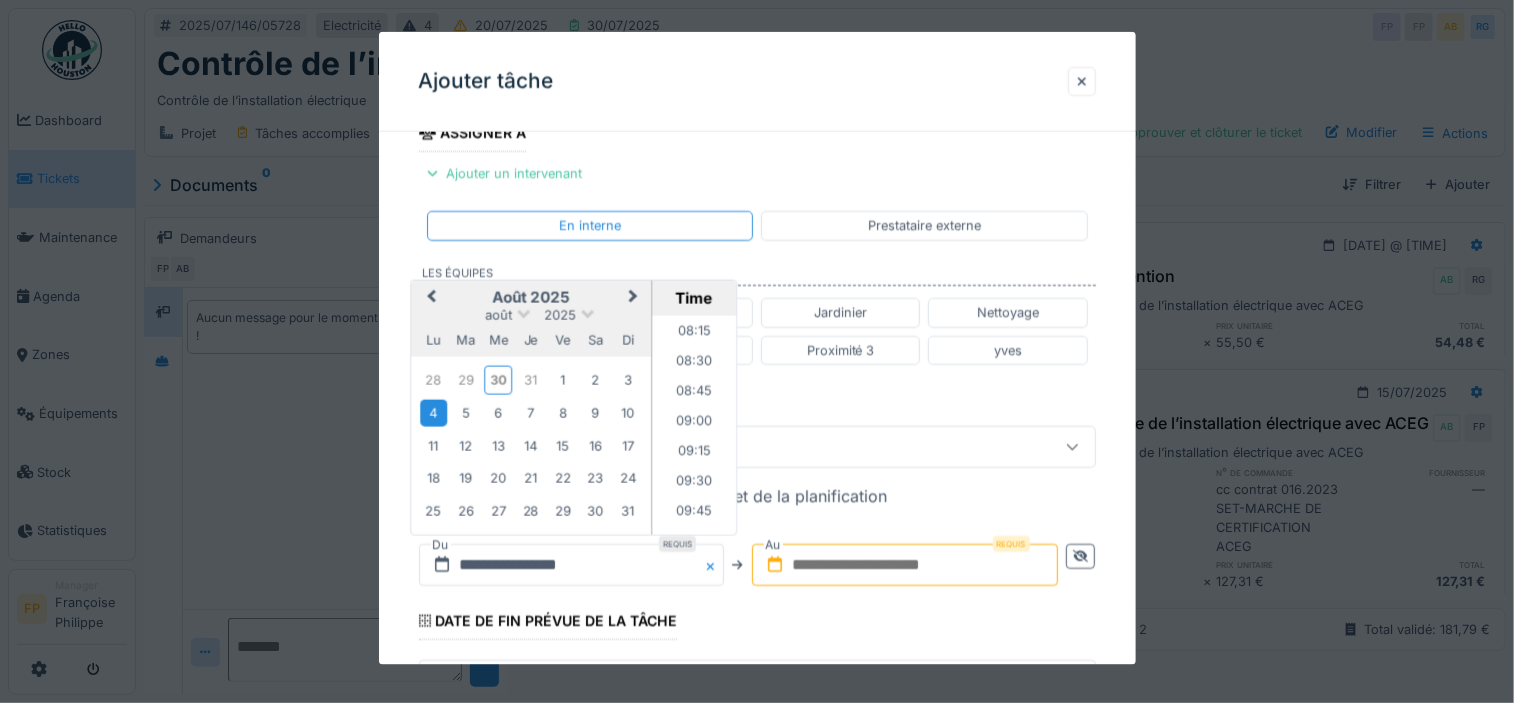 scroll, scrollTop: 731, scrollLeft: 0, axis: vertical 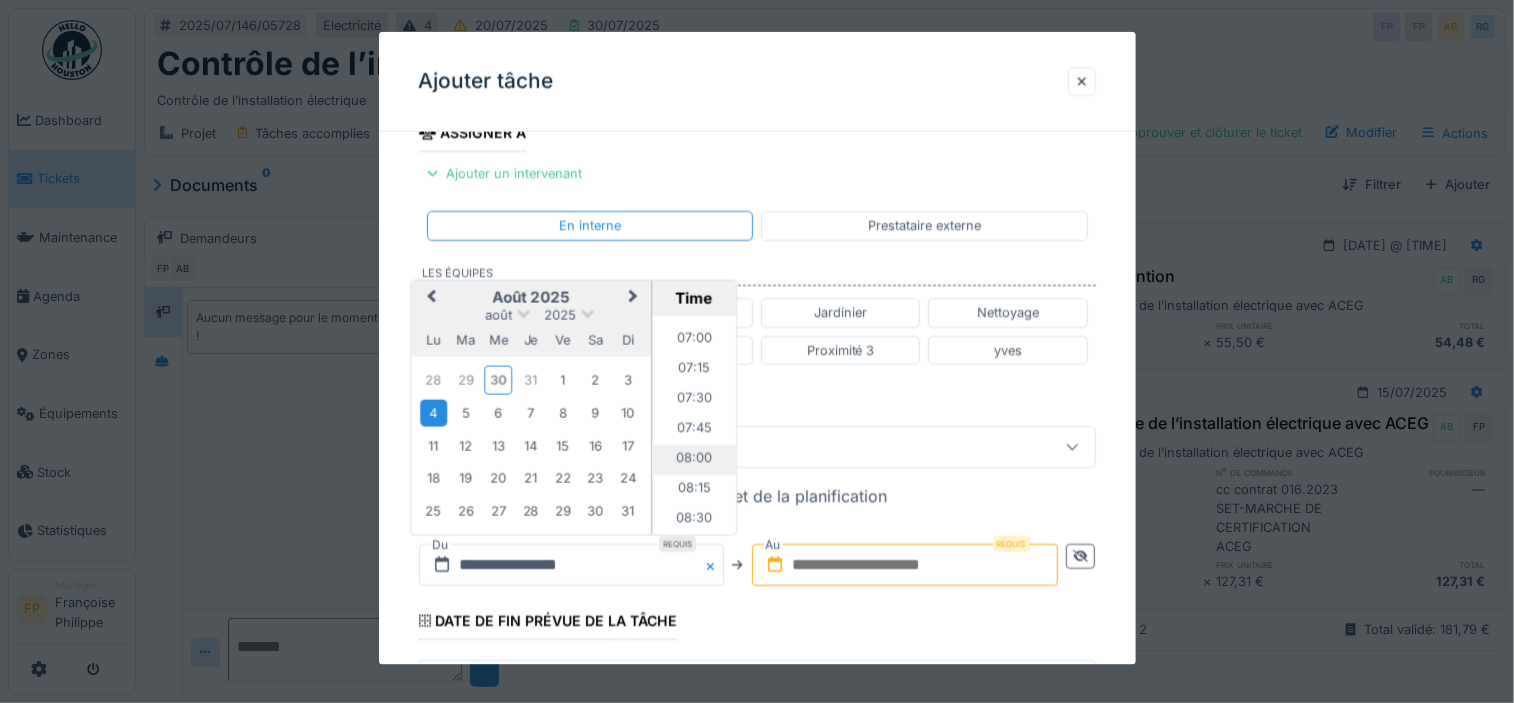 click on "08:00" at bounding box center [694, 459] 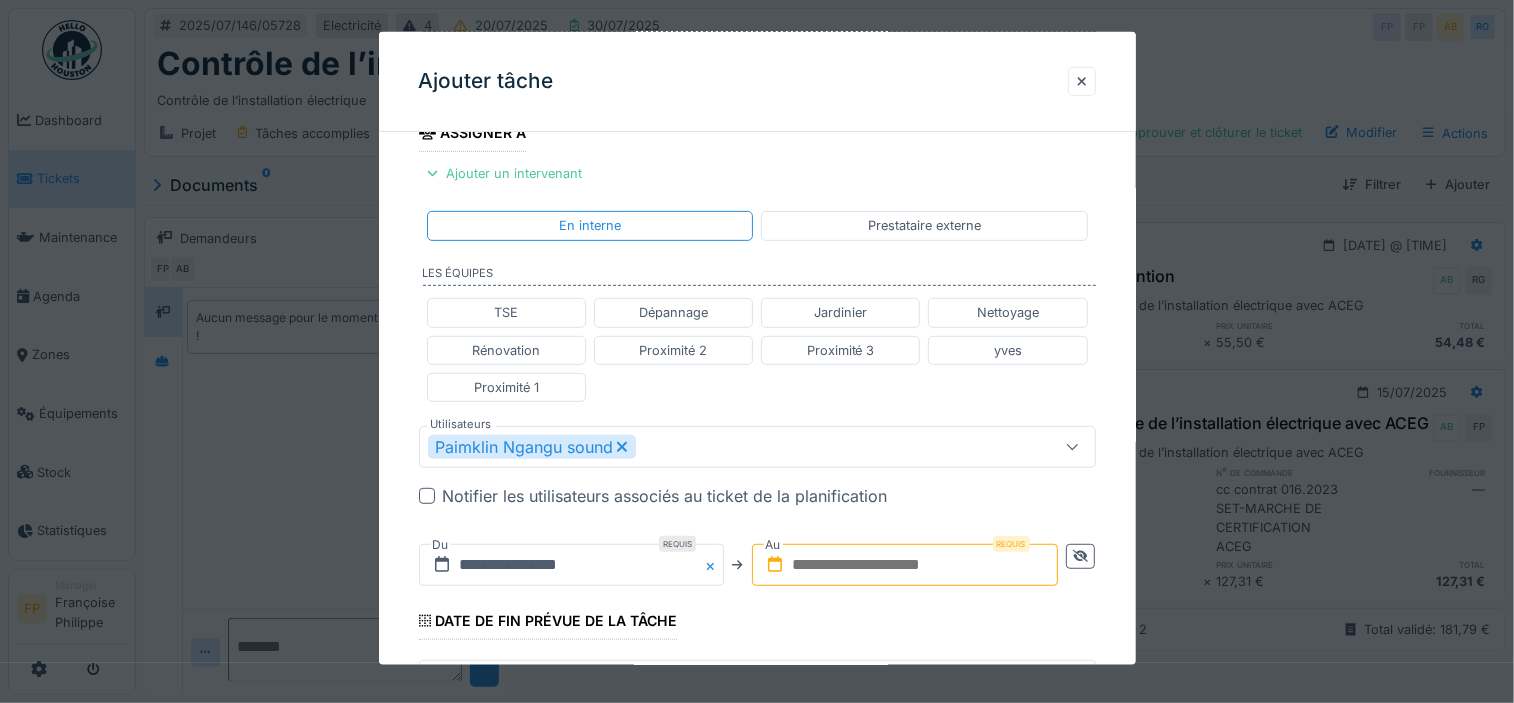 click at bounding box center (905, 565) 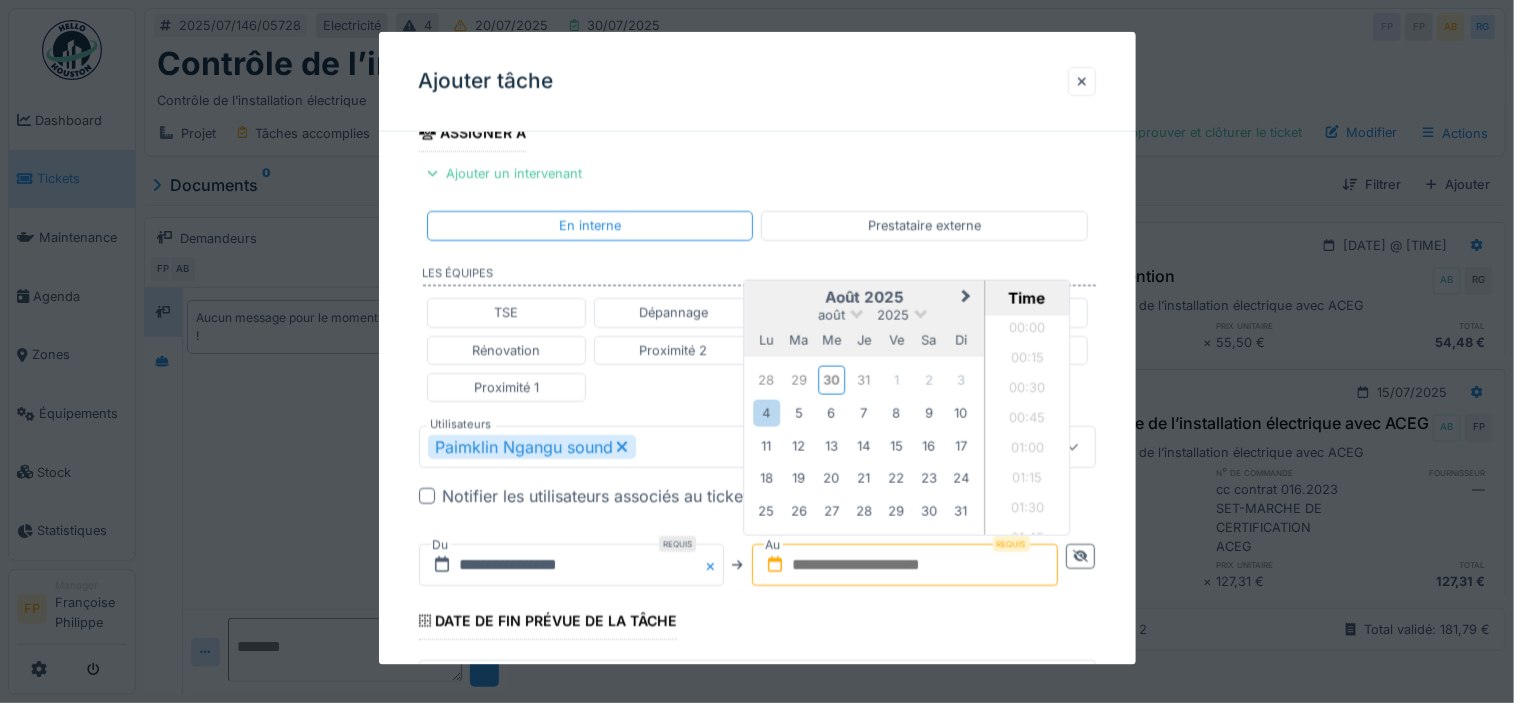 scroll, scrollTop: 1615, scrollLeft: 0, axis: vertical 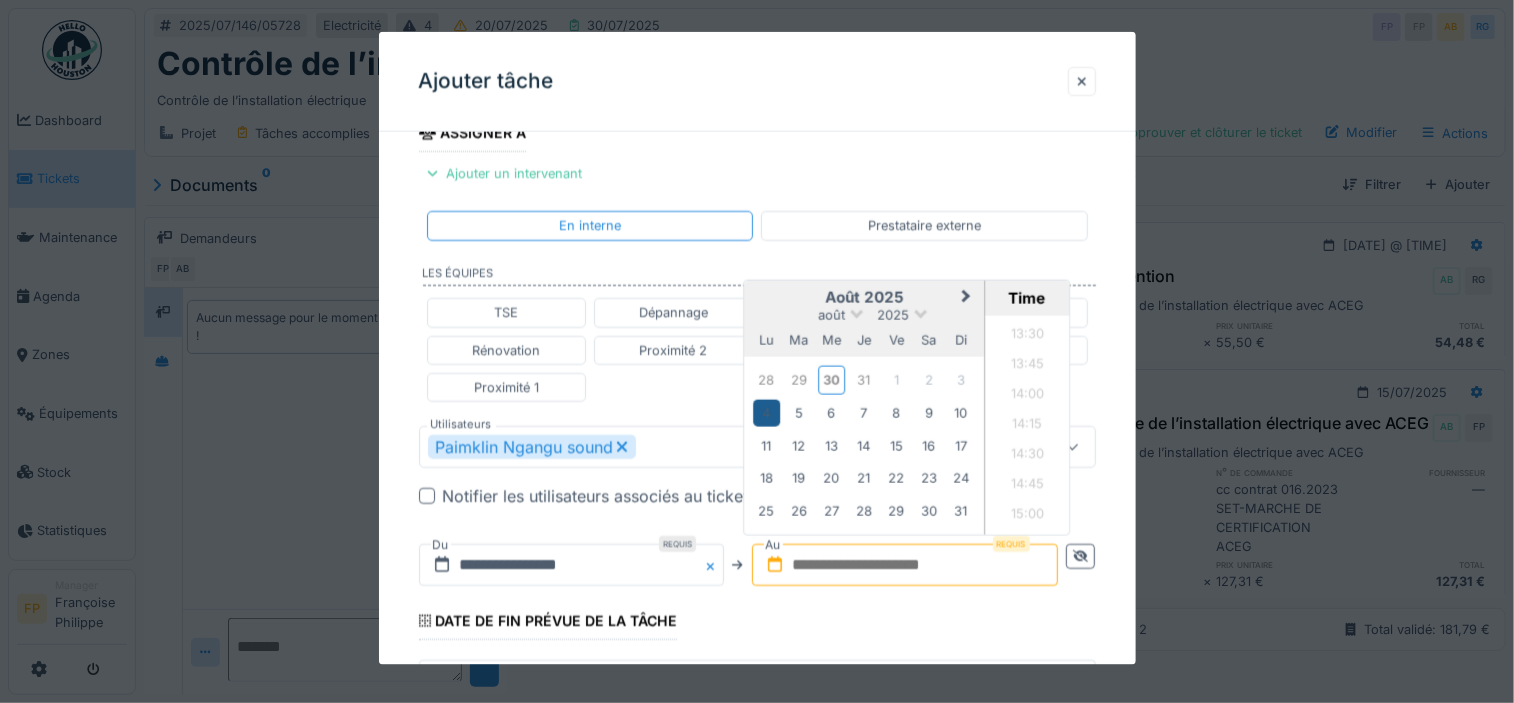 click on "4" at bounding box center (766, 412) 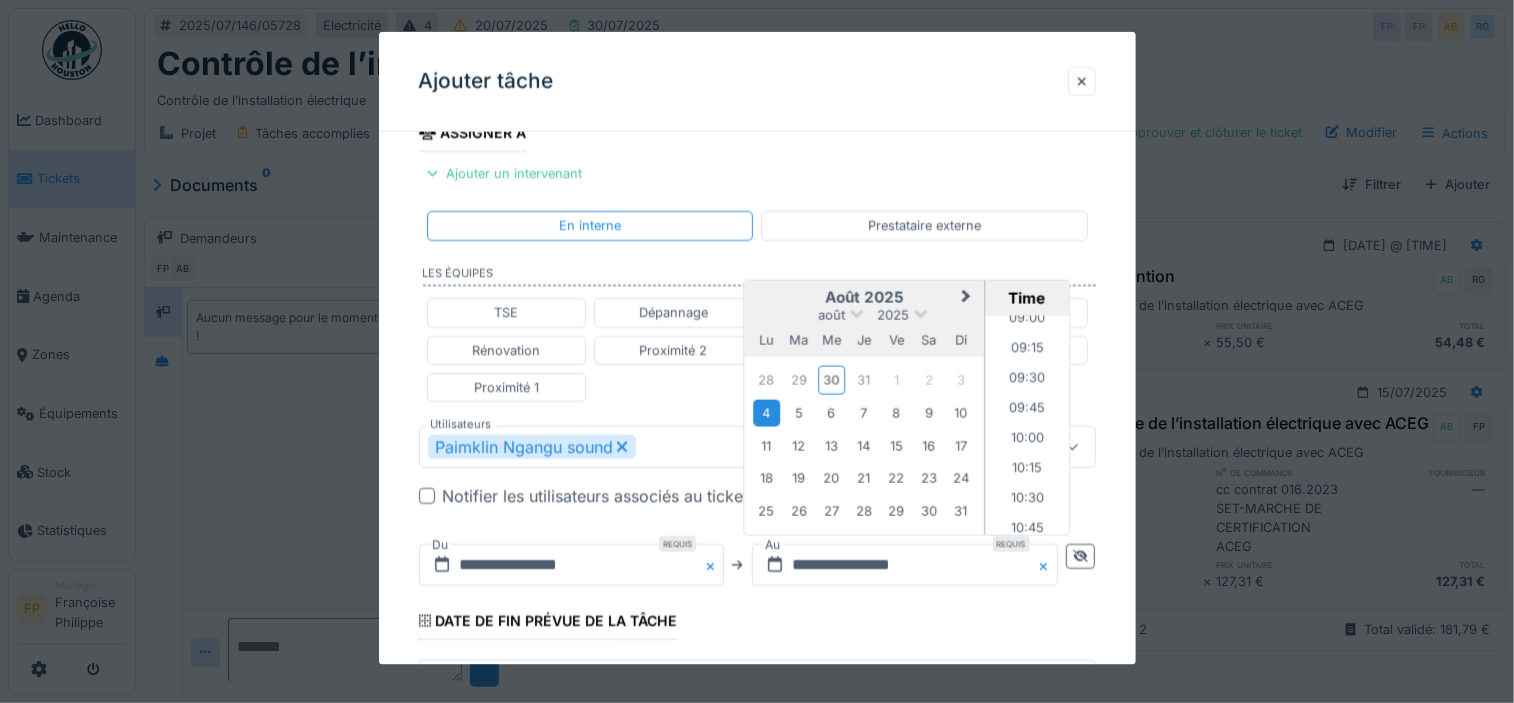 scroll, scrollTop: 976, scrollLeft: 0, axis: vertical 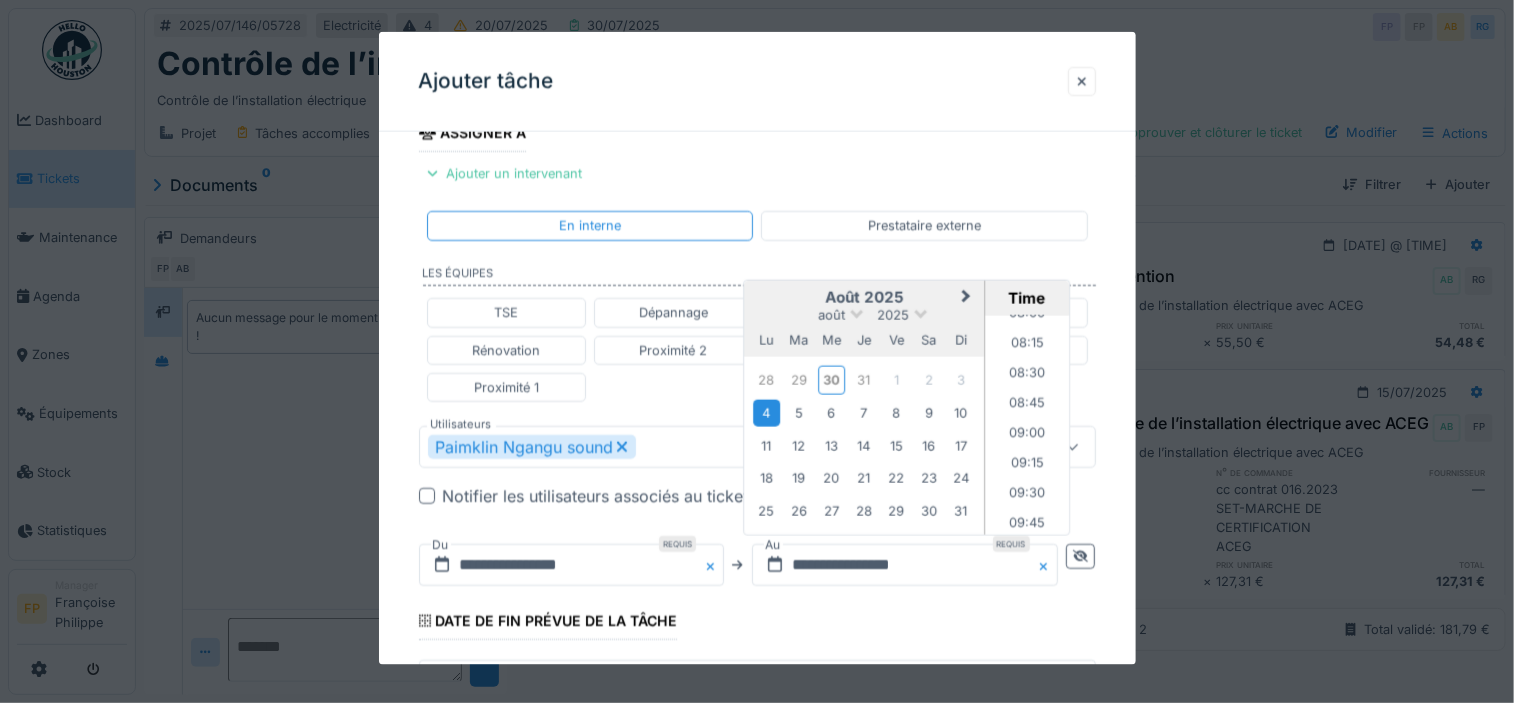 drag, startPoint x: 1021, startPoint y: 479, endPoint x: 1004, endPoint y: 488, distance: 19.235384 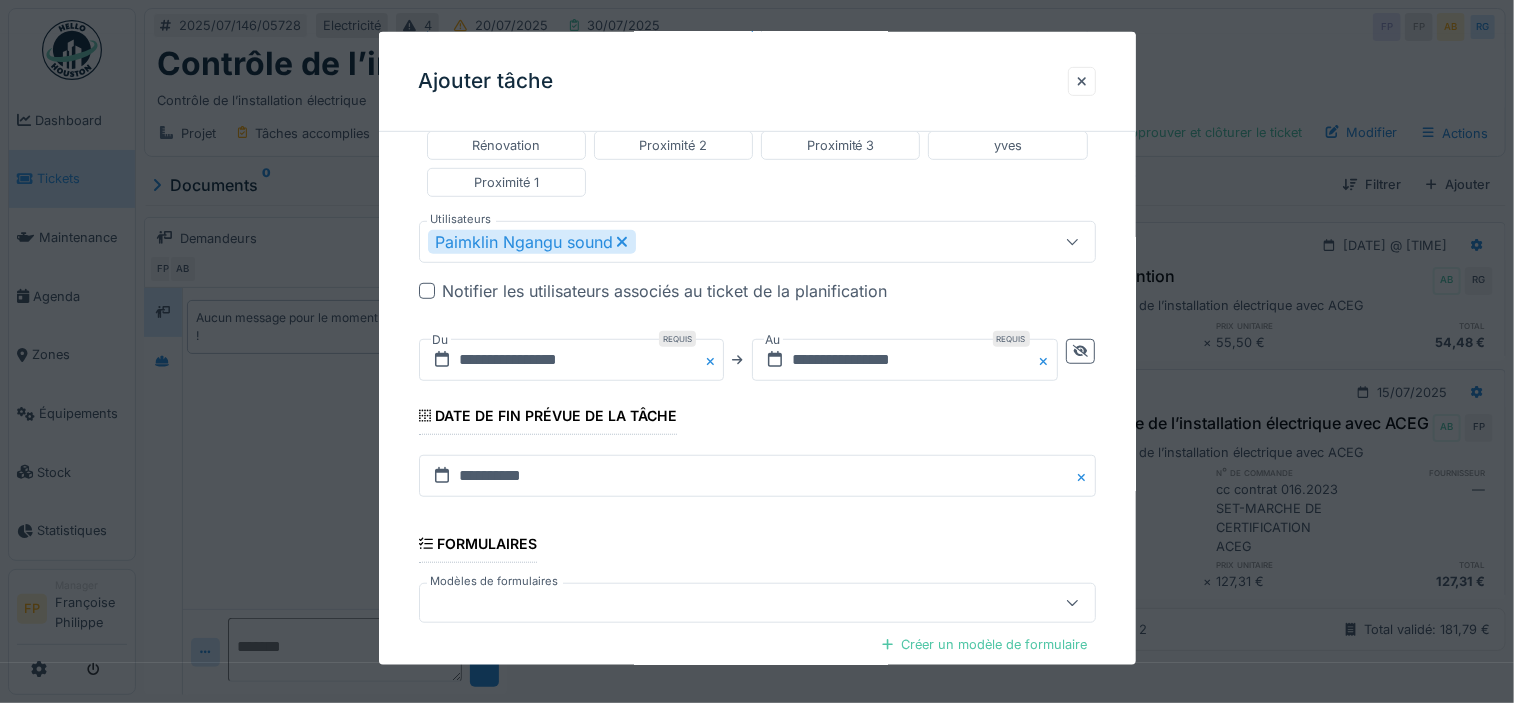 scroll, scrollTop: 761, scrollLeft: 0, axis: vertical 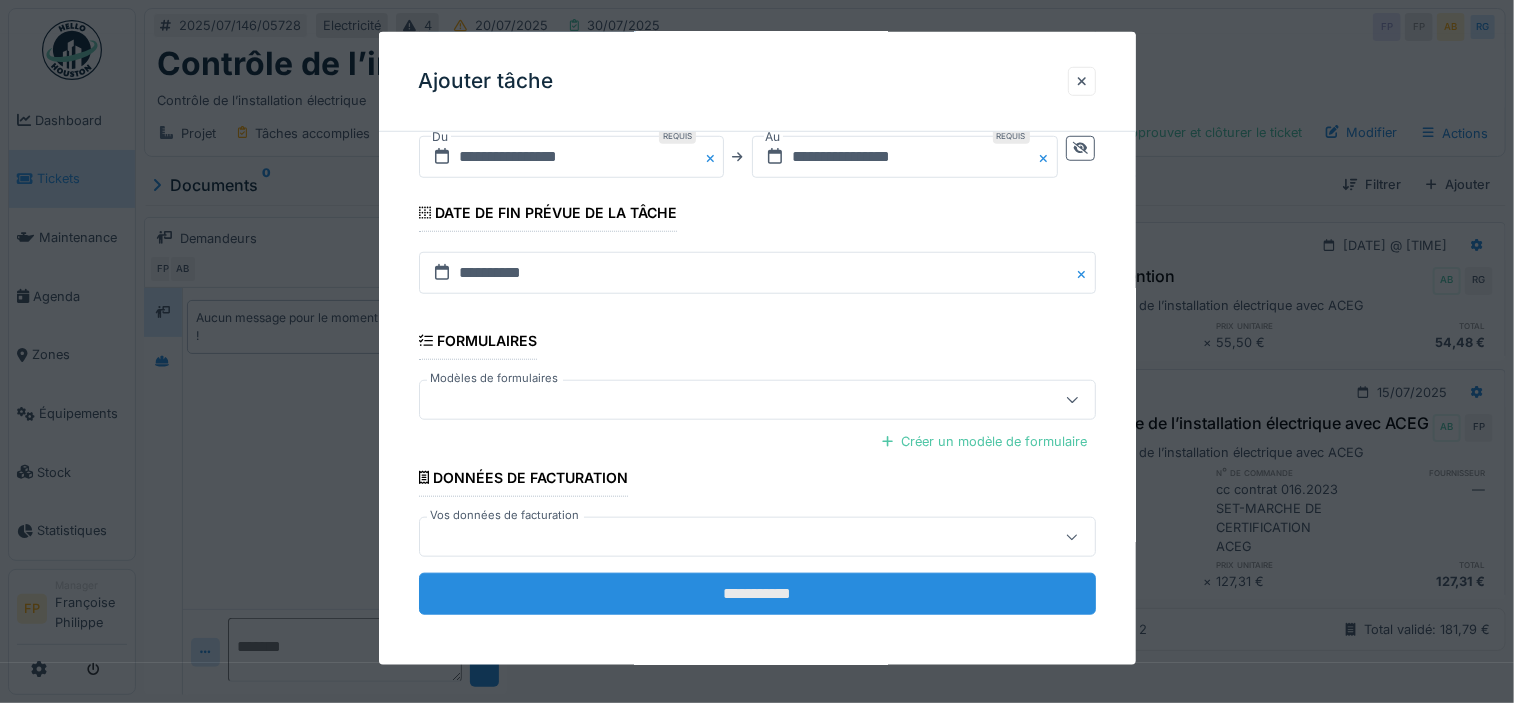 click on "**********" at bounding box center [757, 594] 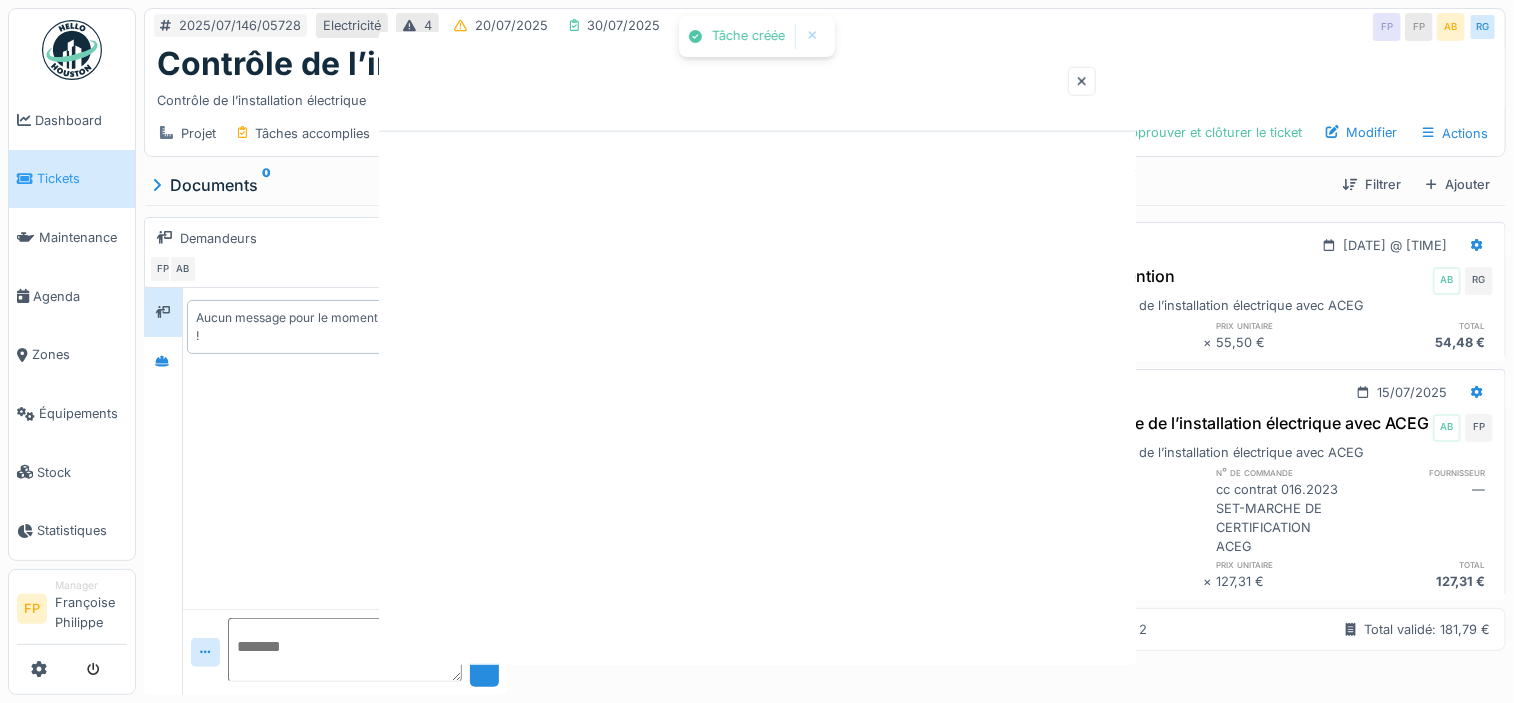 scroll, scrollTop: 0, scrollLeft: 0, axis: both 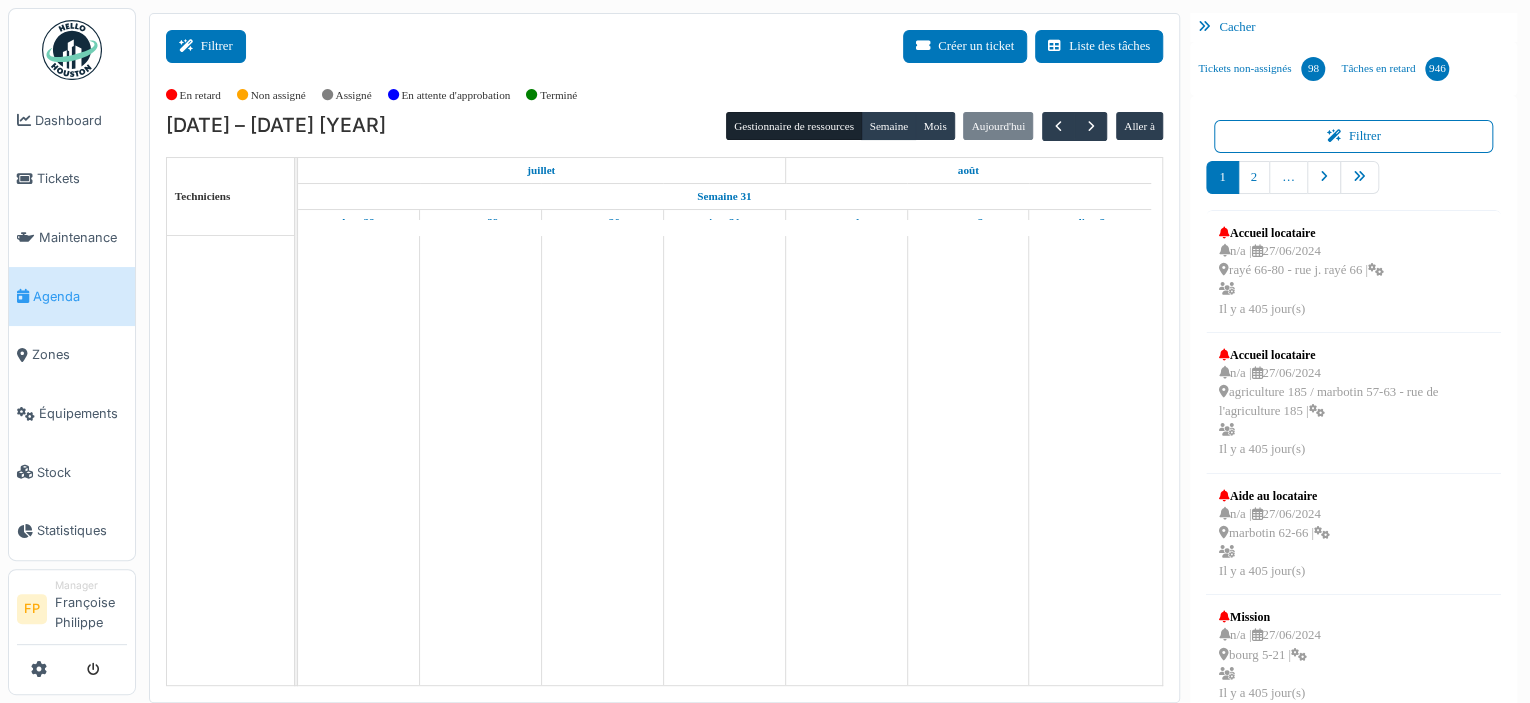 click on "Filtrer" at bounding box center [206, 46] 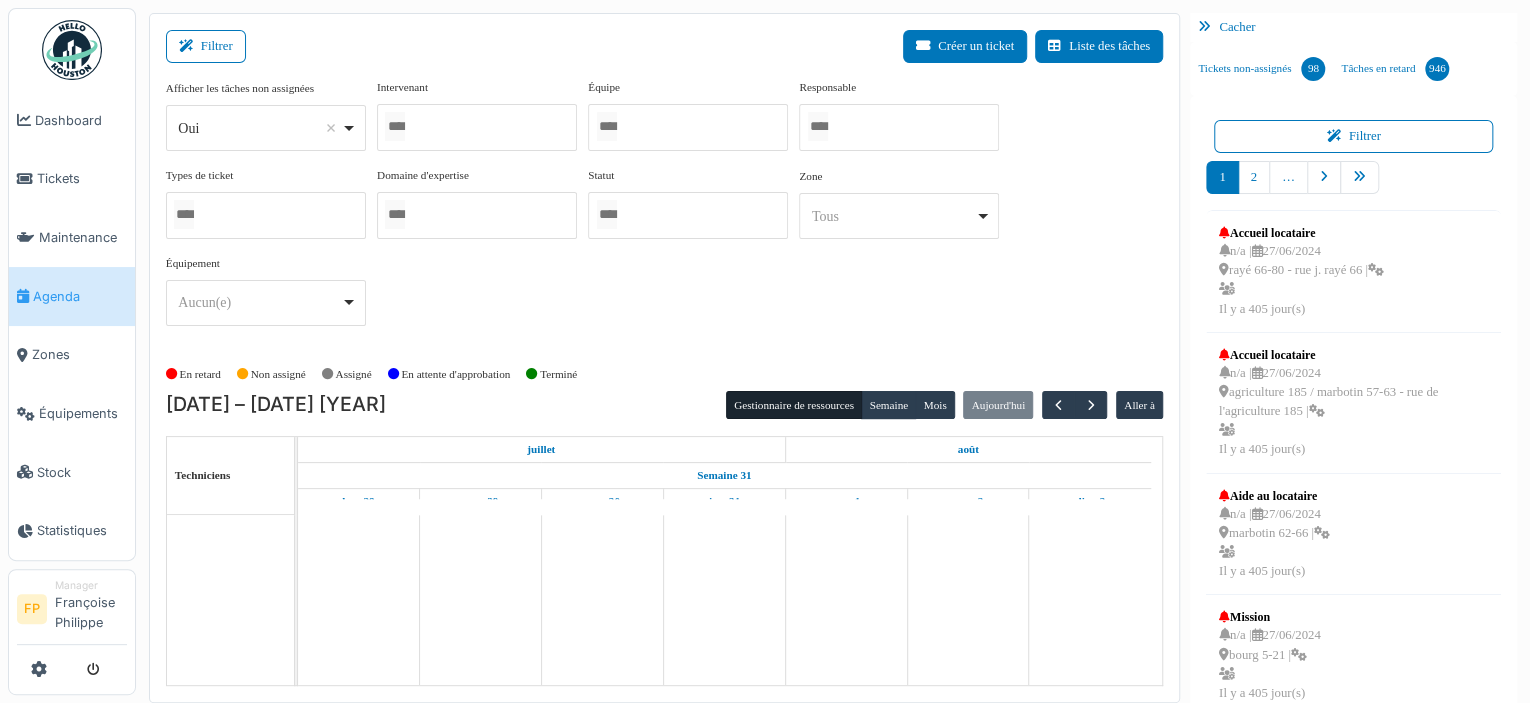 click on "Oui Remove item" at bounding box center (259, 128) 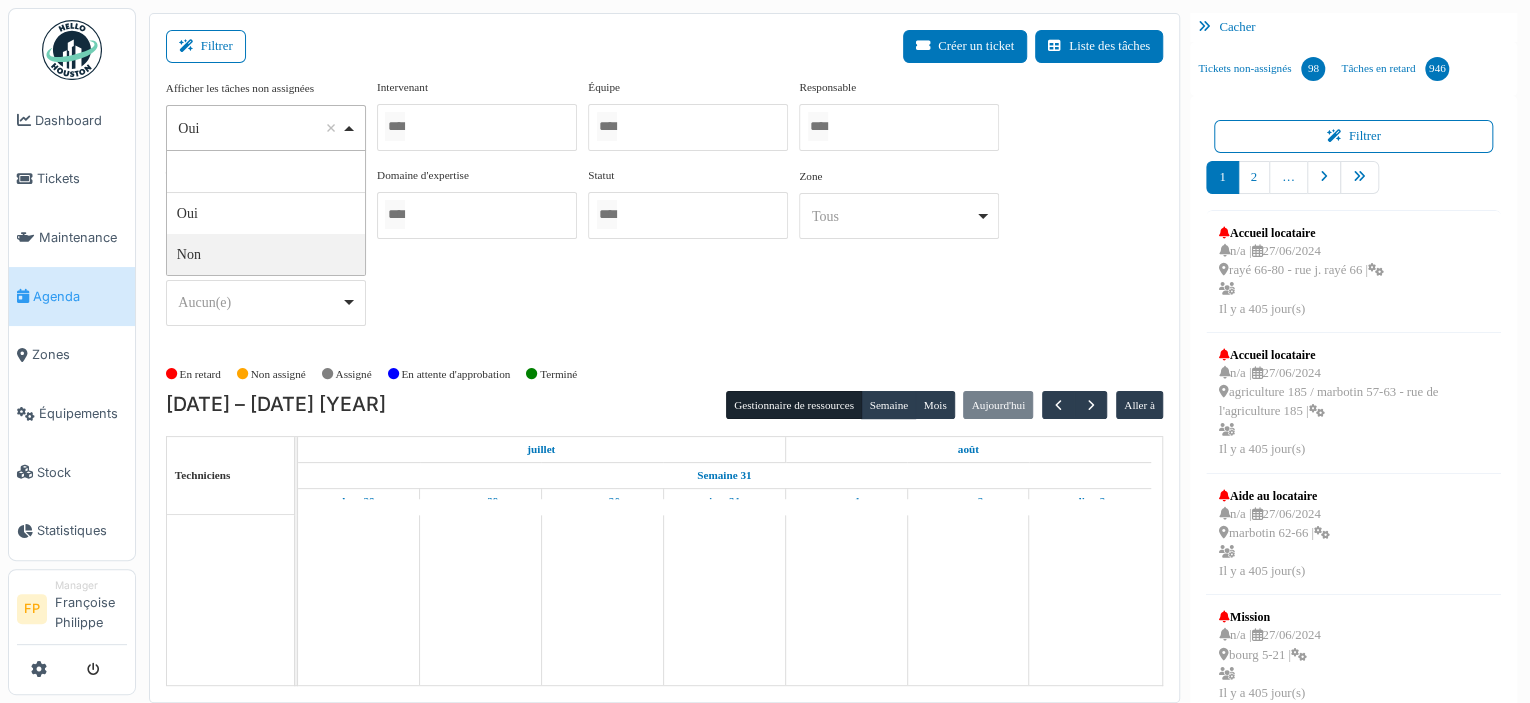select on "**" 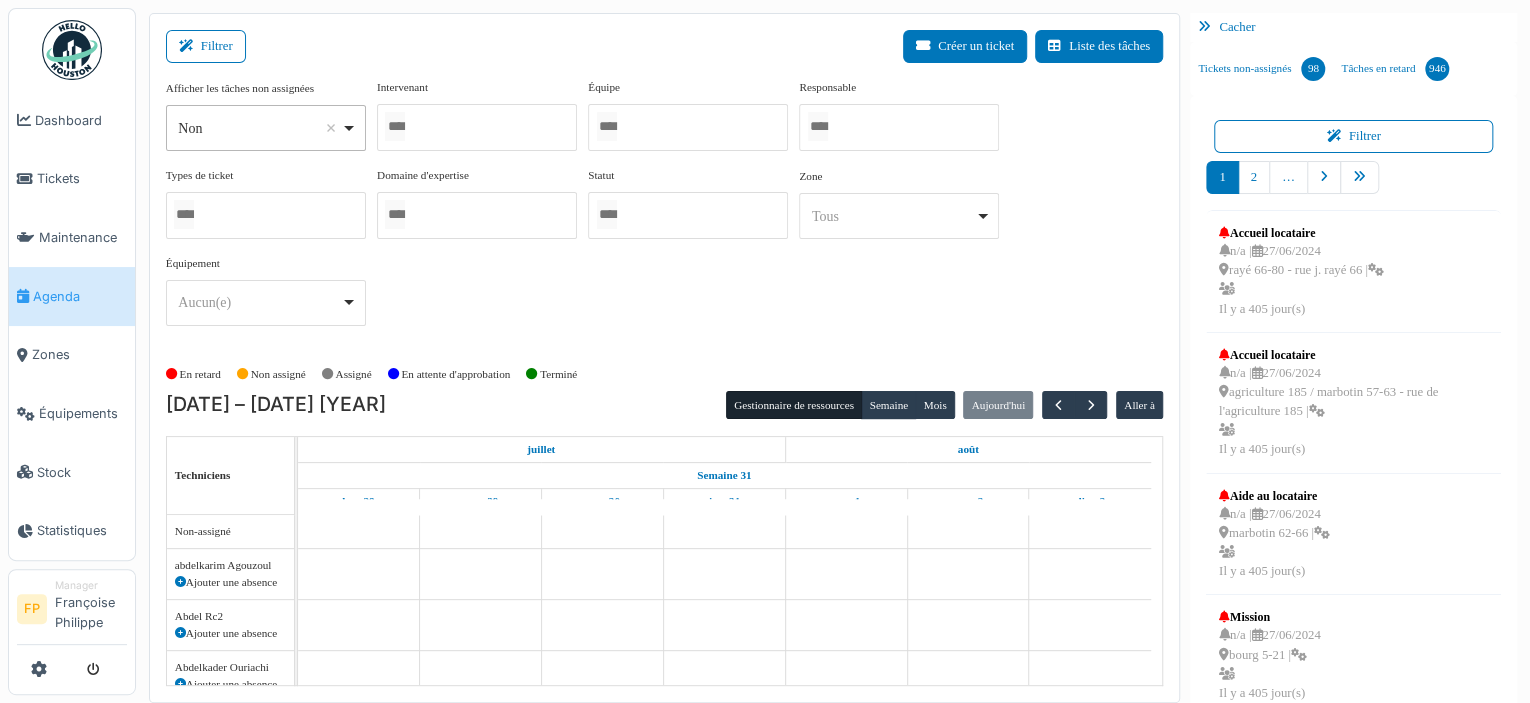 click at bounding box center (477, 127) 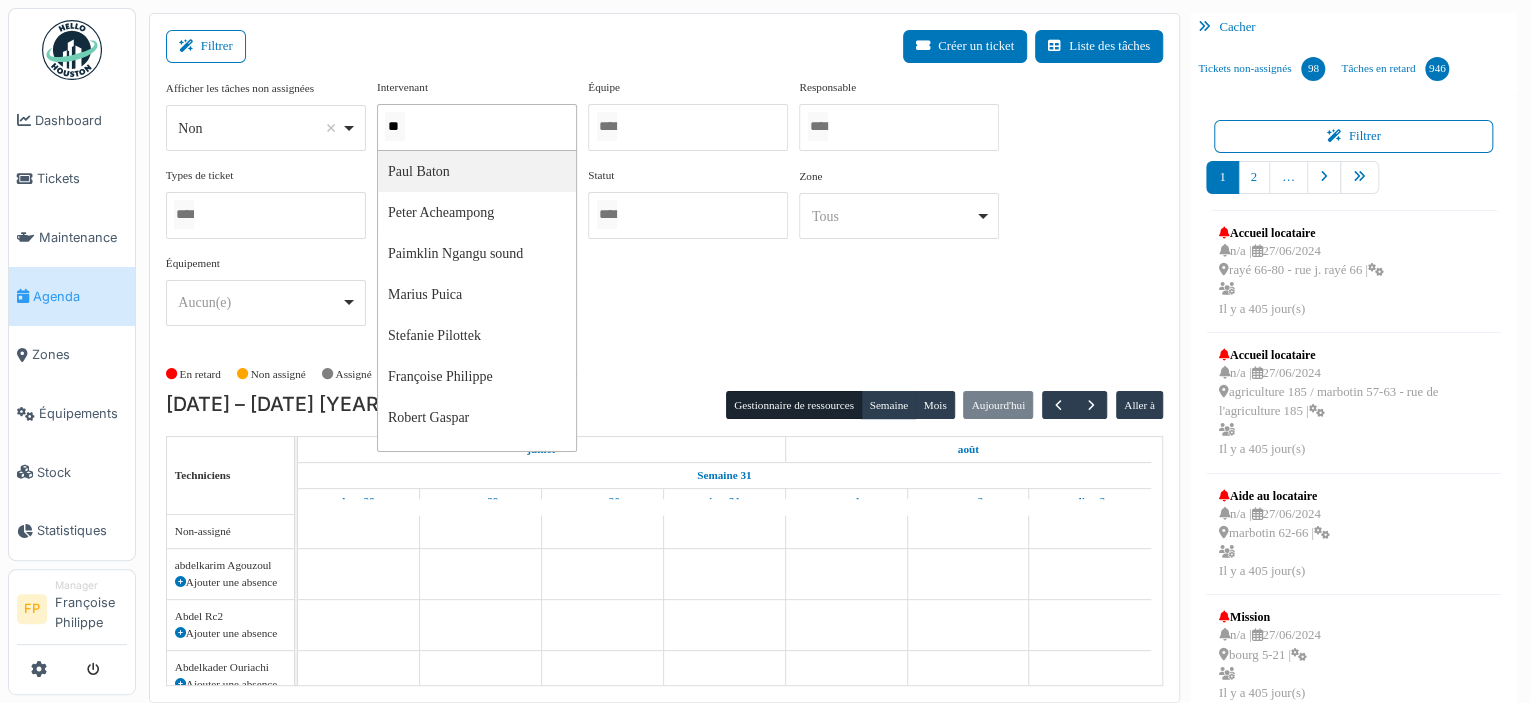 type on "***" 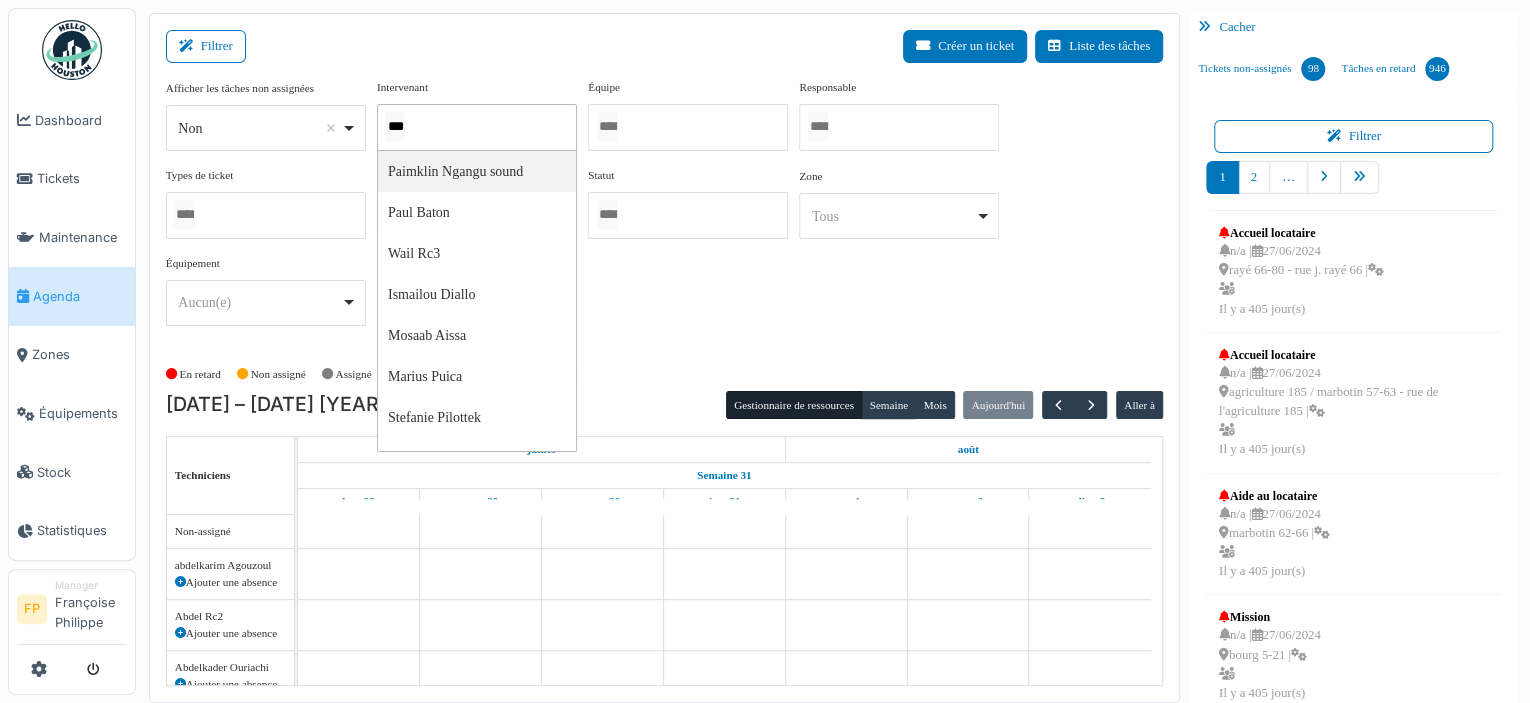 type 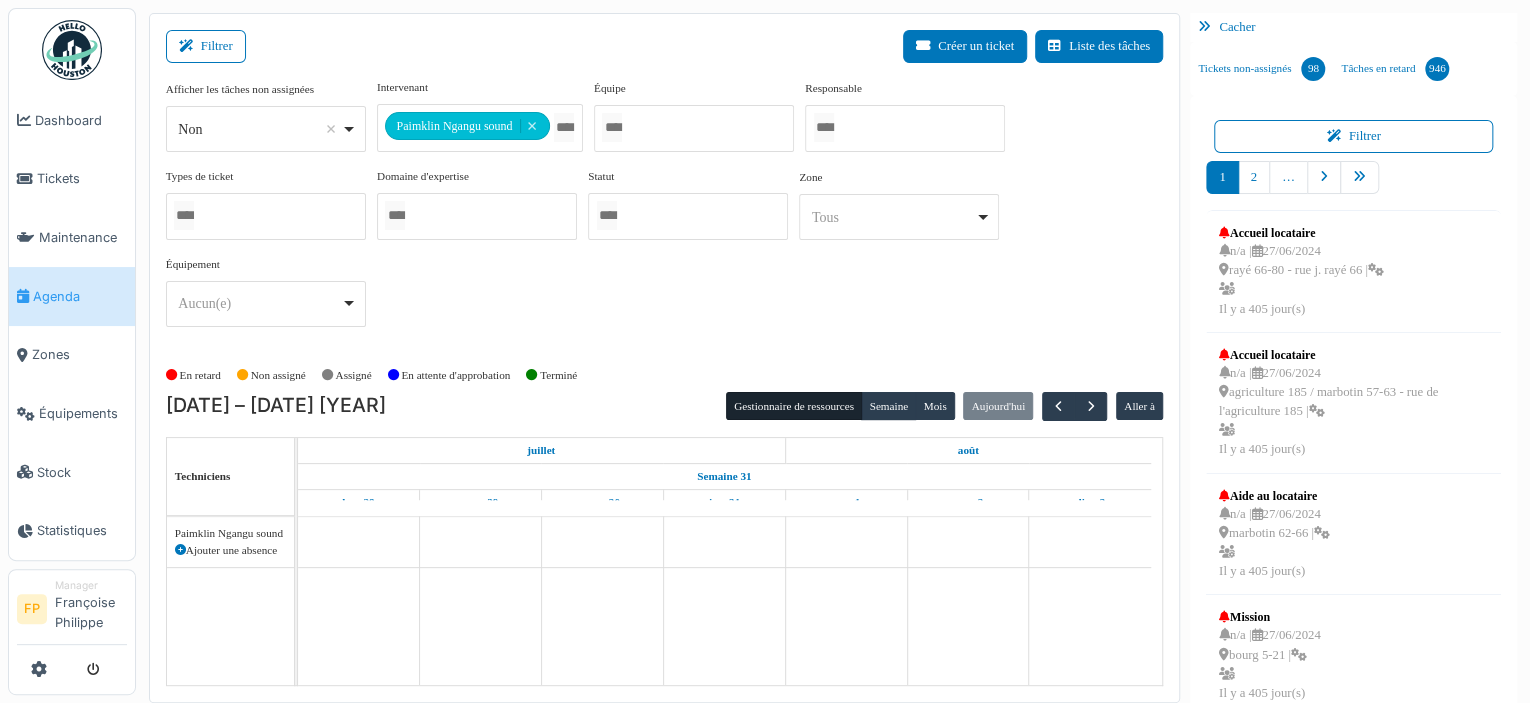 click on "**********" at bounding box center (664, 211) 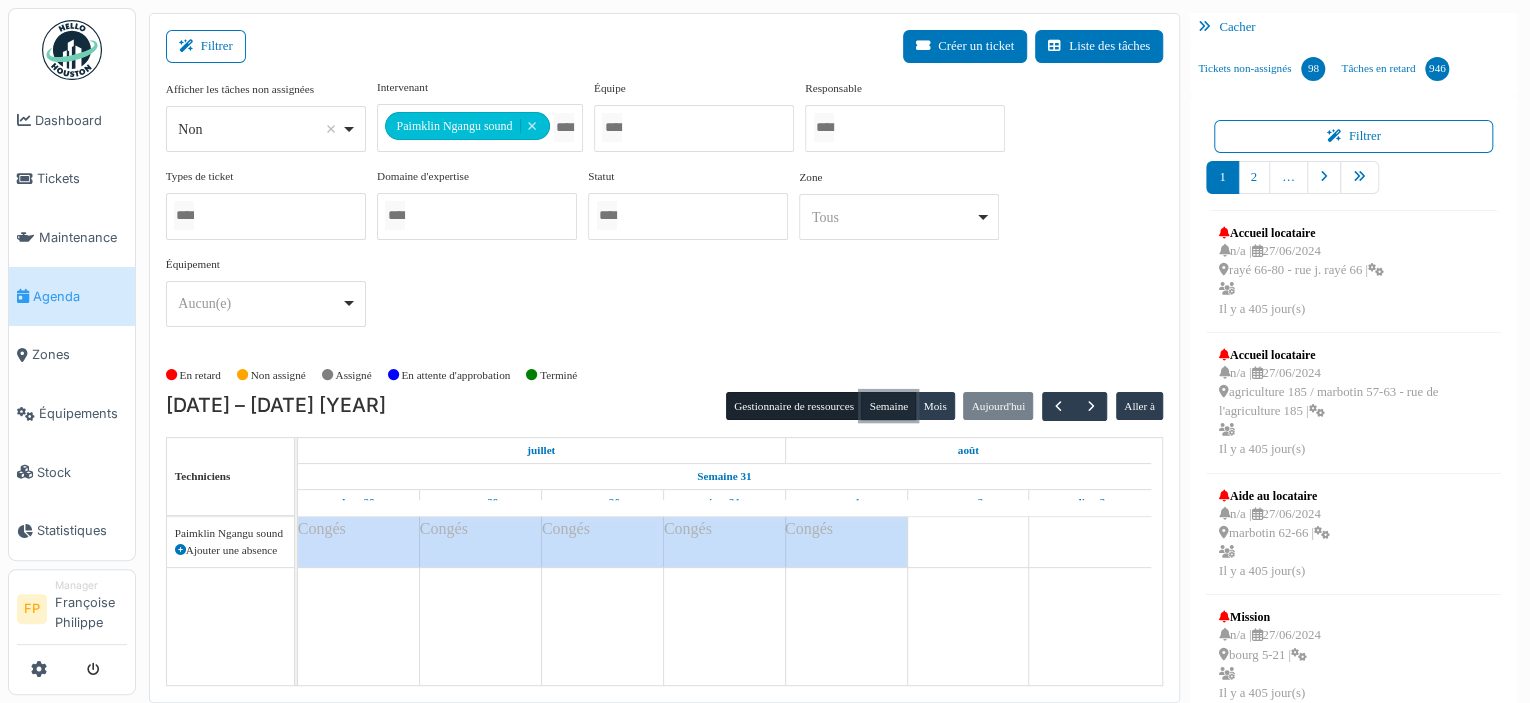 click on "Semaine" at bounding box center [888, 406] 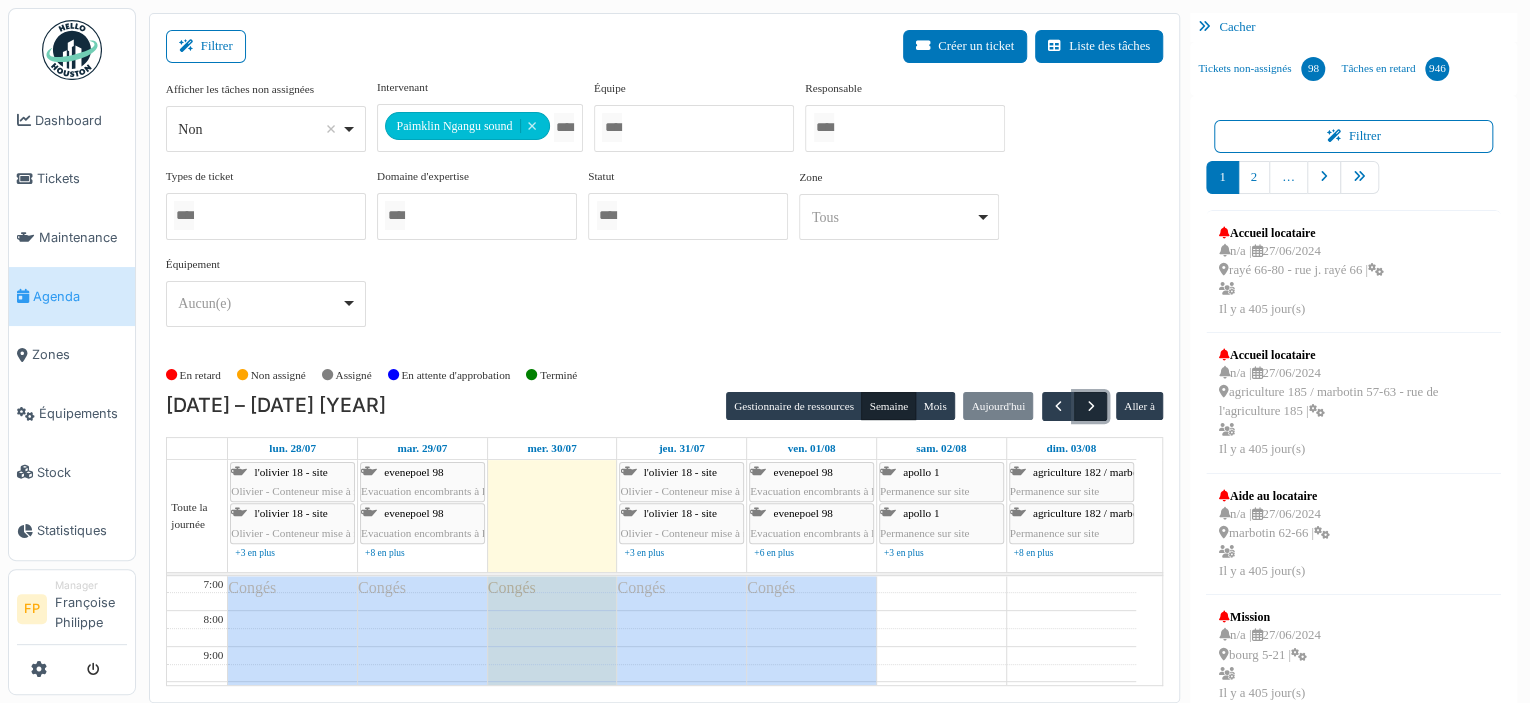 click at bounding box center [1090, 406] 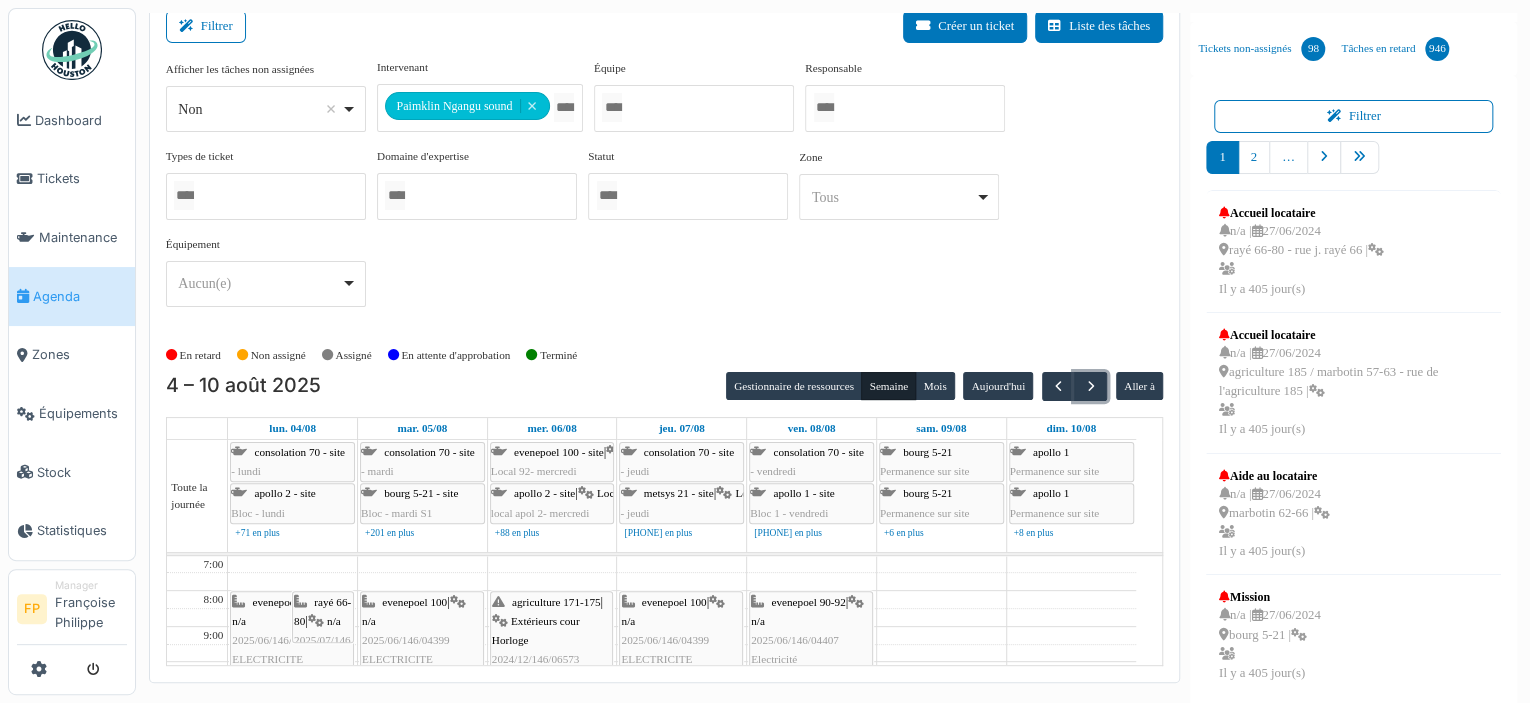 scroll, scrollTop: 25, scrollLeft: 0, axis: vertical 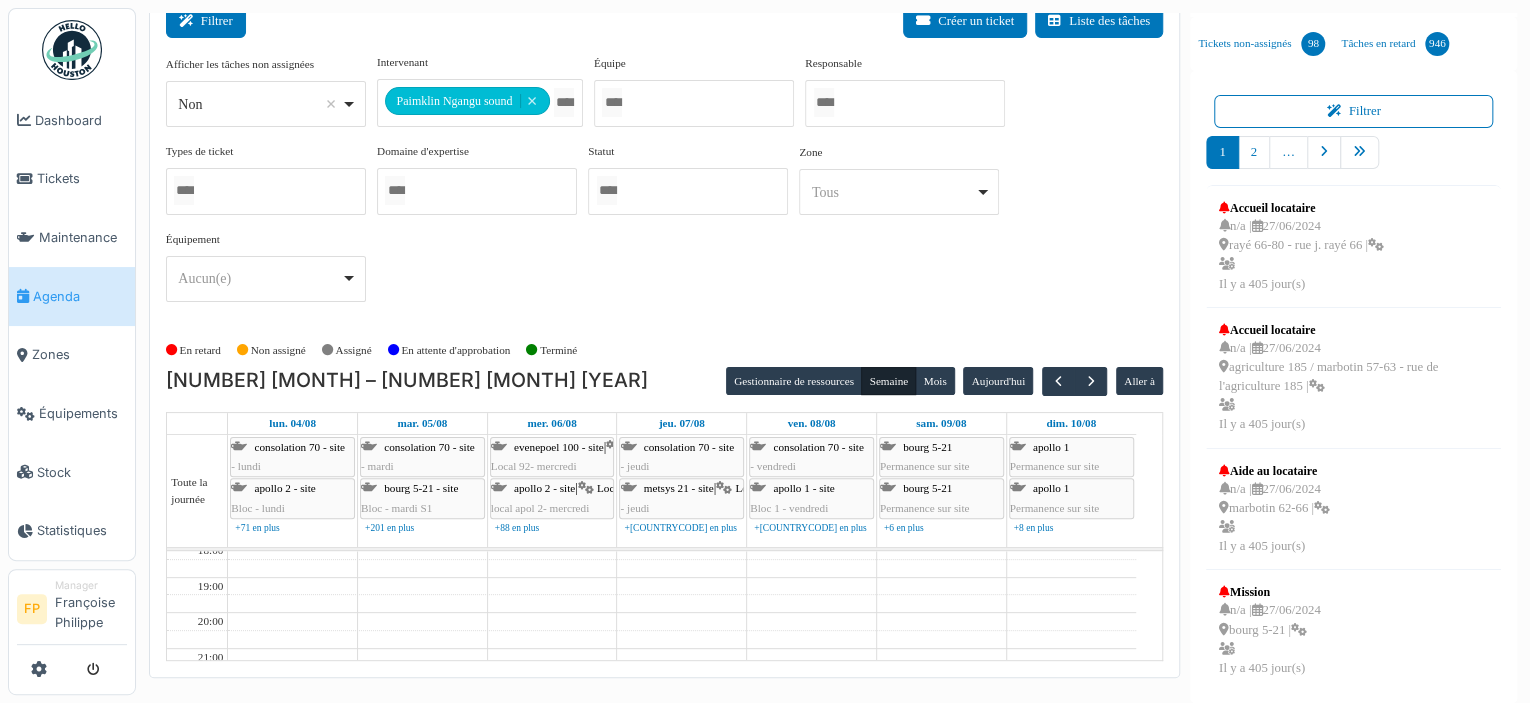 click on "Filtrer" 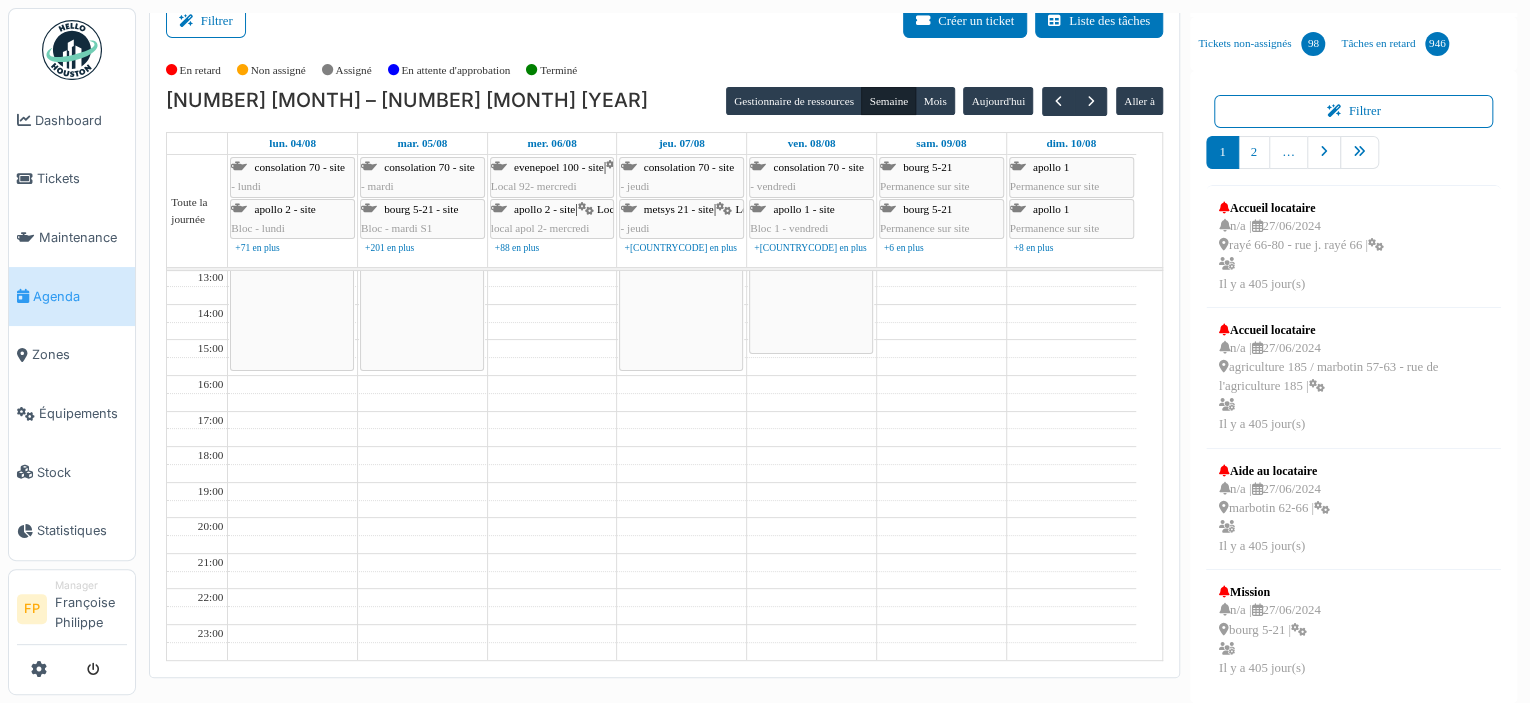 scroll, scrollTop: 204, scrollLeft: 0, axis: vertical 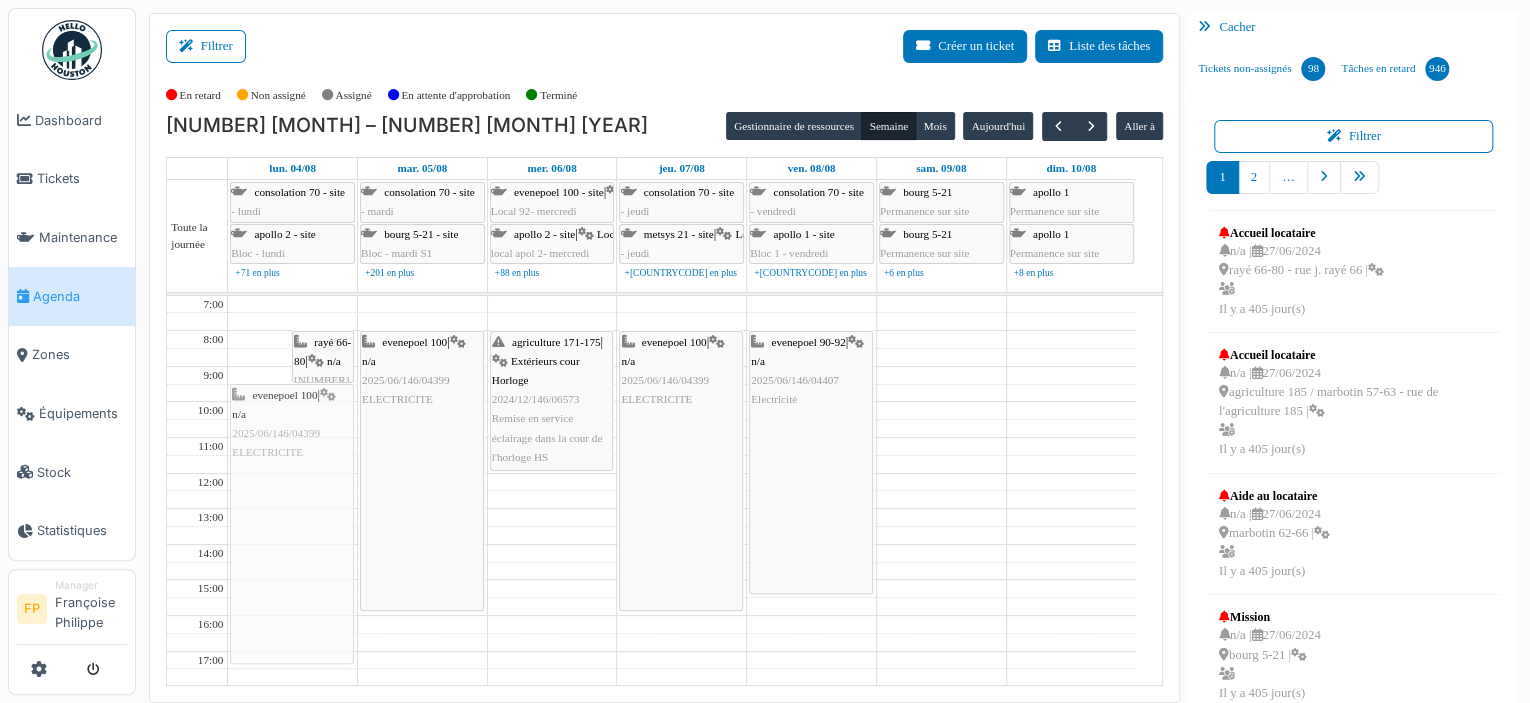 drag, startPoint x: 262, startPoint y: 383, endPoint x: 264, endPoint y: 414, distance: 31.06445 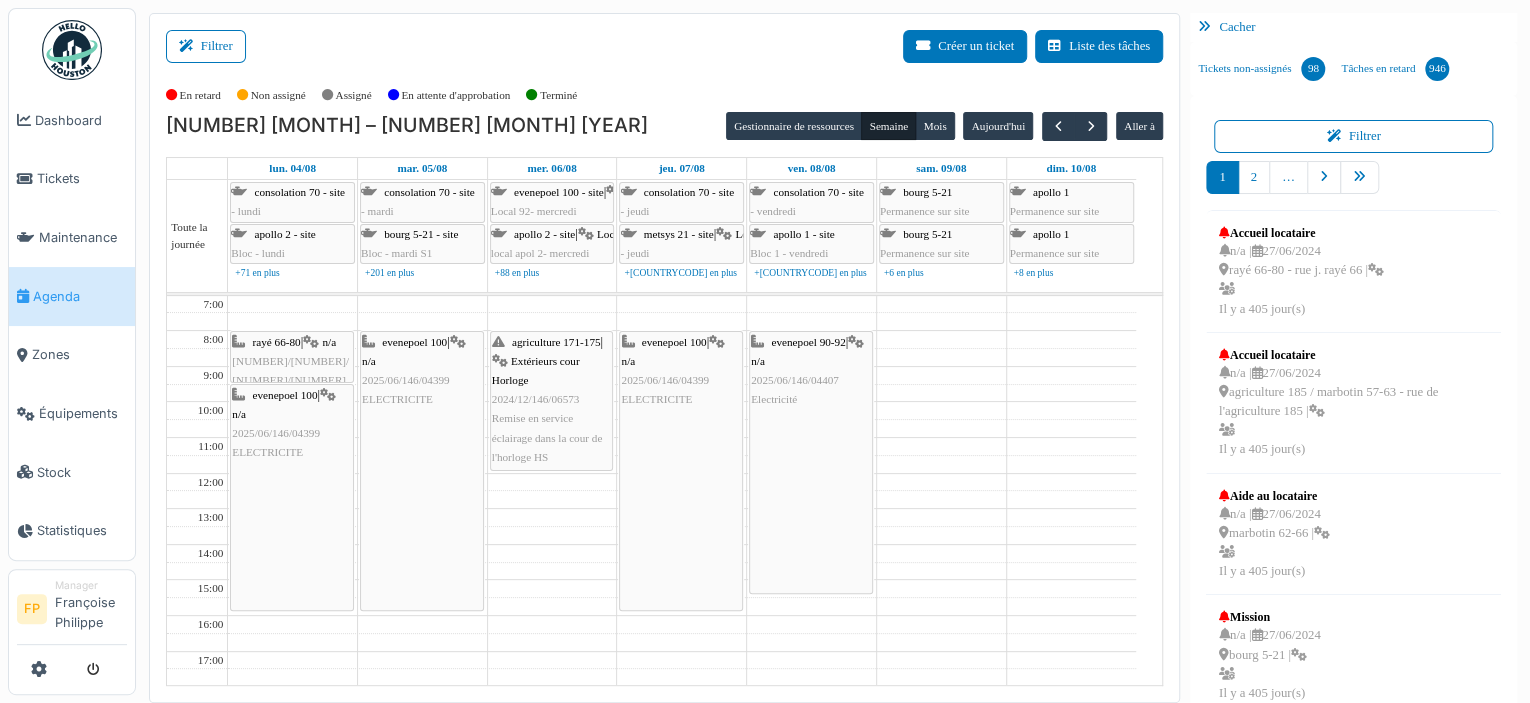 drag, startPoint x: 320, startPoint y: 631, endPoint x: 317, endPoint y: 608, distance: 23.194826 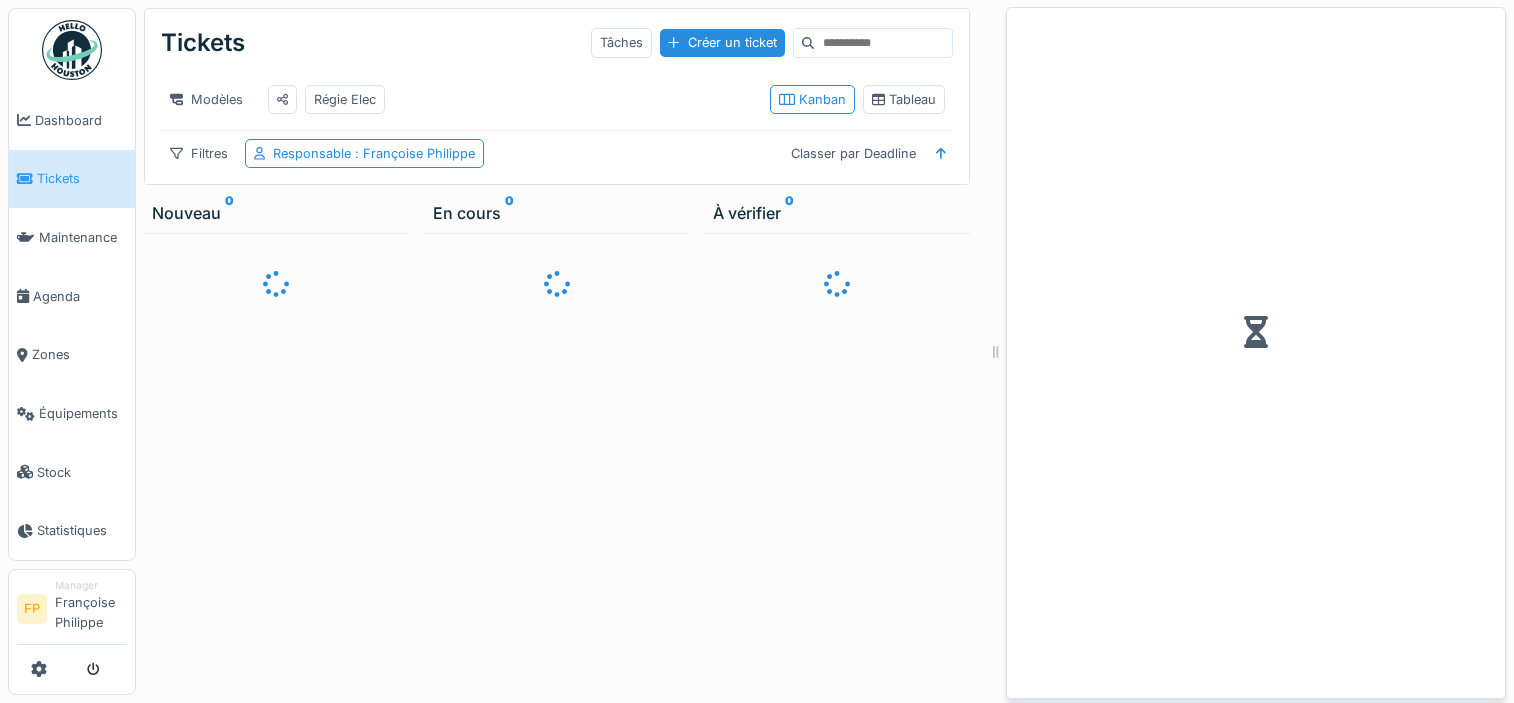 scroll, scrollTop: 0, scrollLeft: 0, axis: both 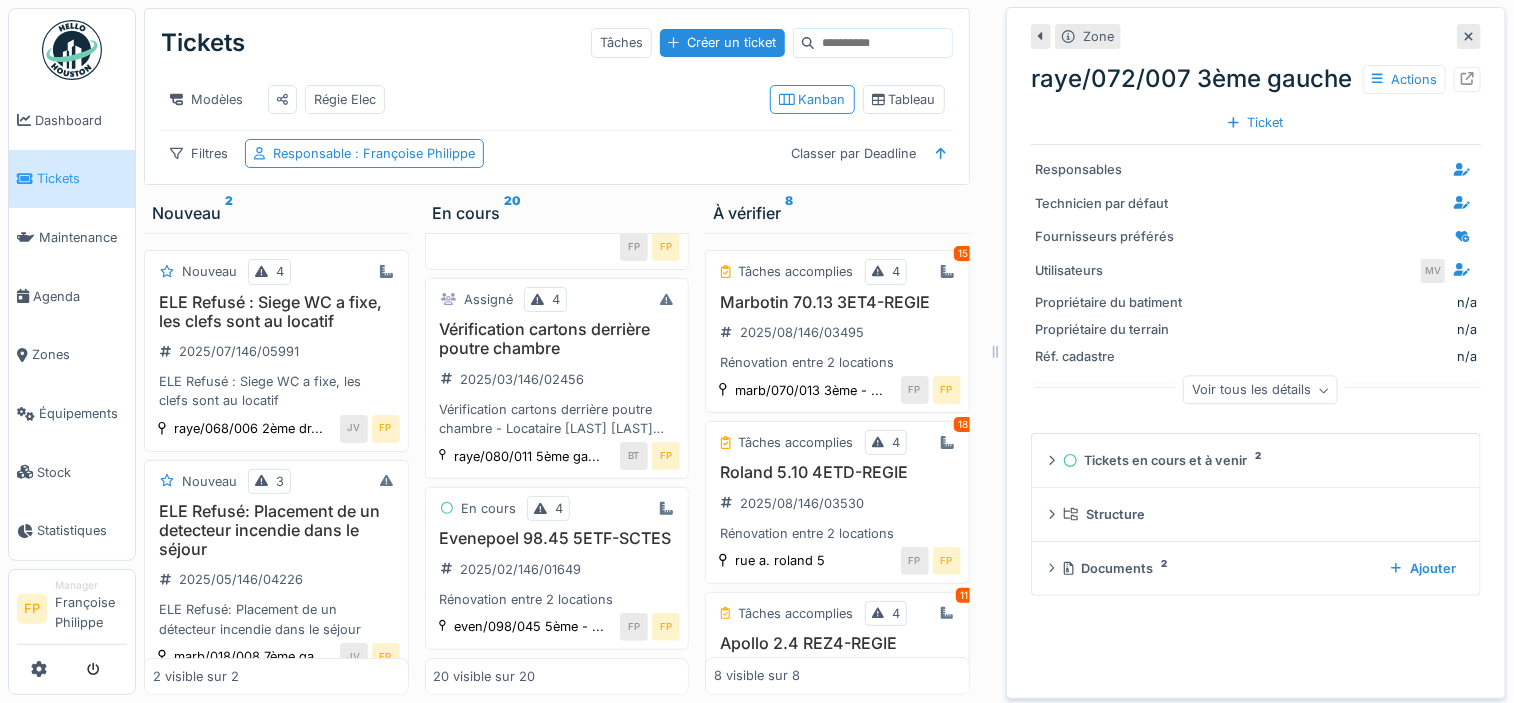 click at bounding box center [883, 43] 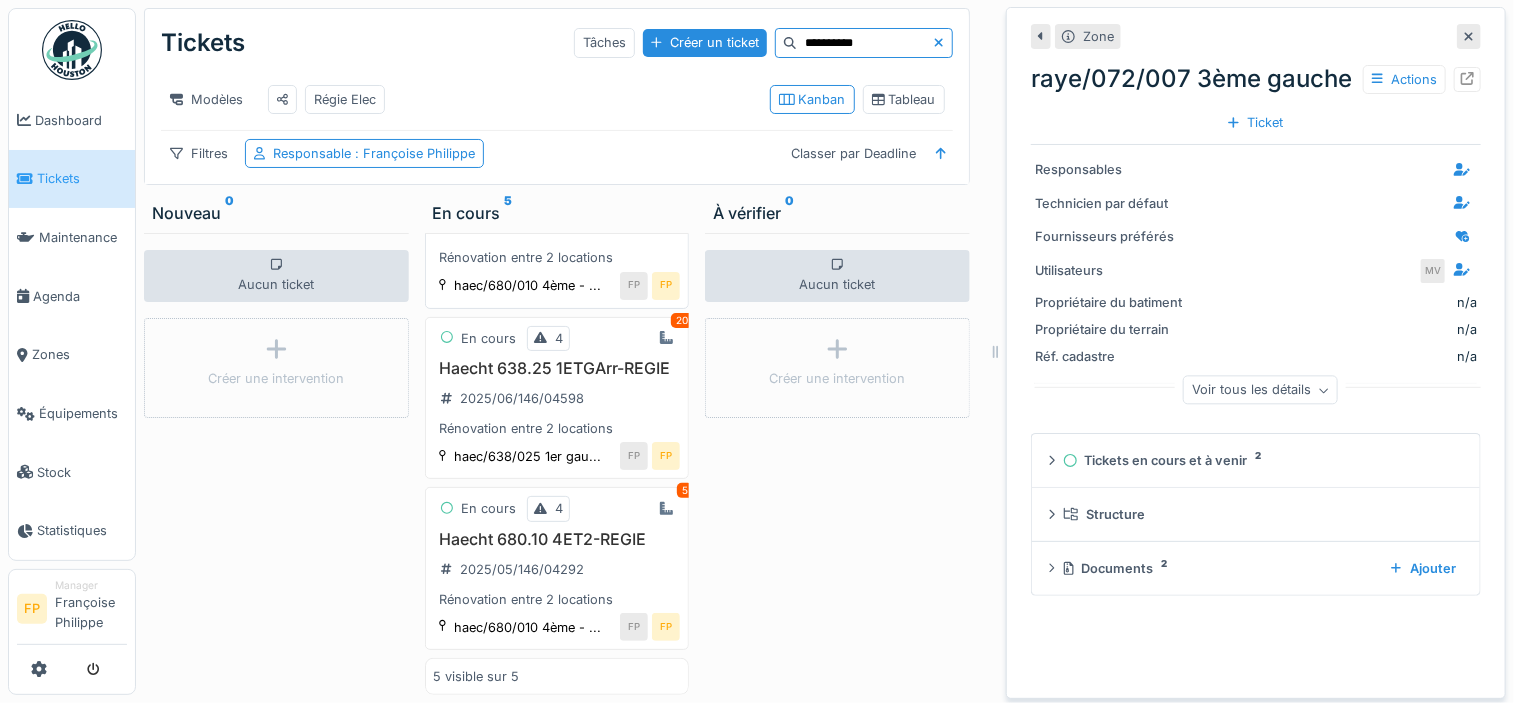 scroll, scrollTop: 600, scrollLeft: 0, axis: vertical 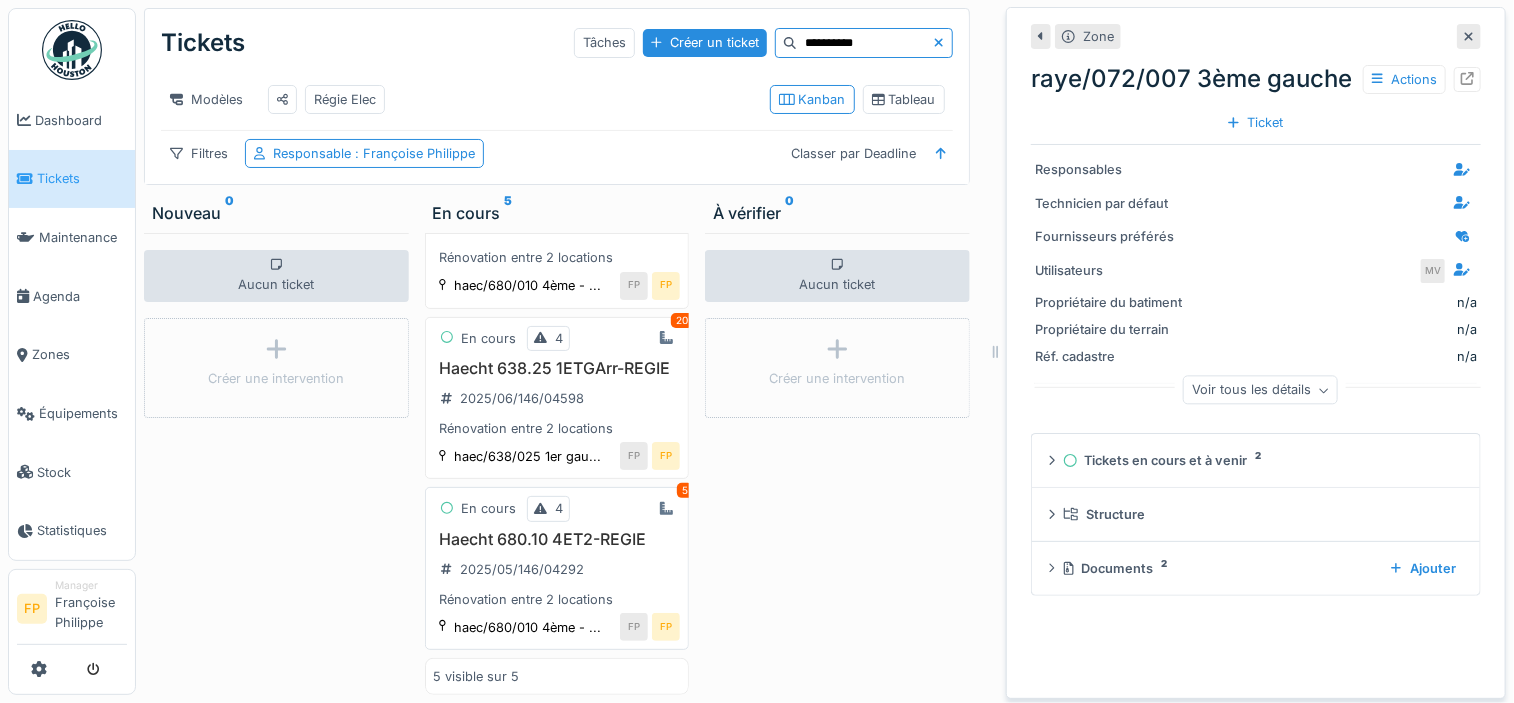 type on "**********" 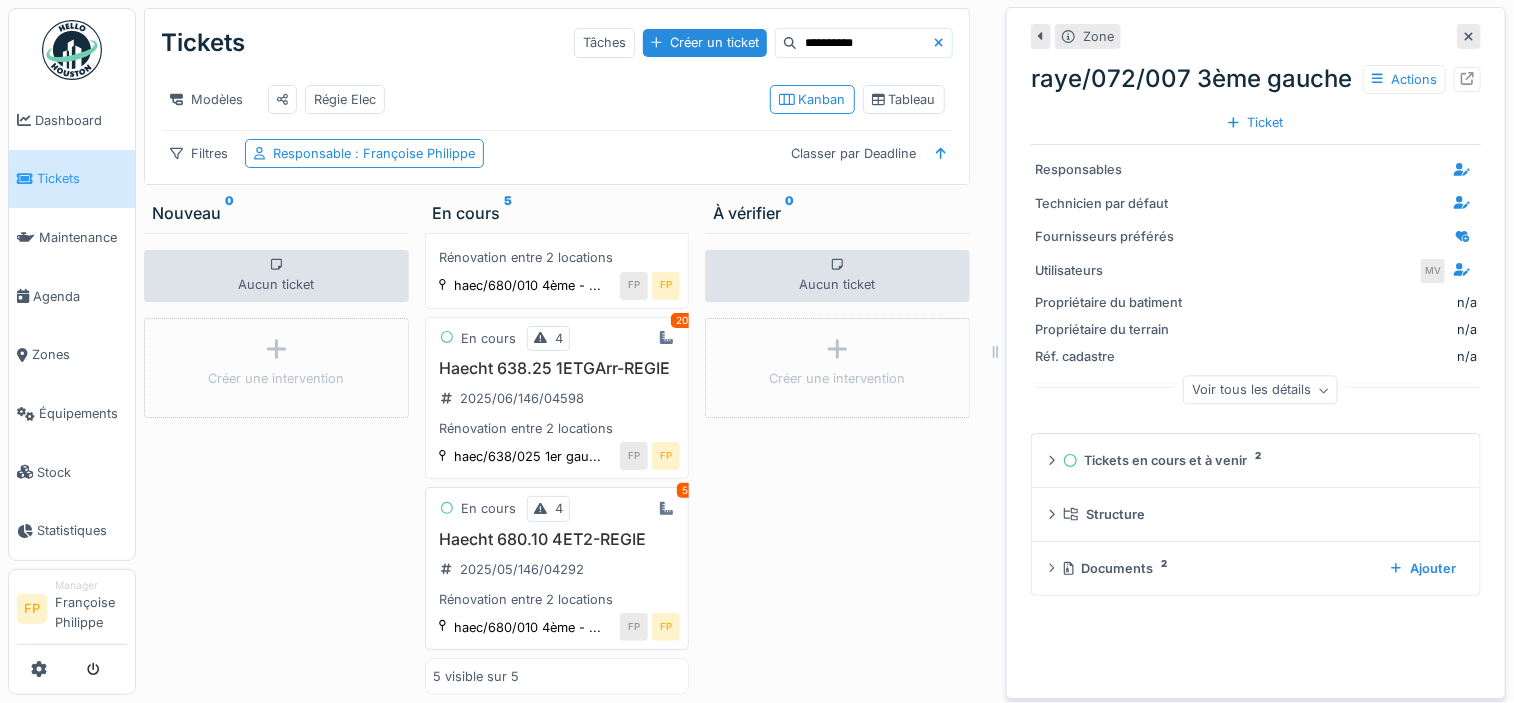 click on "Haecht 680.10 4ET2-REGIE" at bounding box center (557, 539) 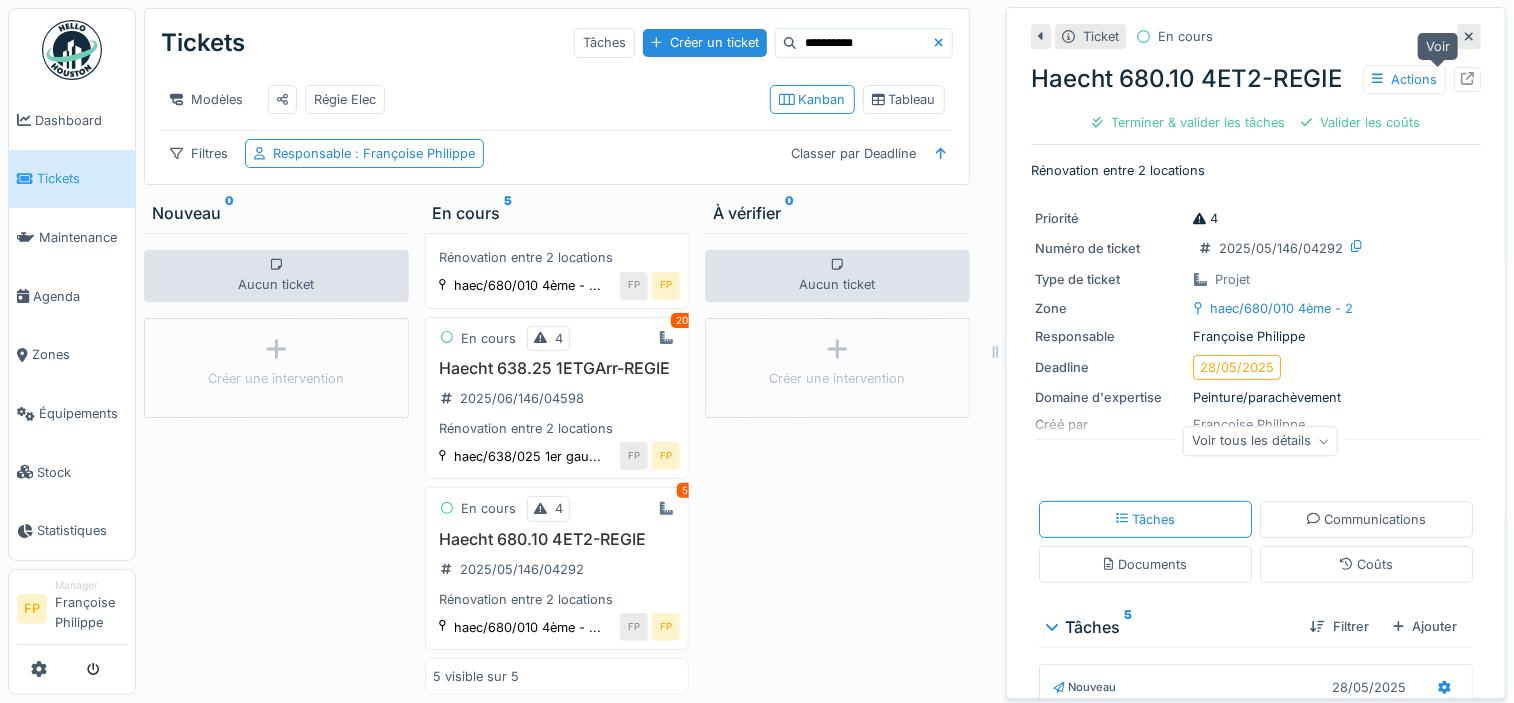 click 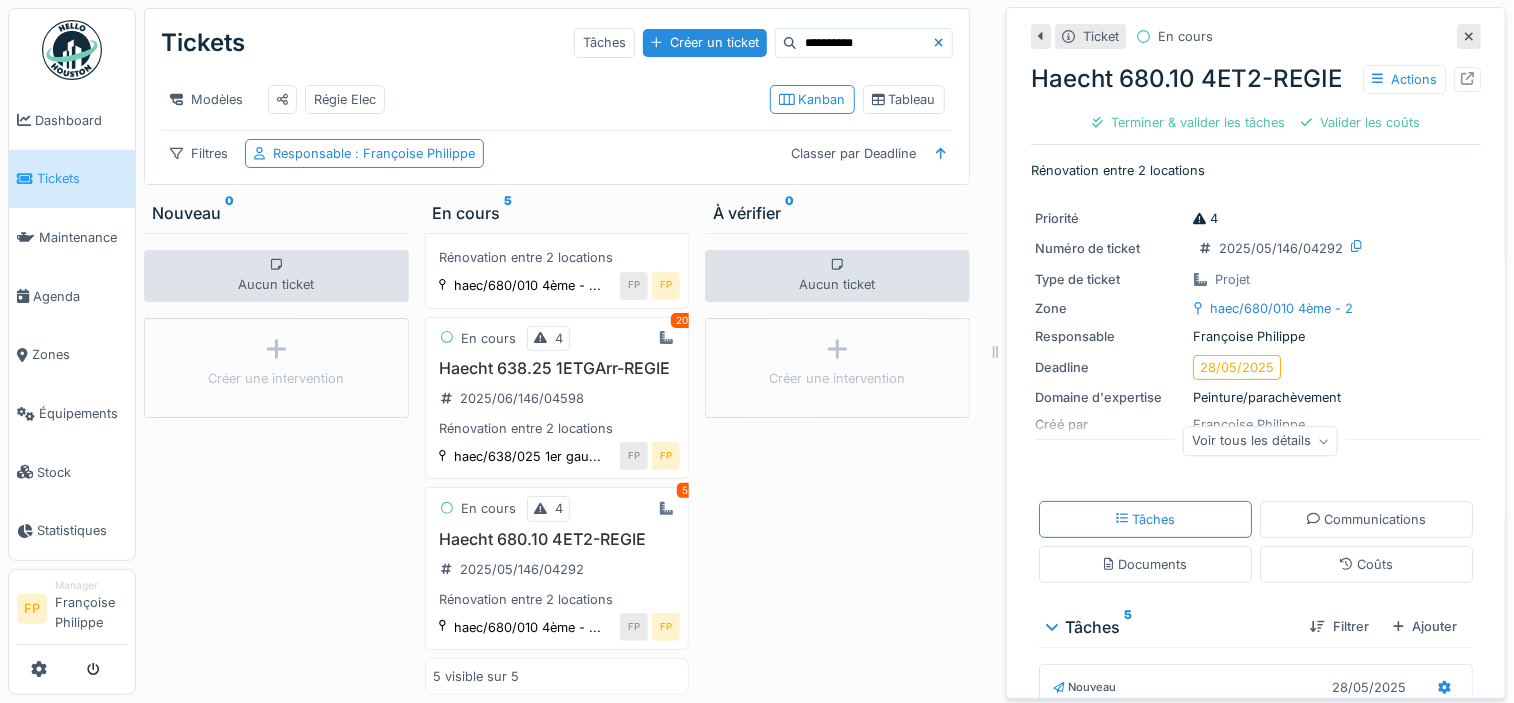 click 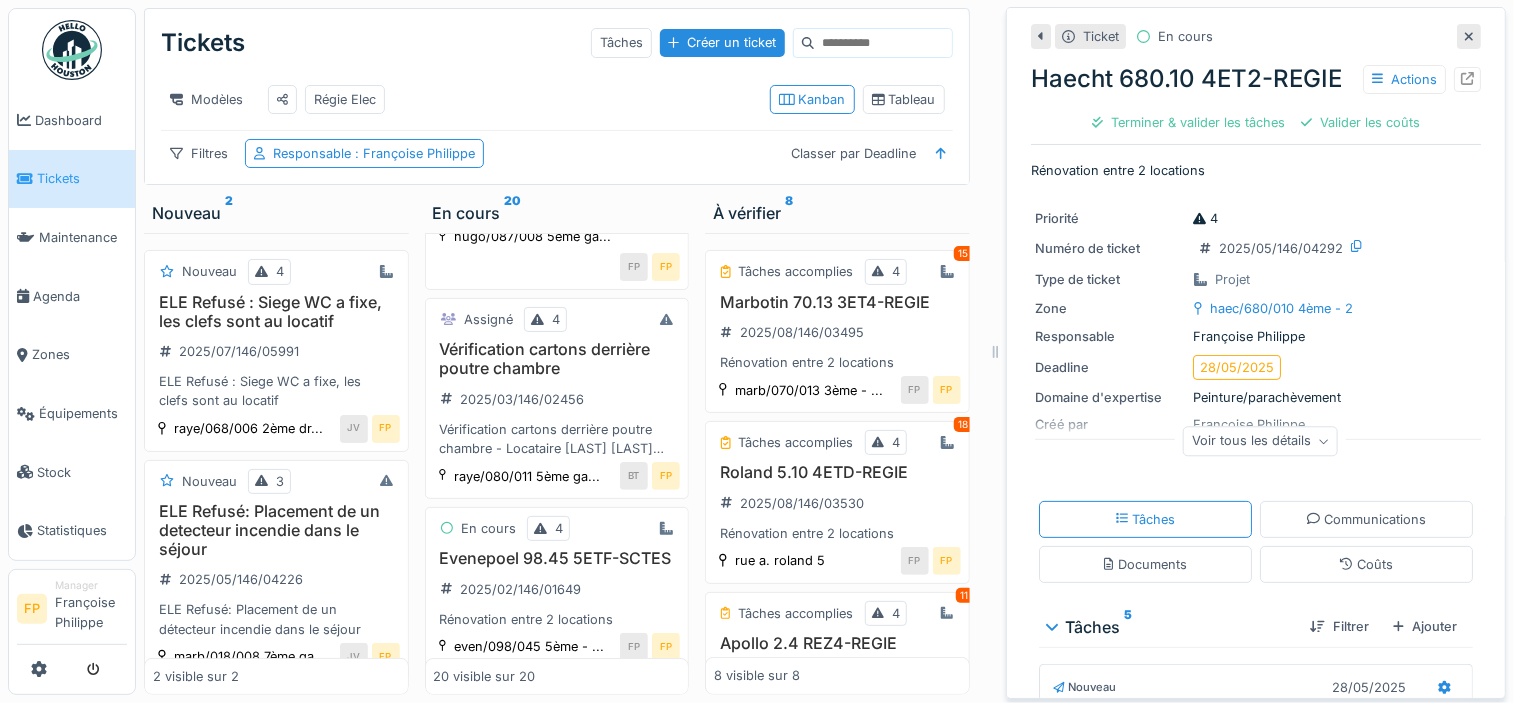scroll, scrollTop: 3100, scrollLeft: 0, axis: vertical 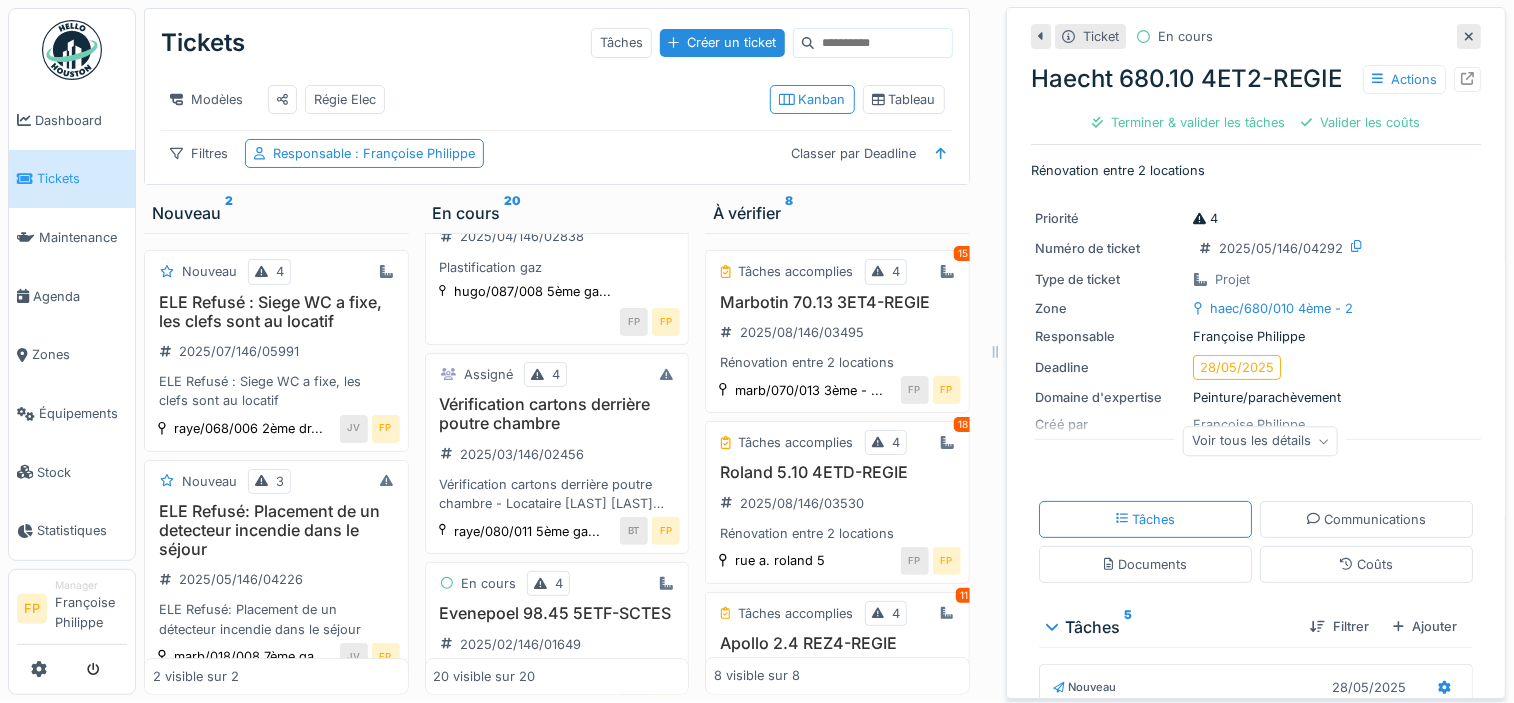 click on "Apollo 2.15 1ET7-REGIE" at bounding box center [557, 16] 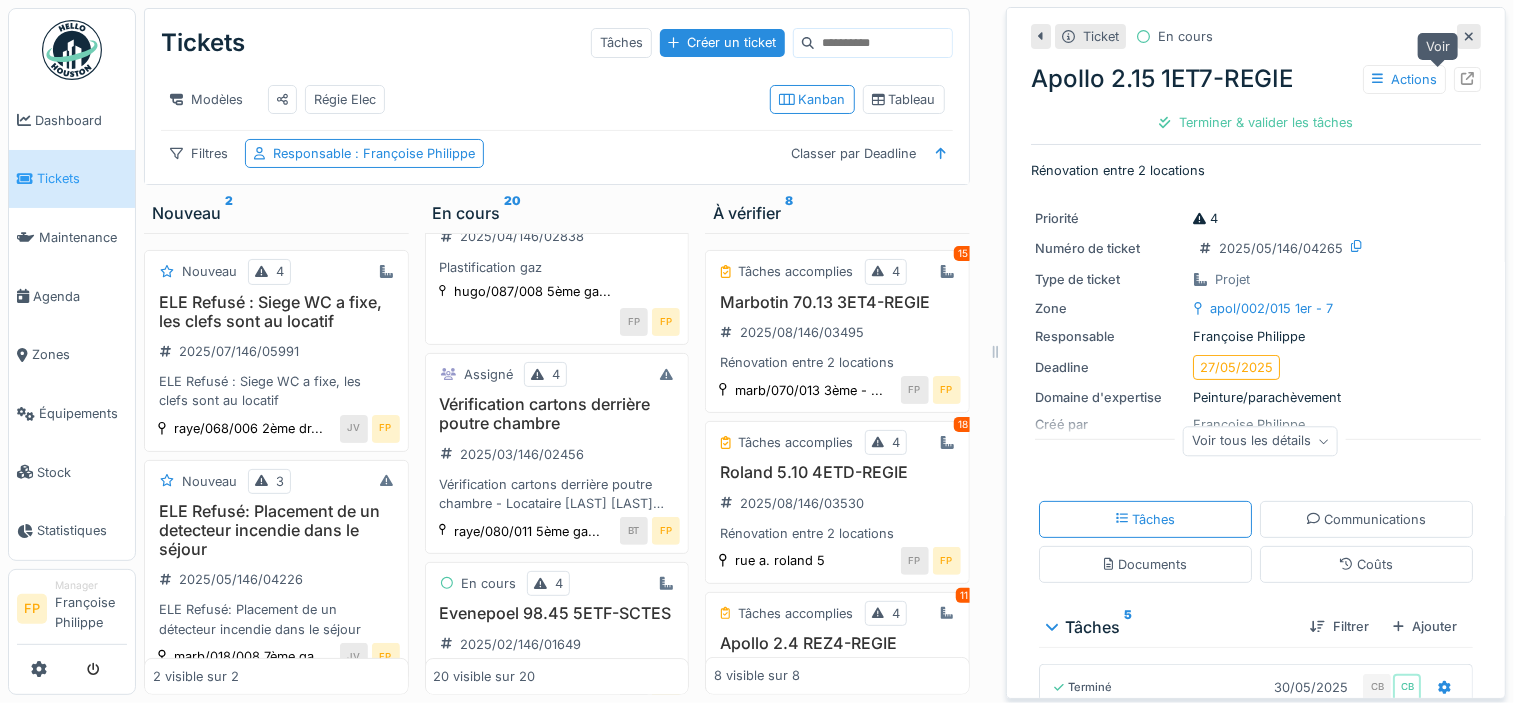 click 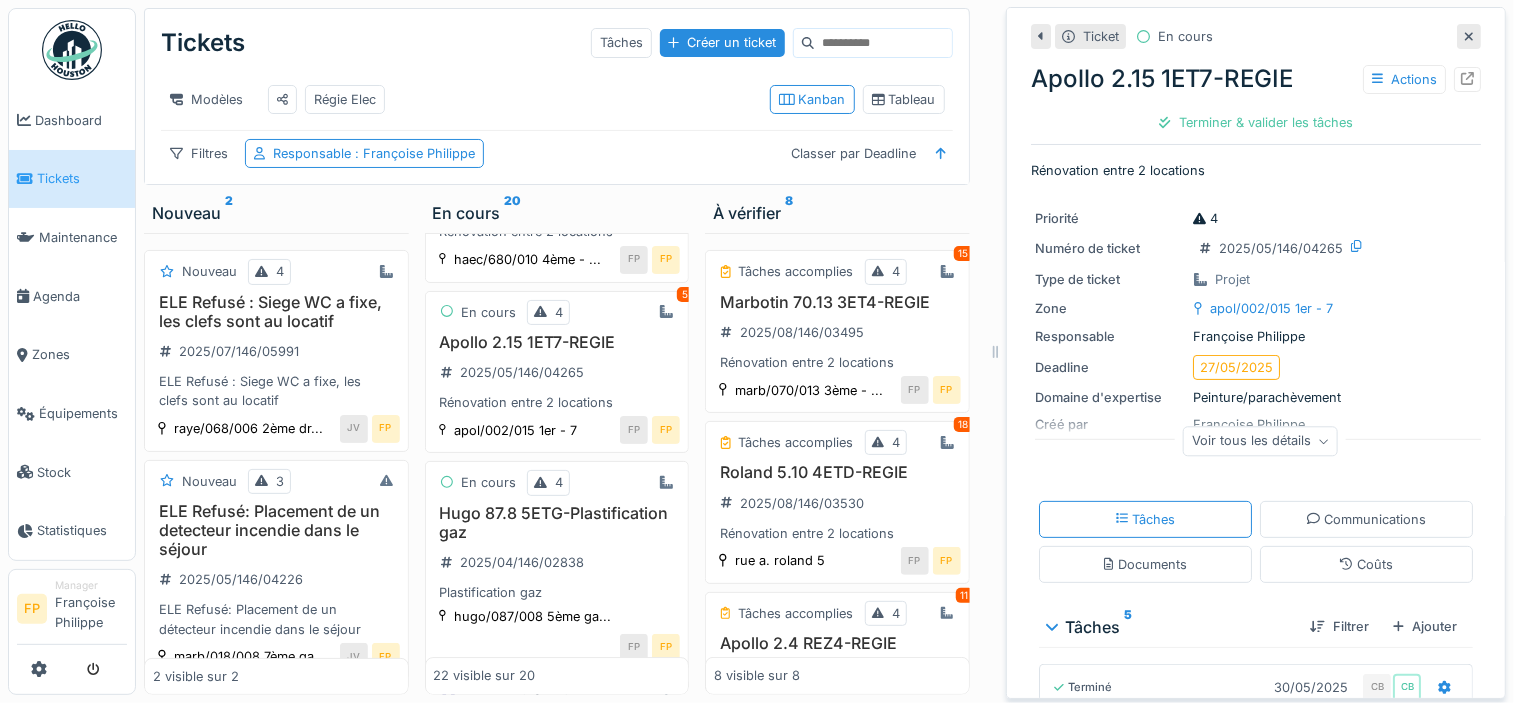 scroll, scrollTop: 3476, scrollLeft: 0, axis: vertical 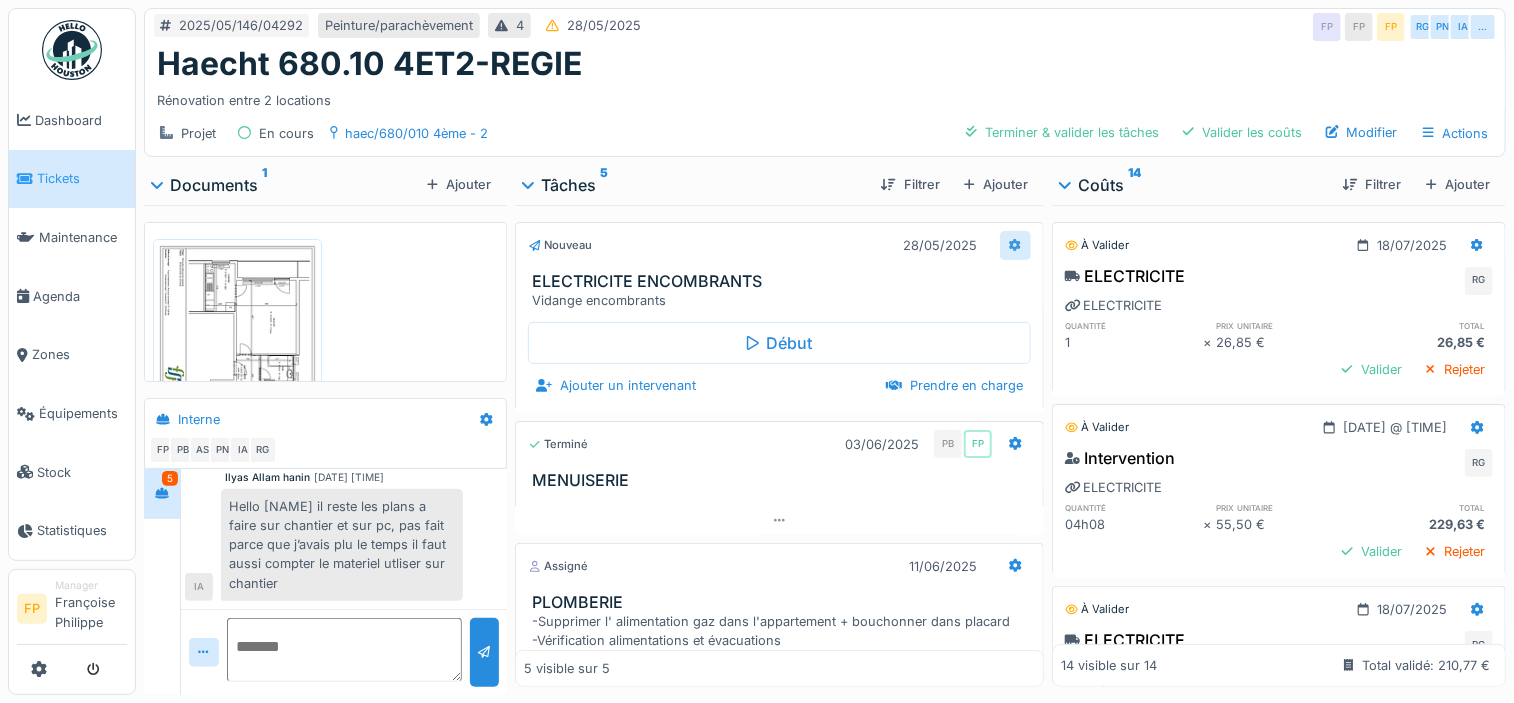 click 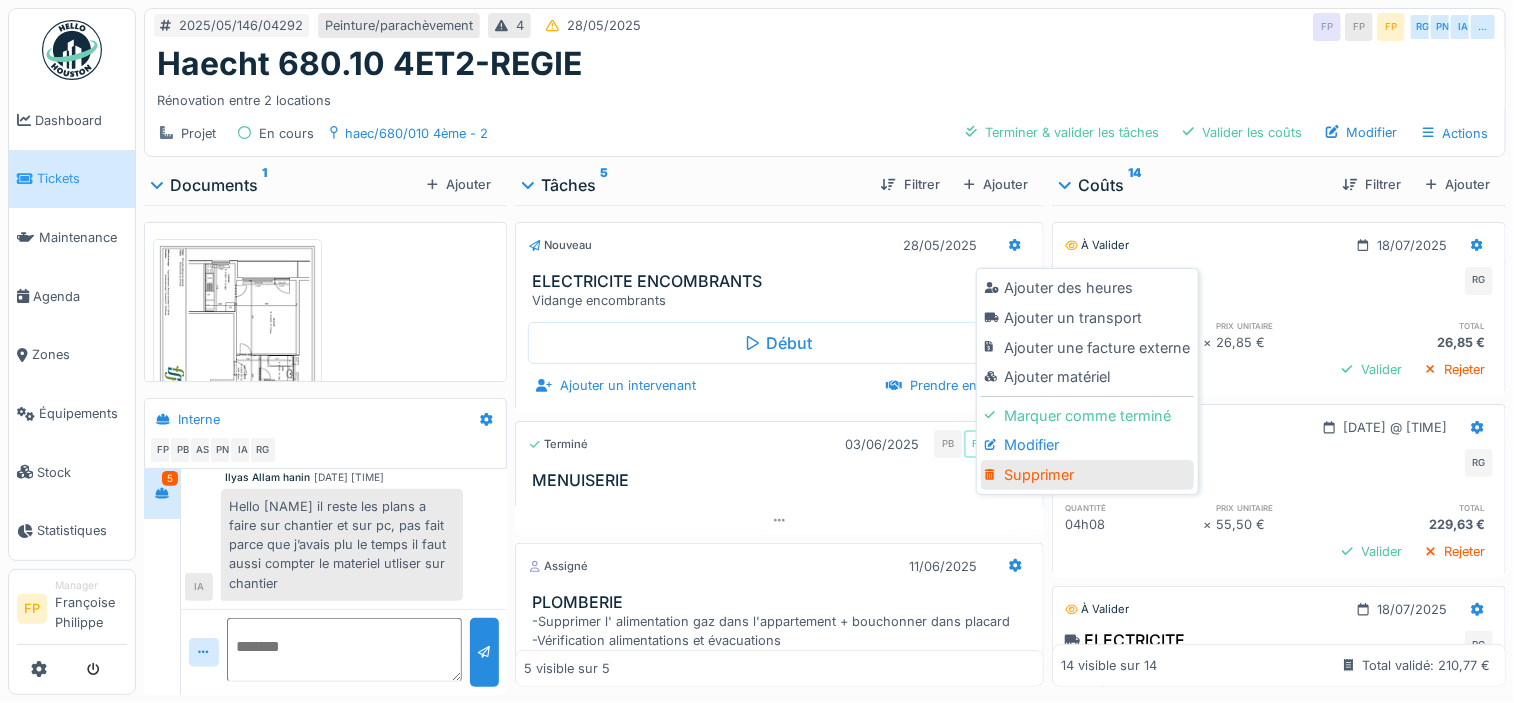 click on "Supprimer" at bounding box center (1087, 475) 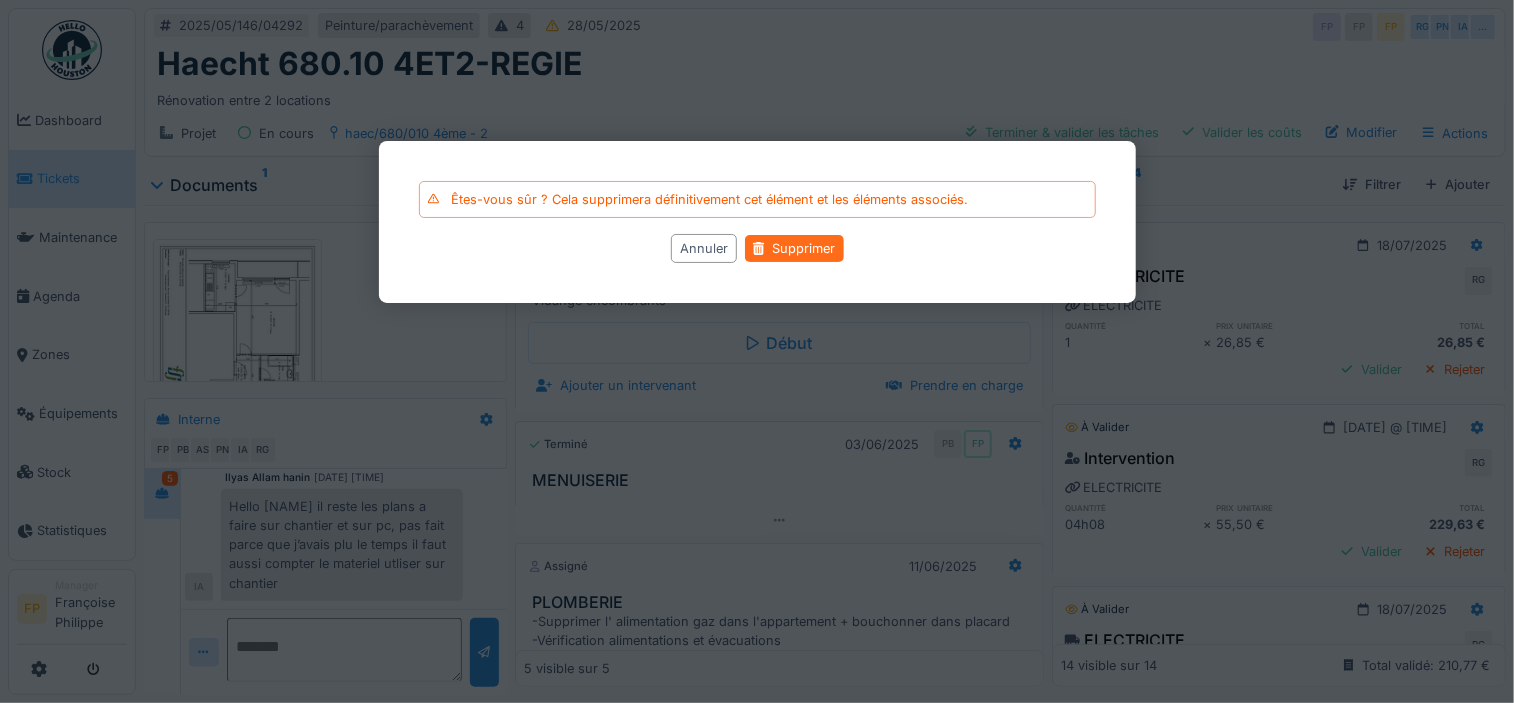 click on "Supprimer" at bounding box center [794, 248] 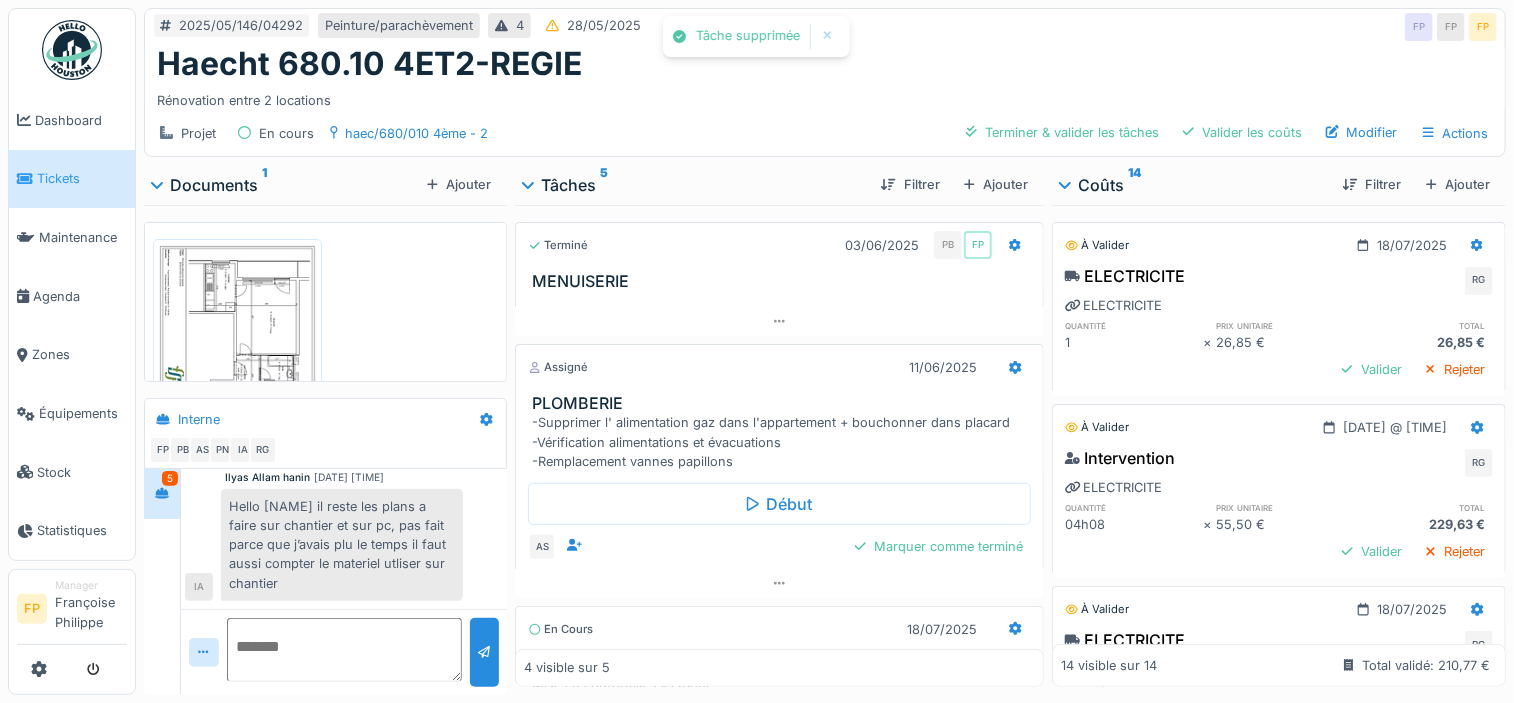 scroll, scrollTop: 738, scrollLeft: 0, axis: vertical 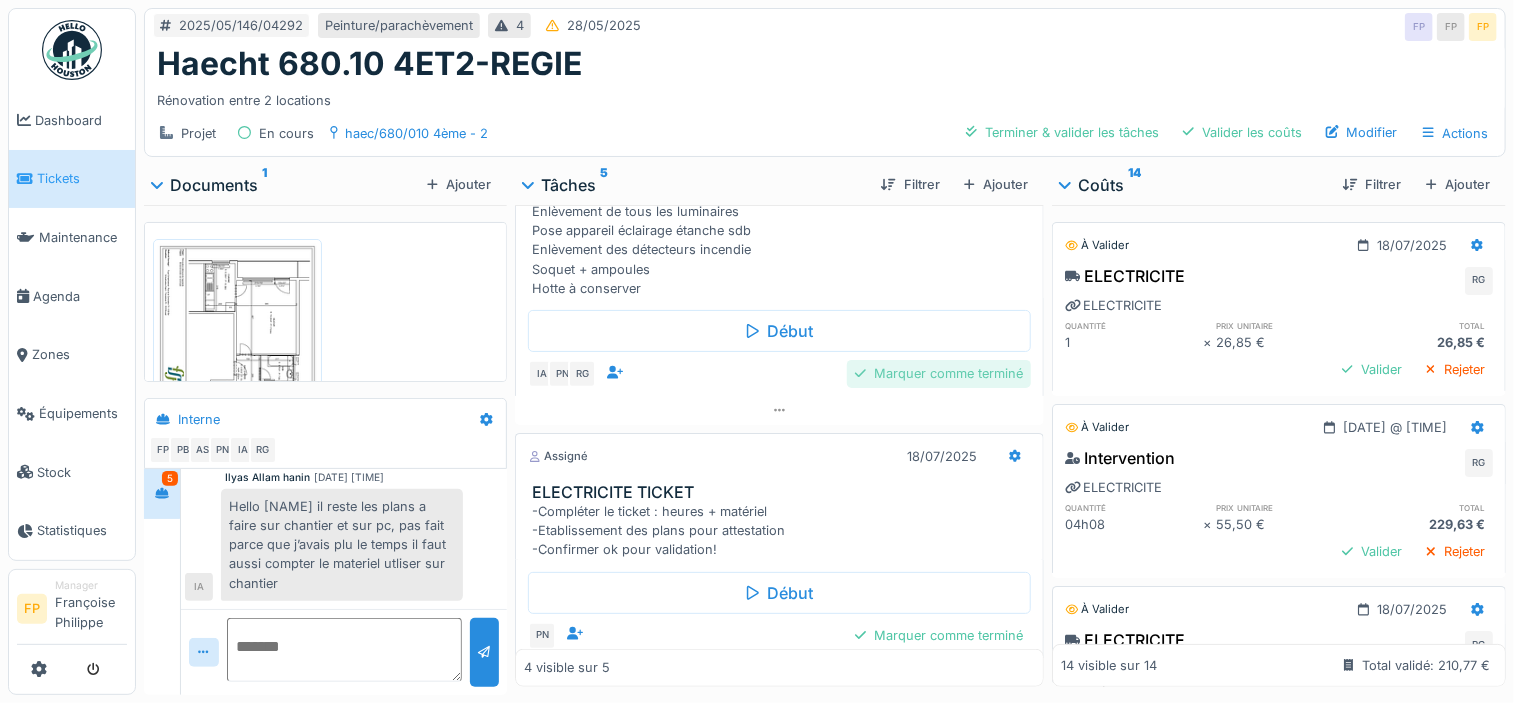 click on "Marquer comme terminé" at bounding box center (939, 373) 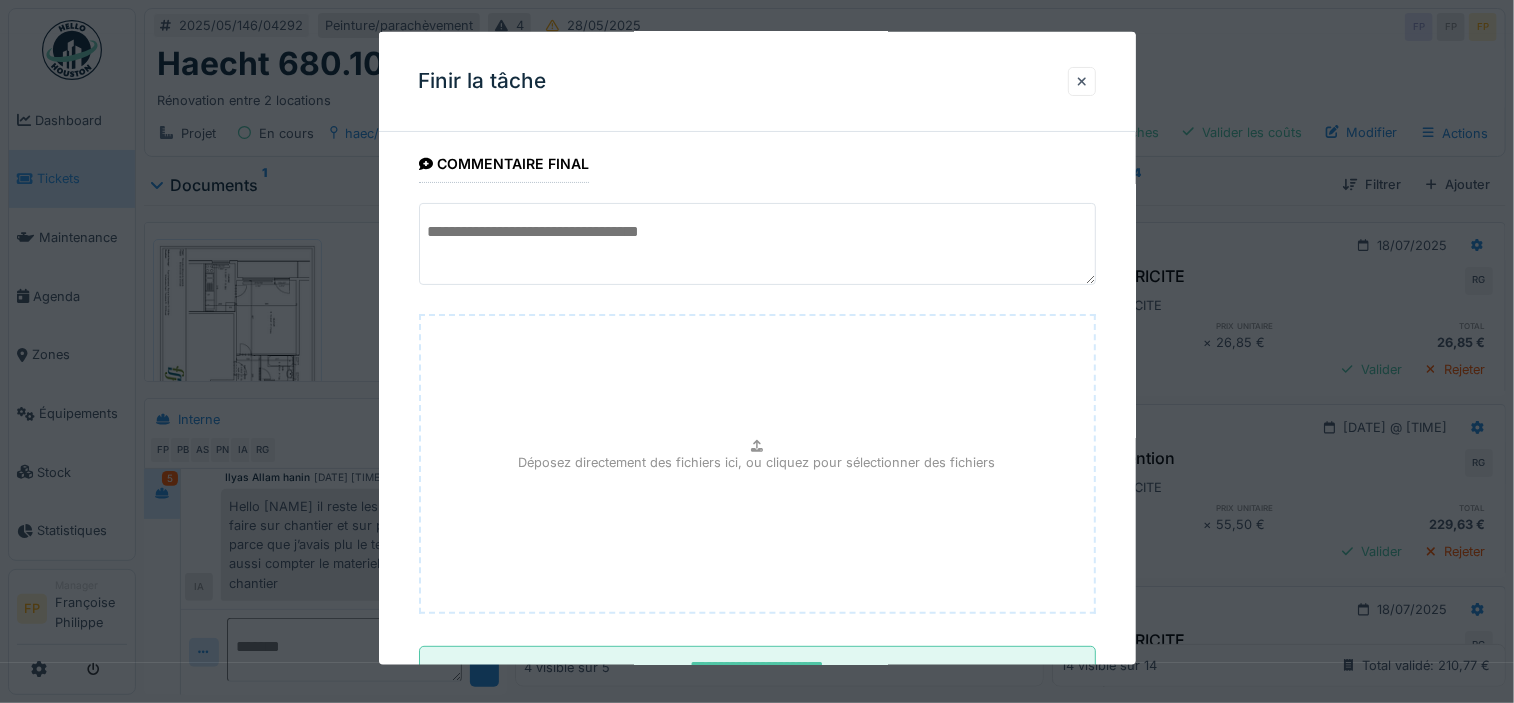scroll, scrollTop: 180, scrollLeft: 0, axis: vertical 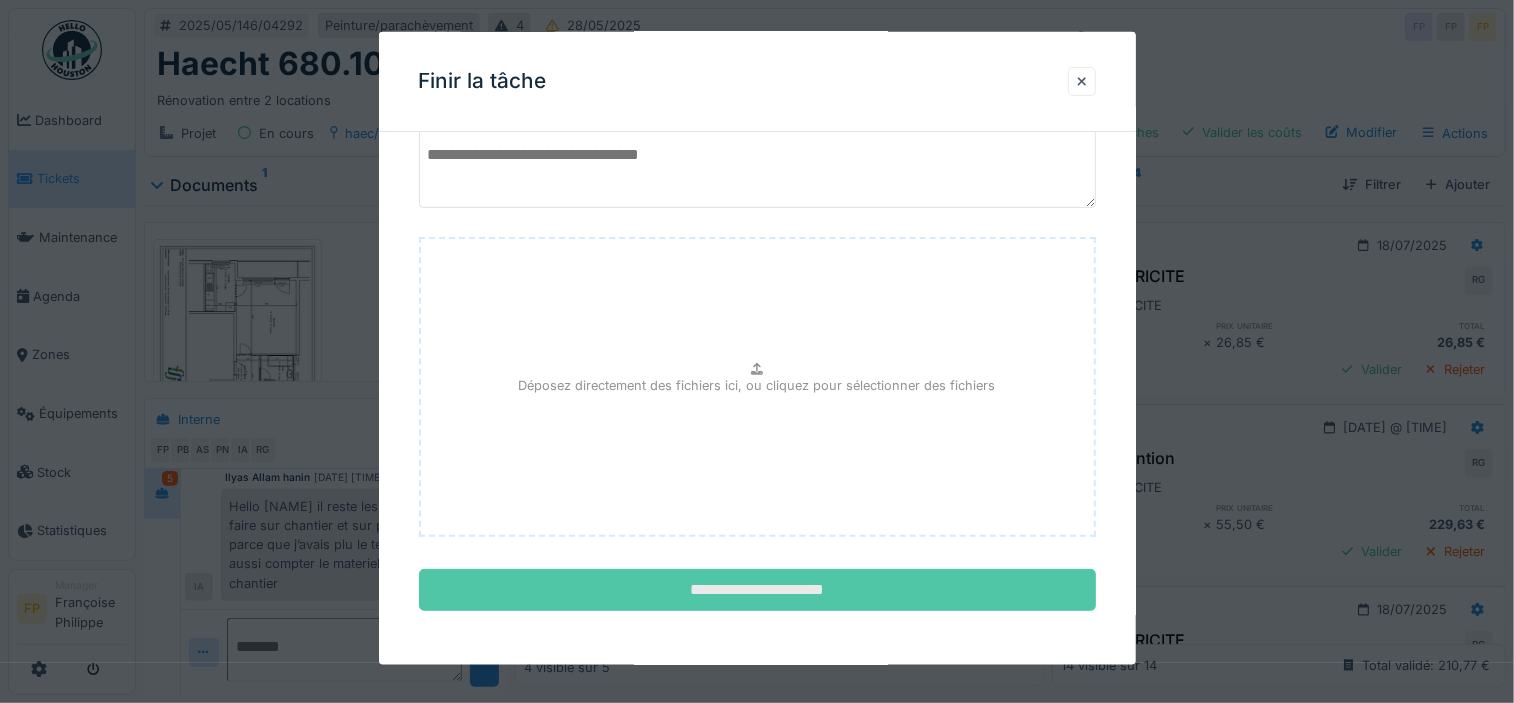 click on "**********" at bounding box center [757, 590] 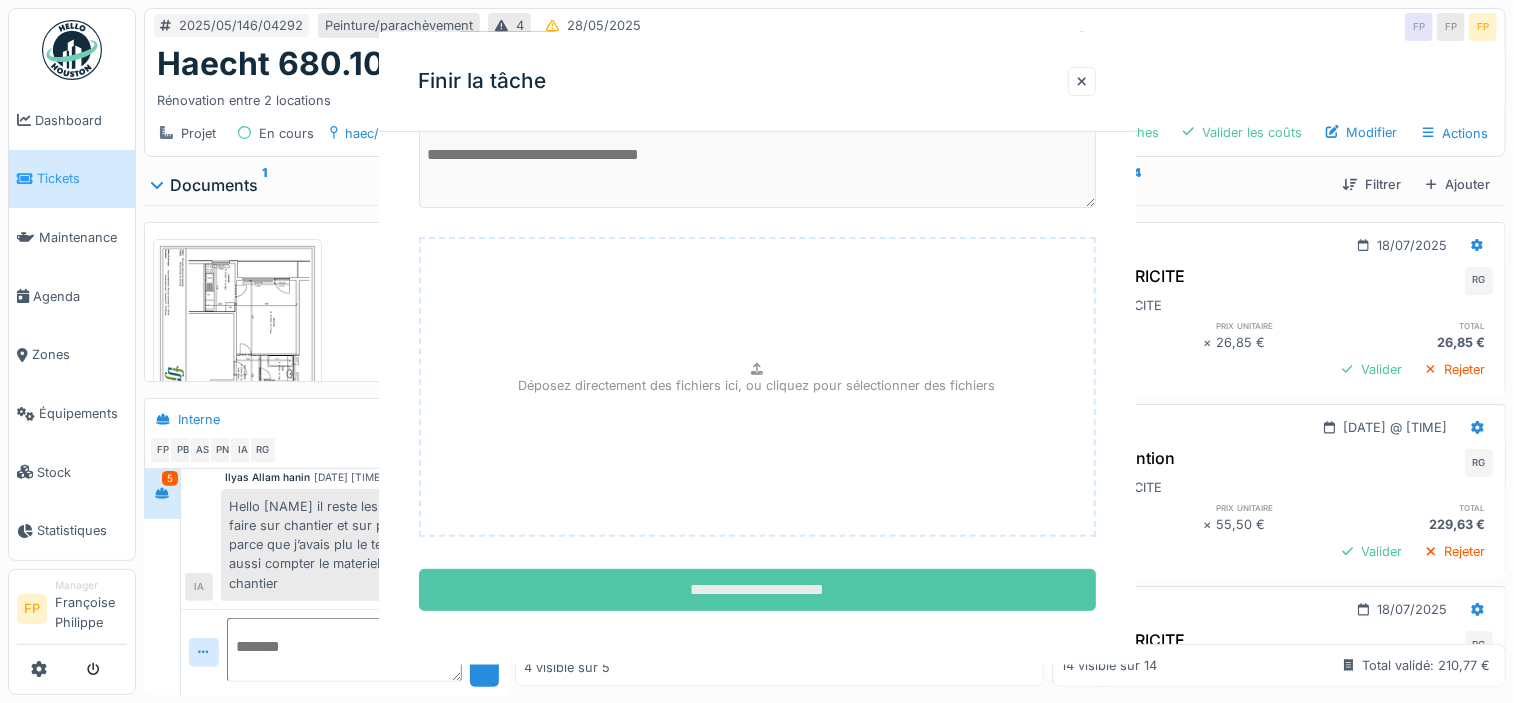 scroll, scrollTop: 0, scrollLeft: 0, axis: both 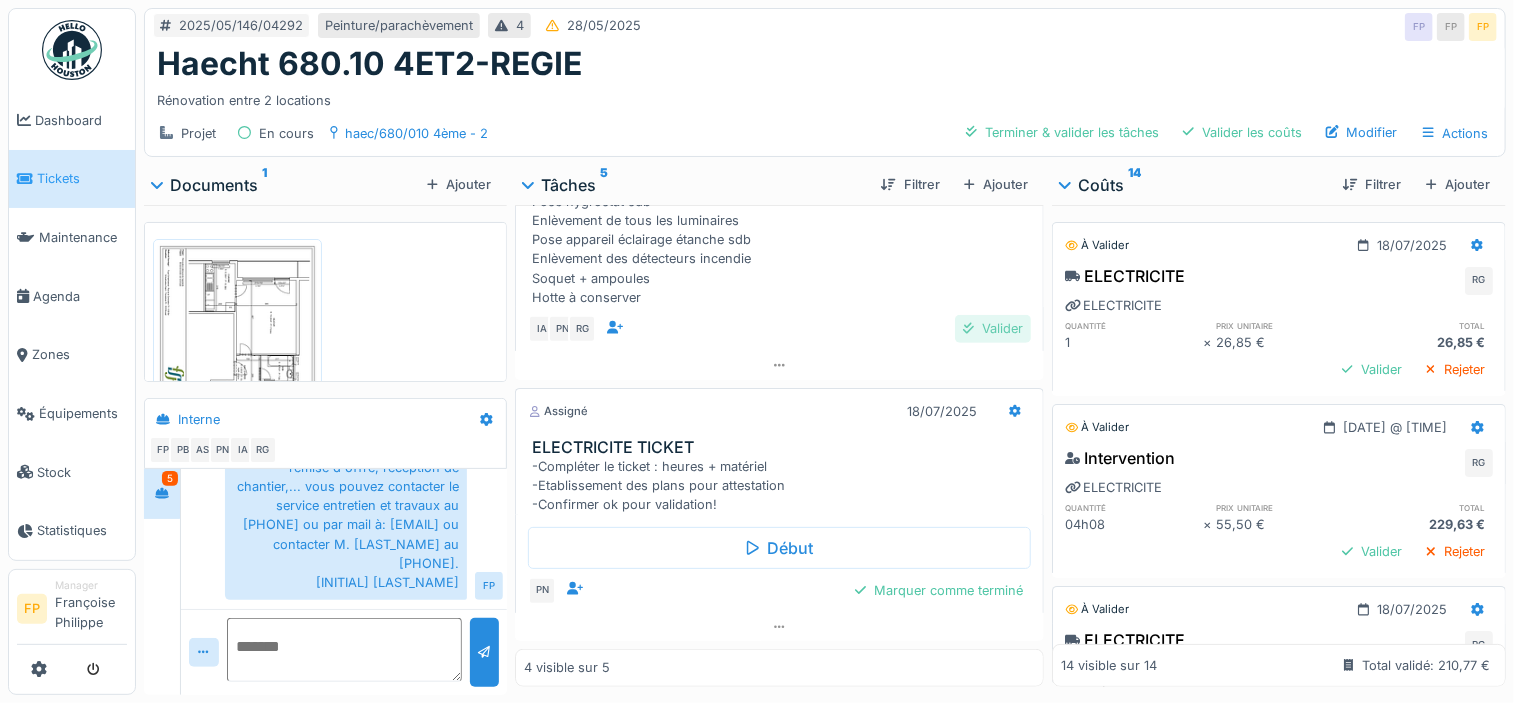 click on "Valider" at bounding box center [993, 328] 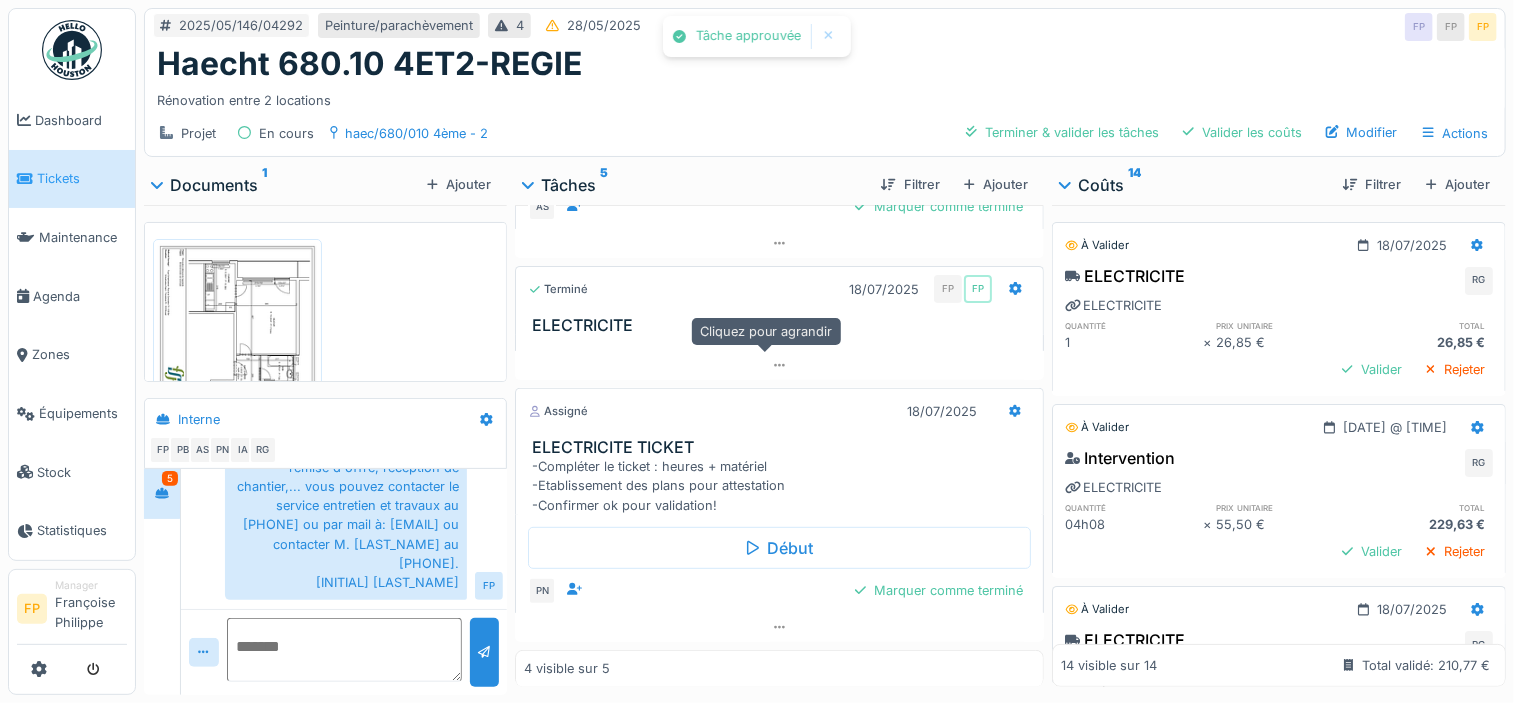 scroll, scrollTop: 357, scrollLeft: 0, axis: vertical 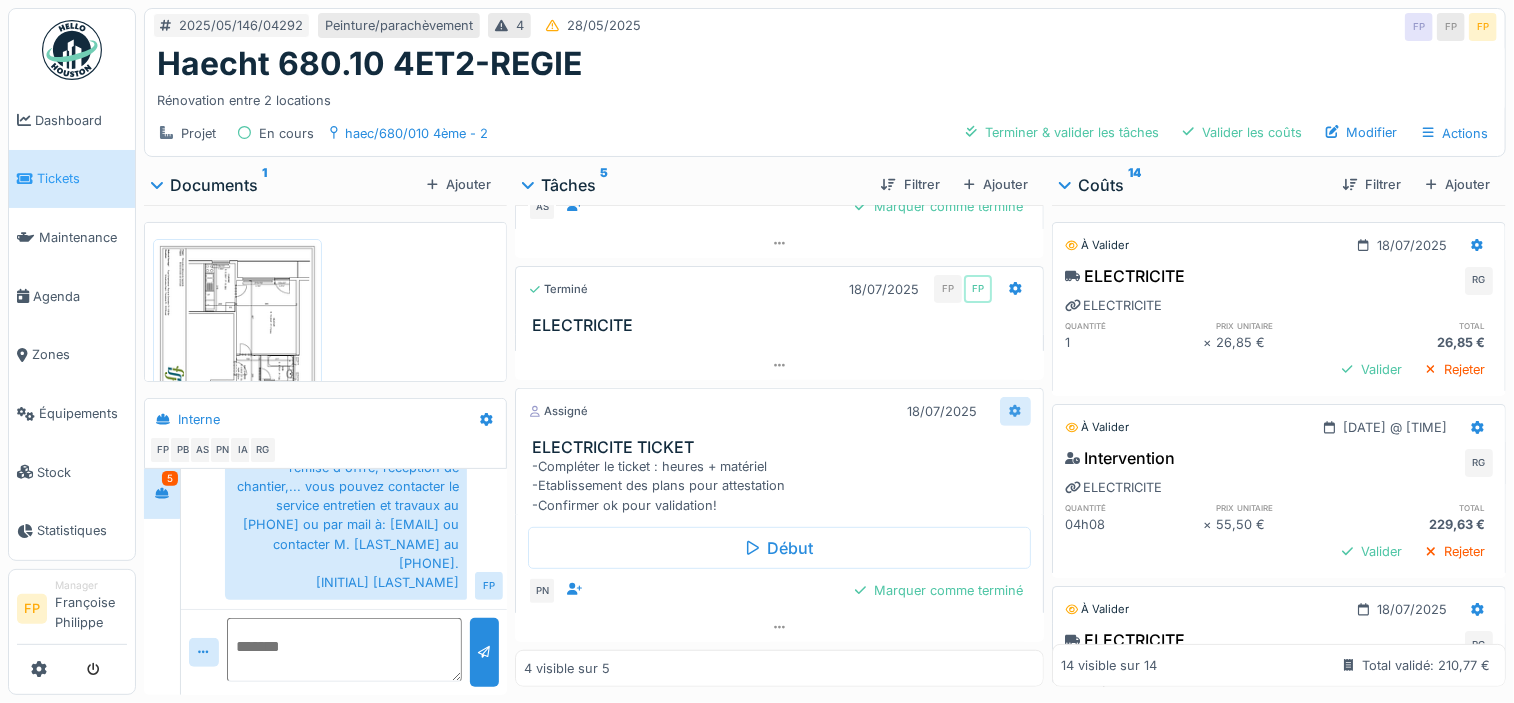 click 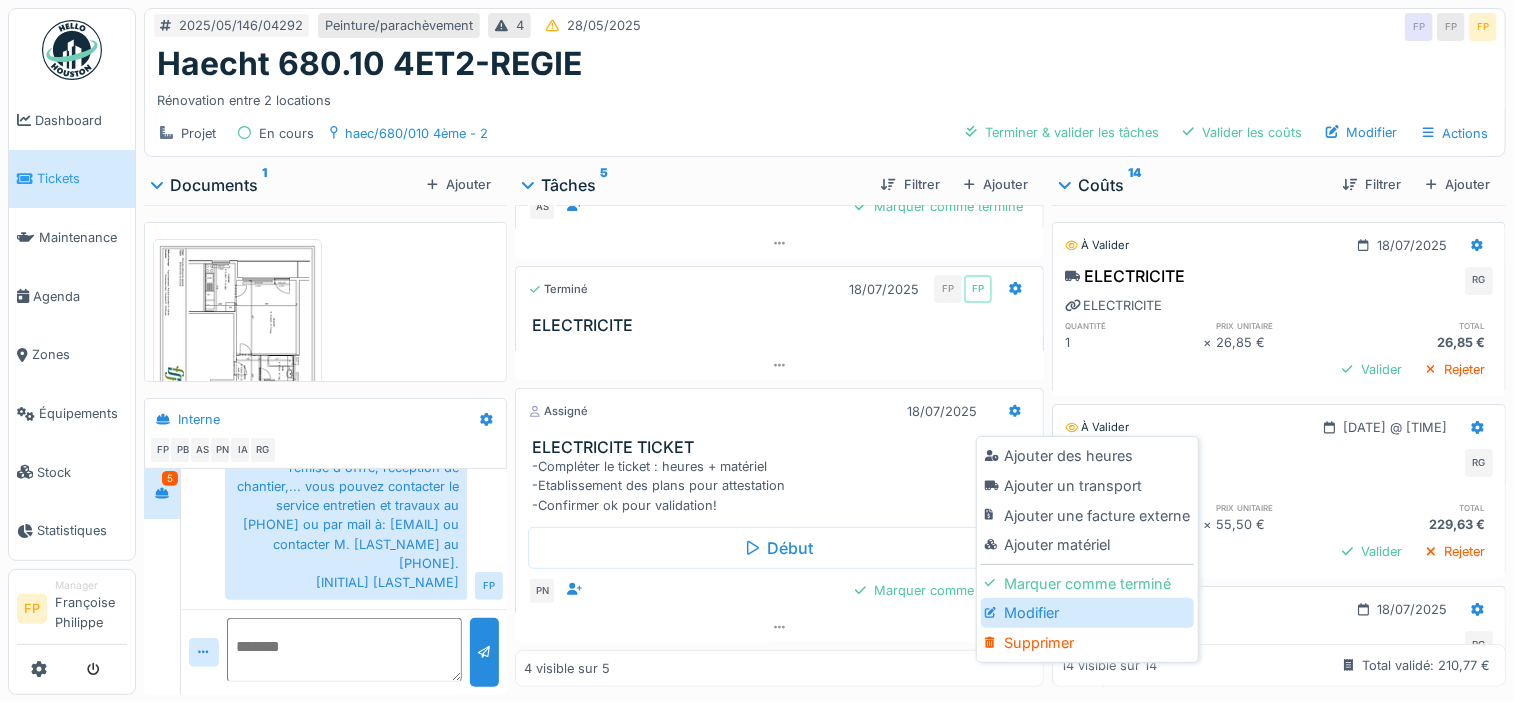click on "Modifier" at bounding box center (1087, 613) 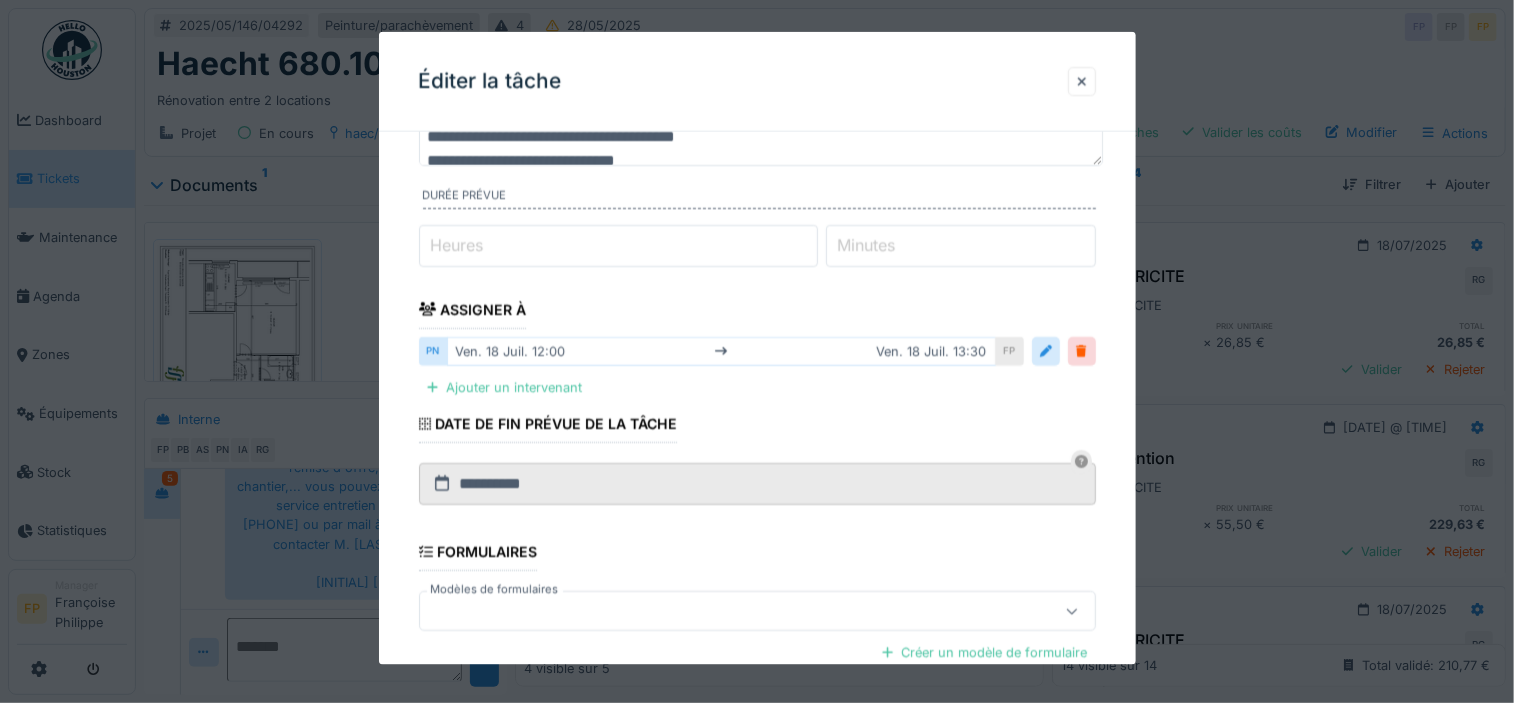 scroll, scrollTop: 200, scrollLeft: 0, axis: vertical 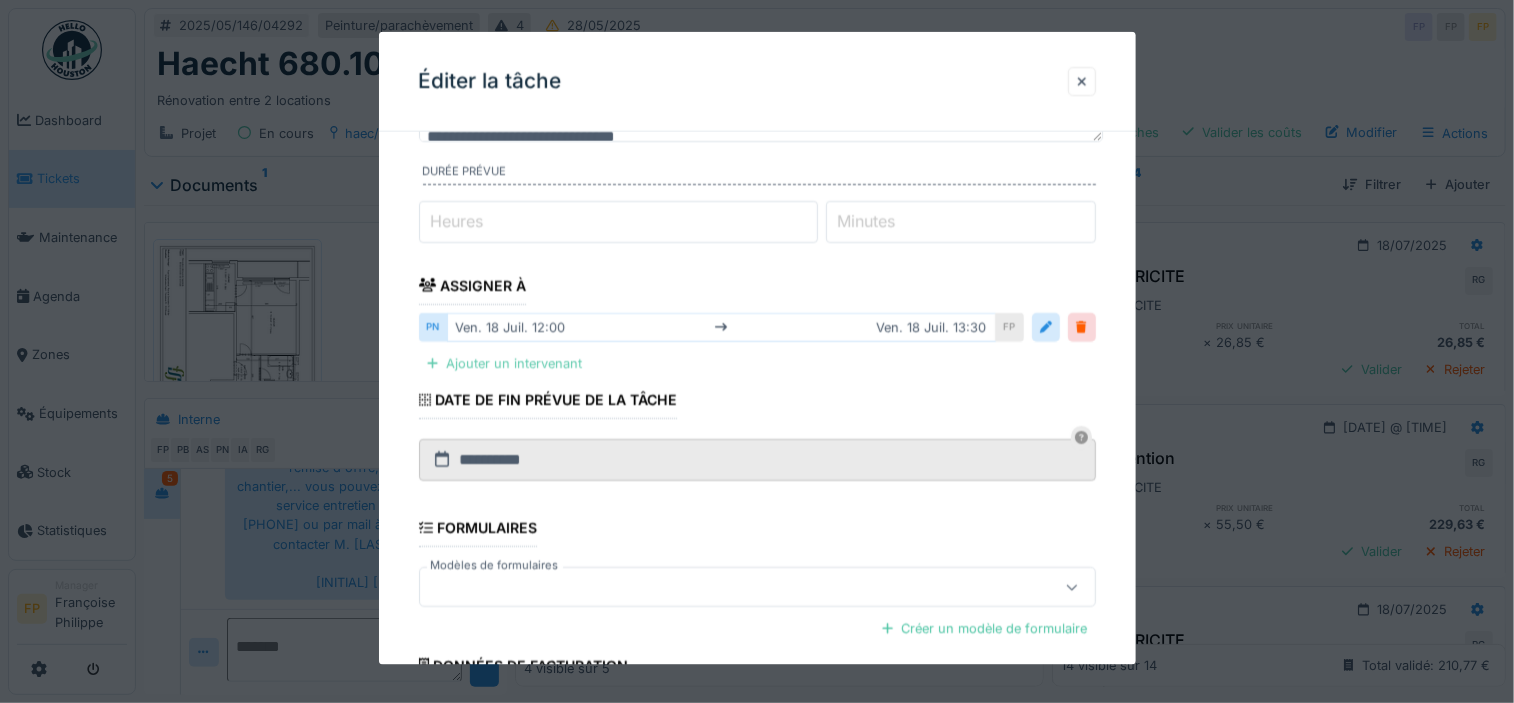 click on "Ajouter un intervenant" at bounding box center [504, 363] 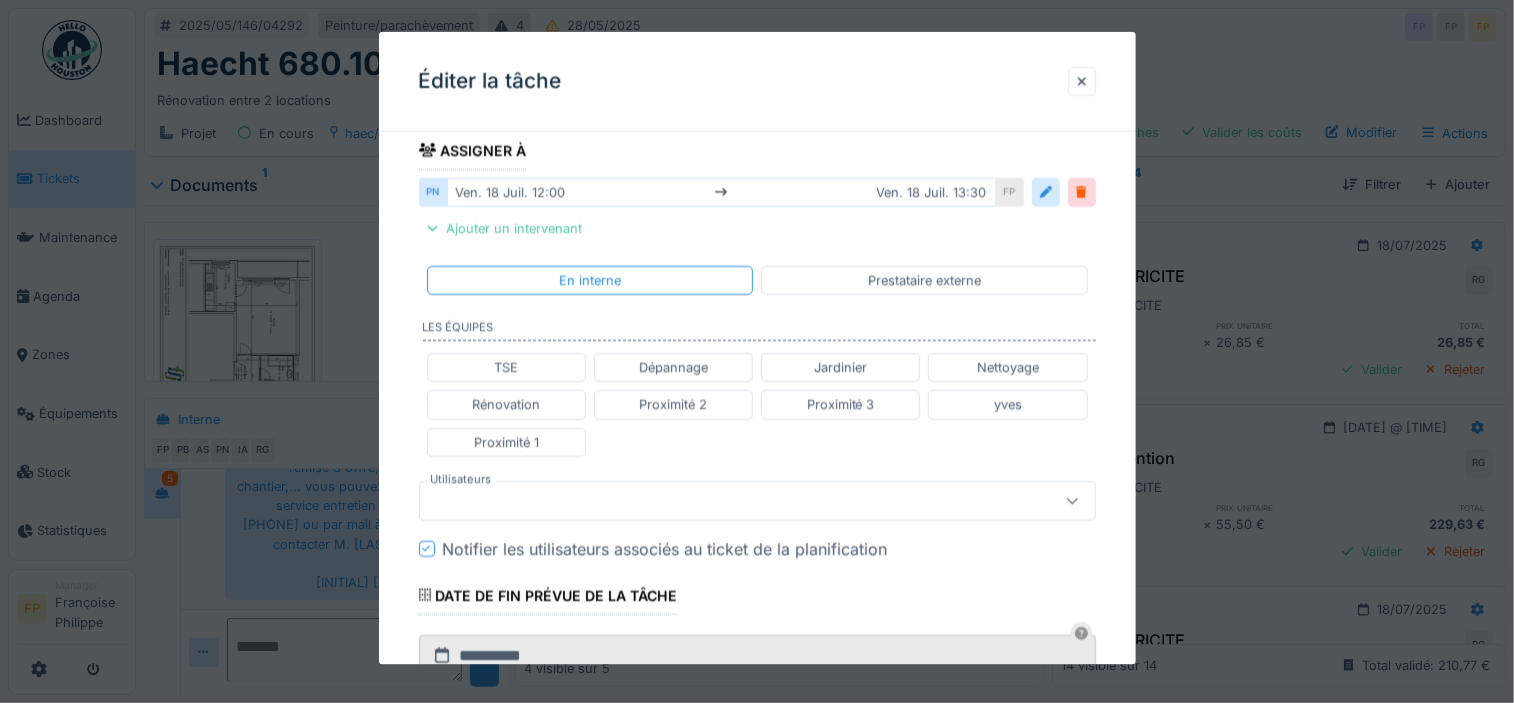 scroll, scrollTop: 400, scrollLeft: 0, axis: vertical 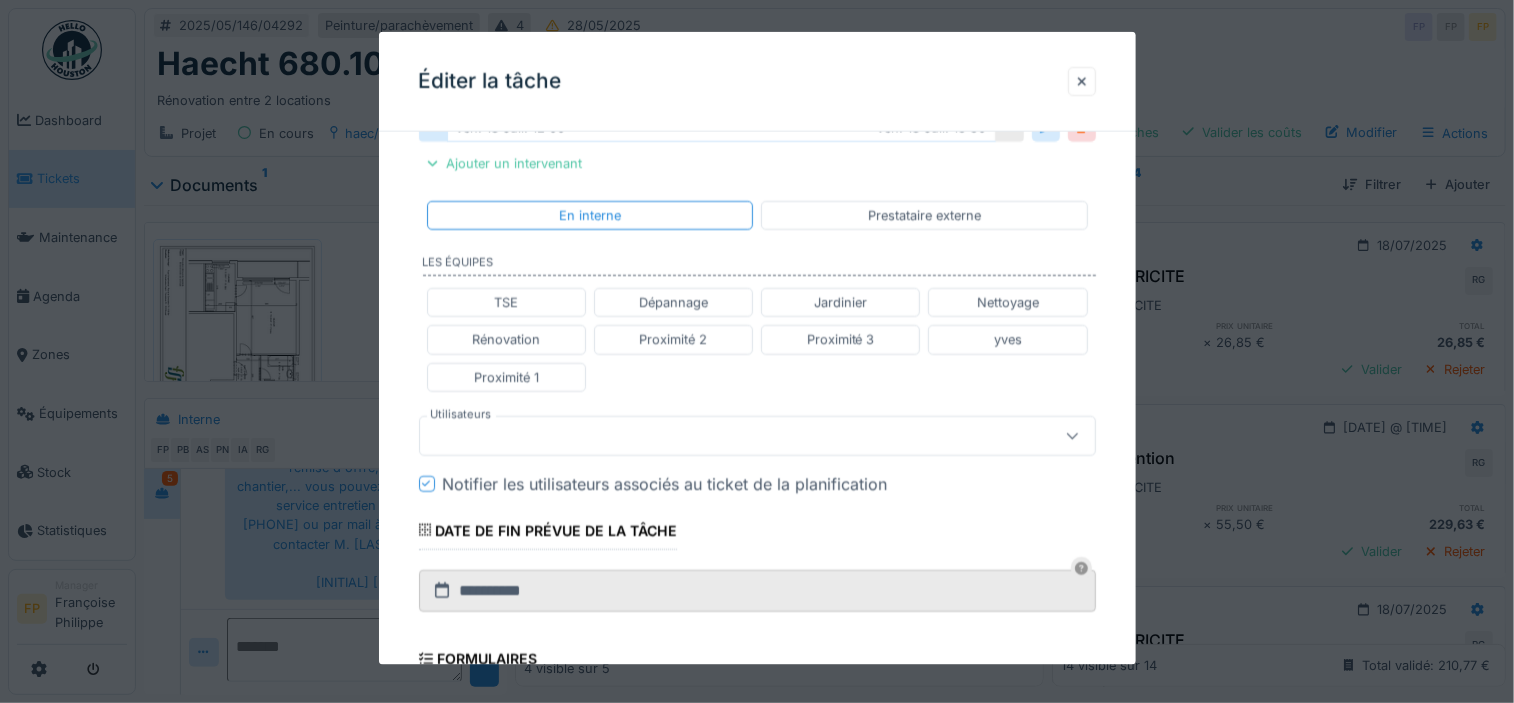 click at bounding box center (724, 435) 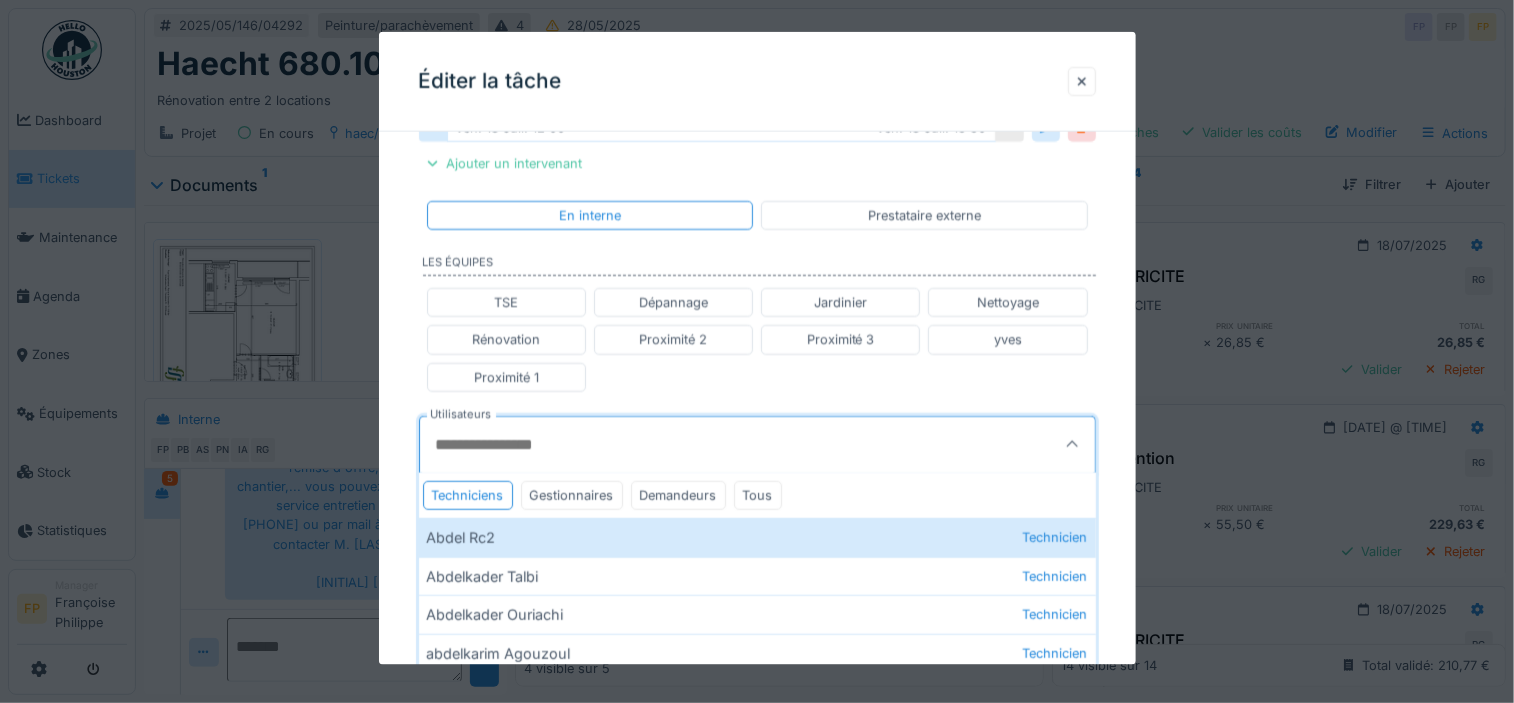 click on "Utilisateurs" at bounding box center (712, 444) 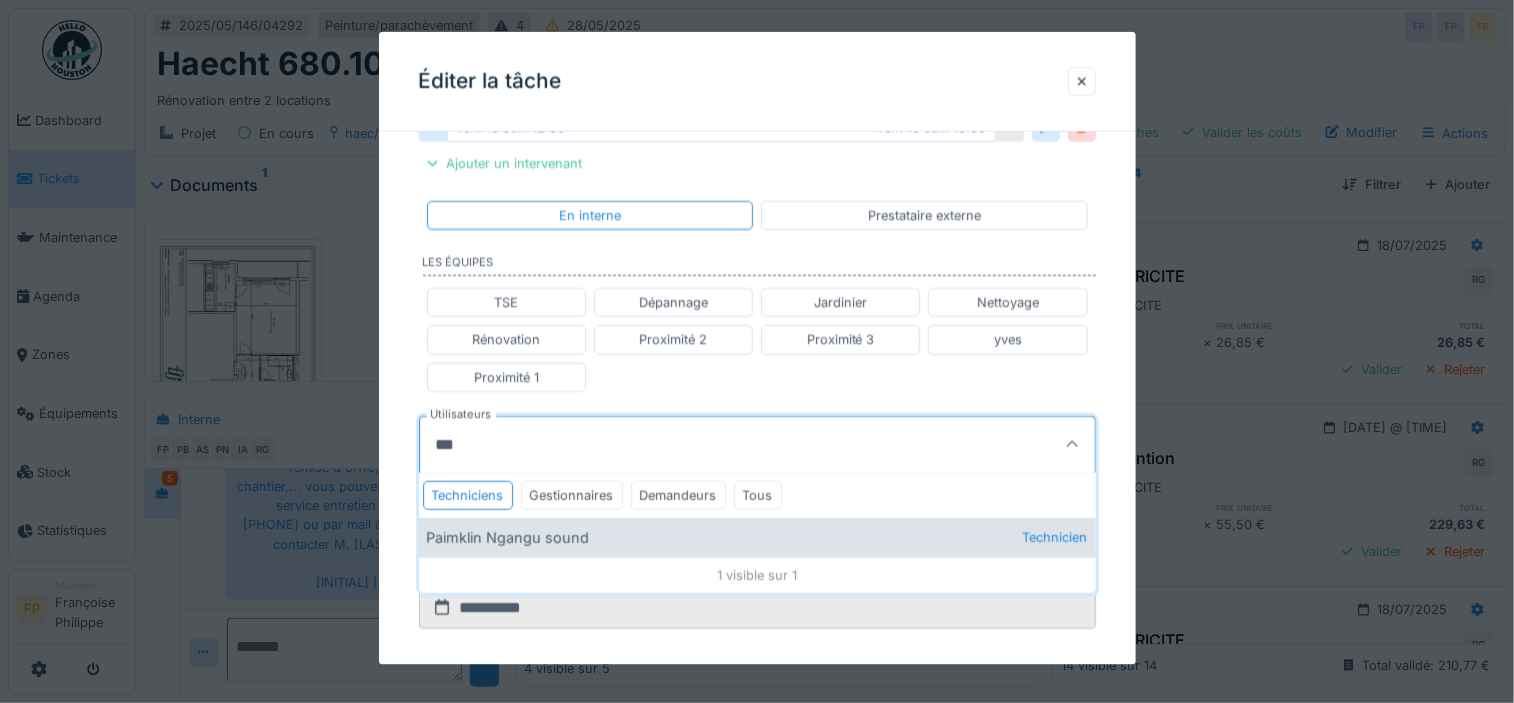 type on "***" 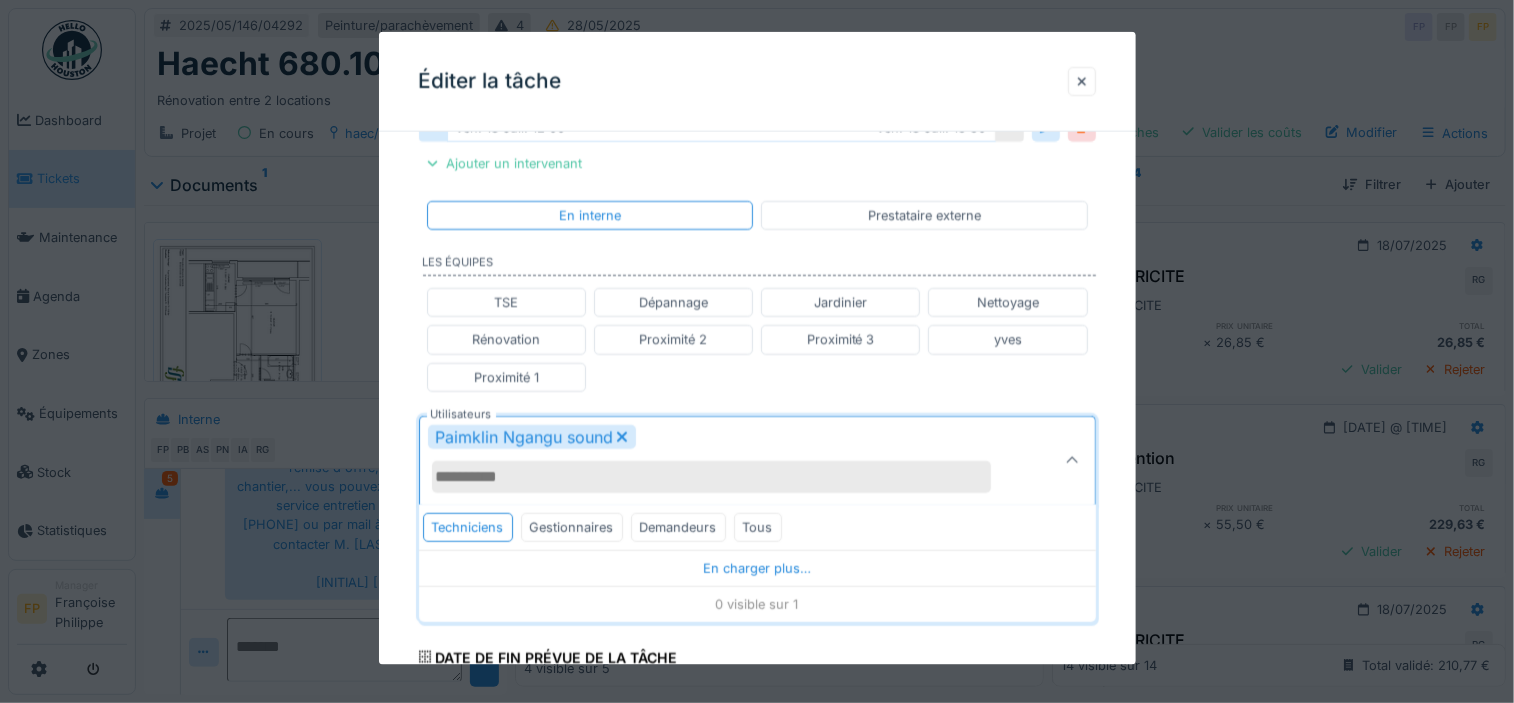 click on "**********" at bounding box center (757, 432) 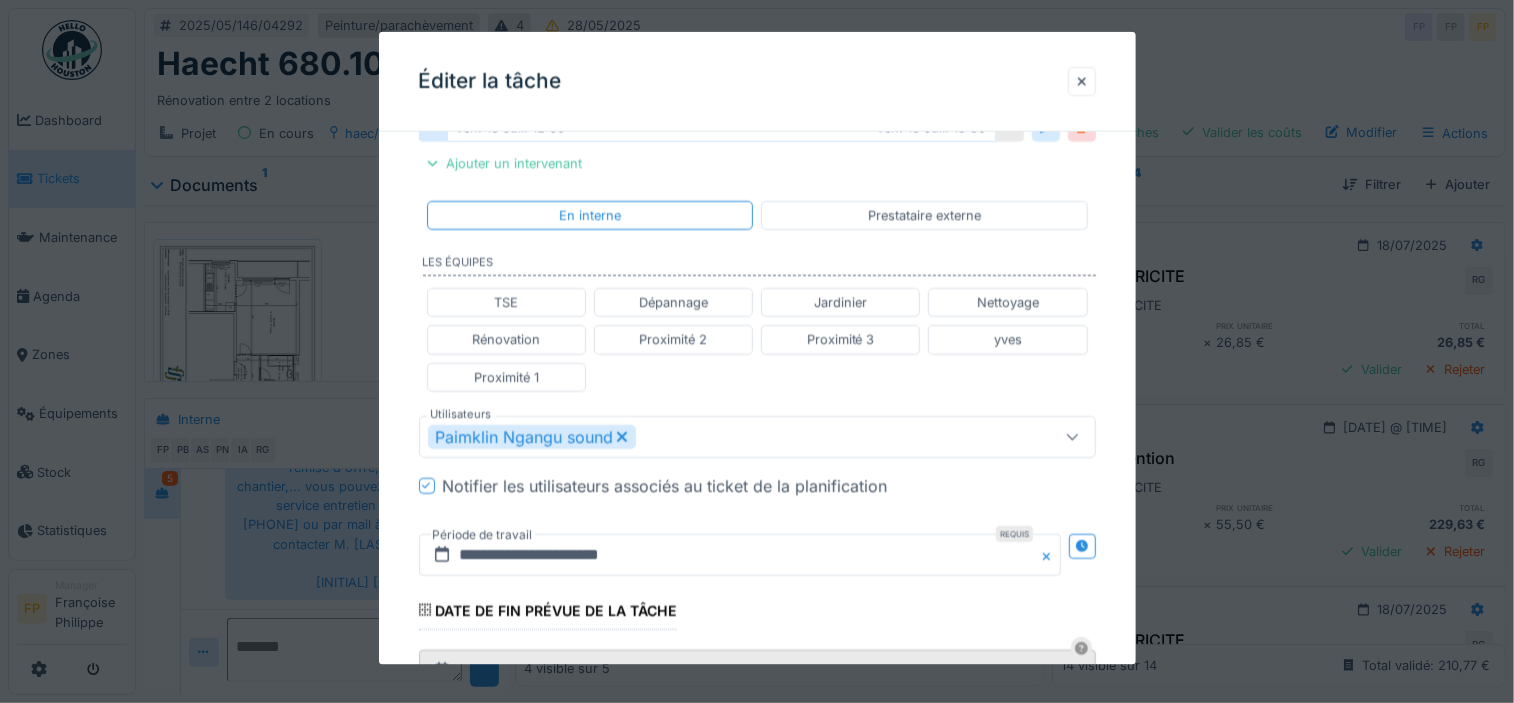 click 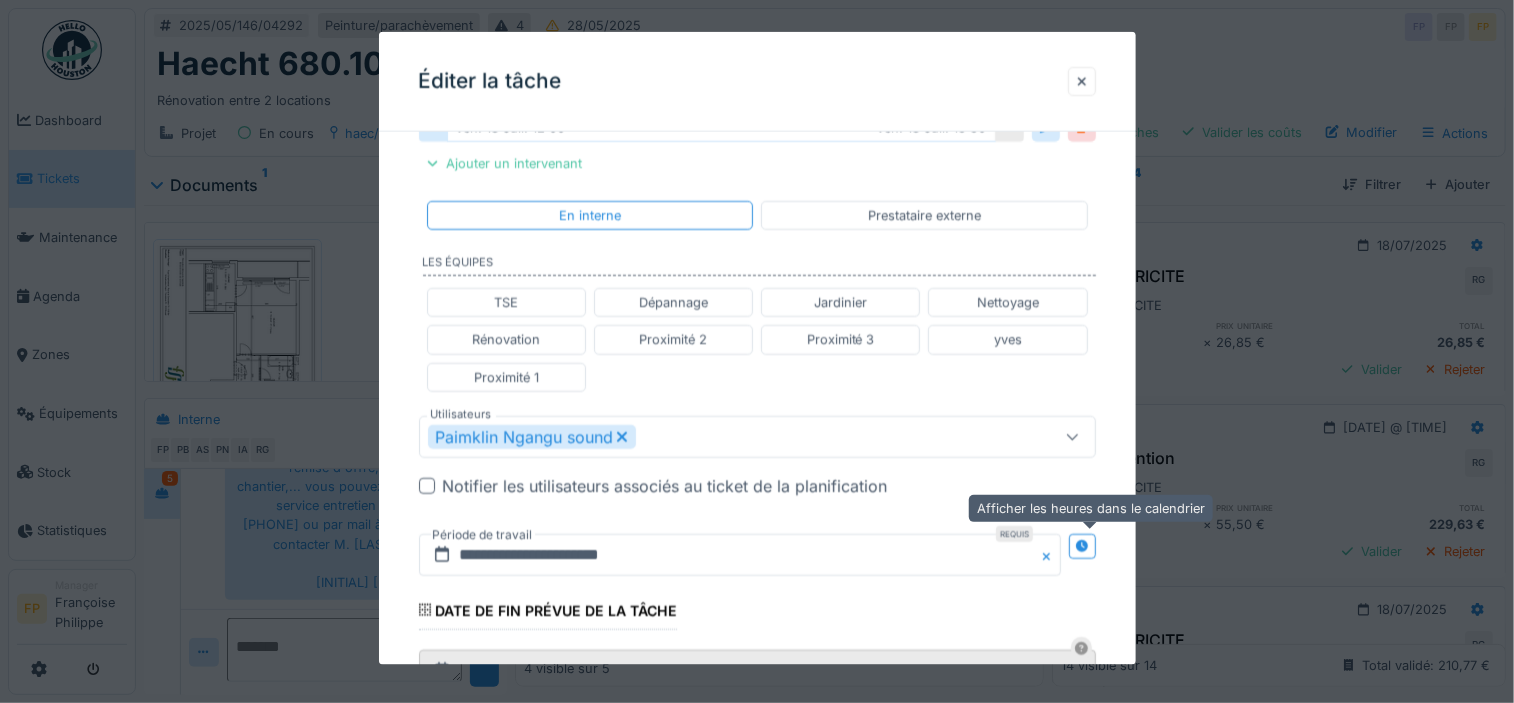 click 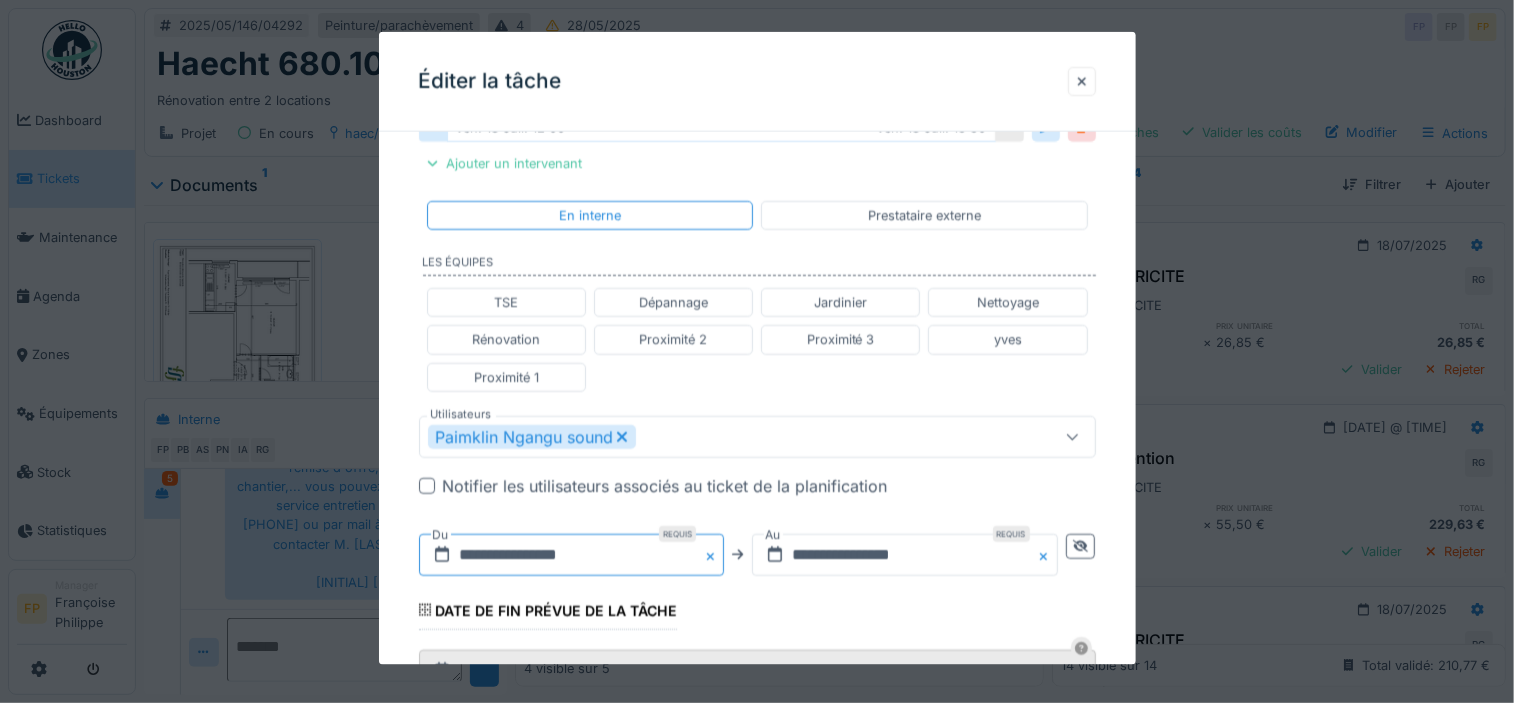 click on "**********" at bounding box center [572, 554] 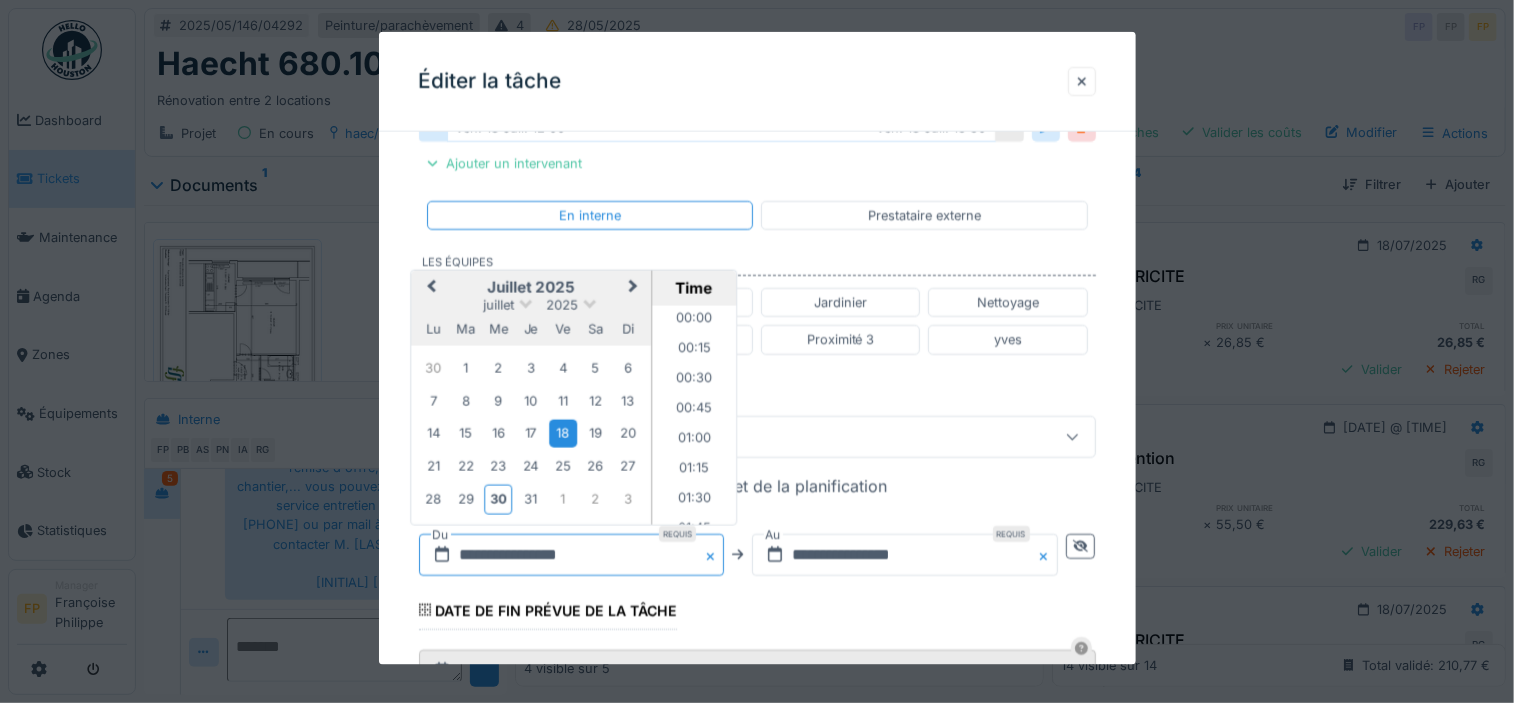 scroll, scrollTop: 1345, scrollLeft: 0, axis: vertical 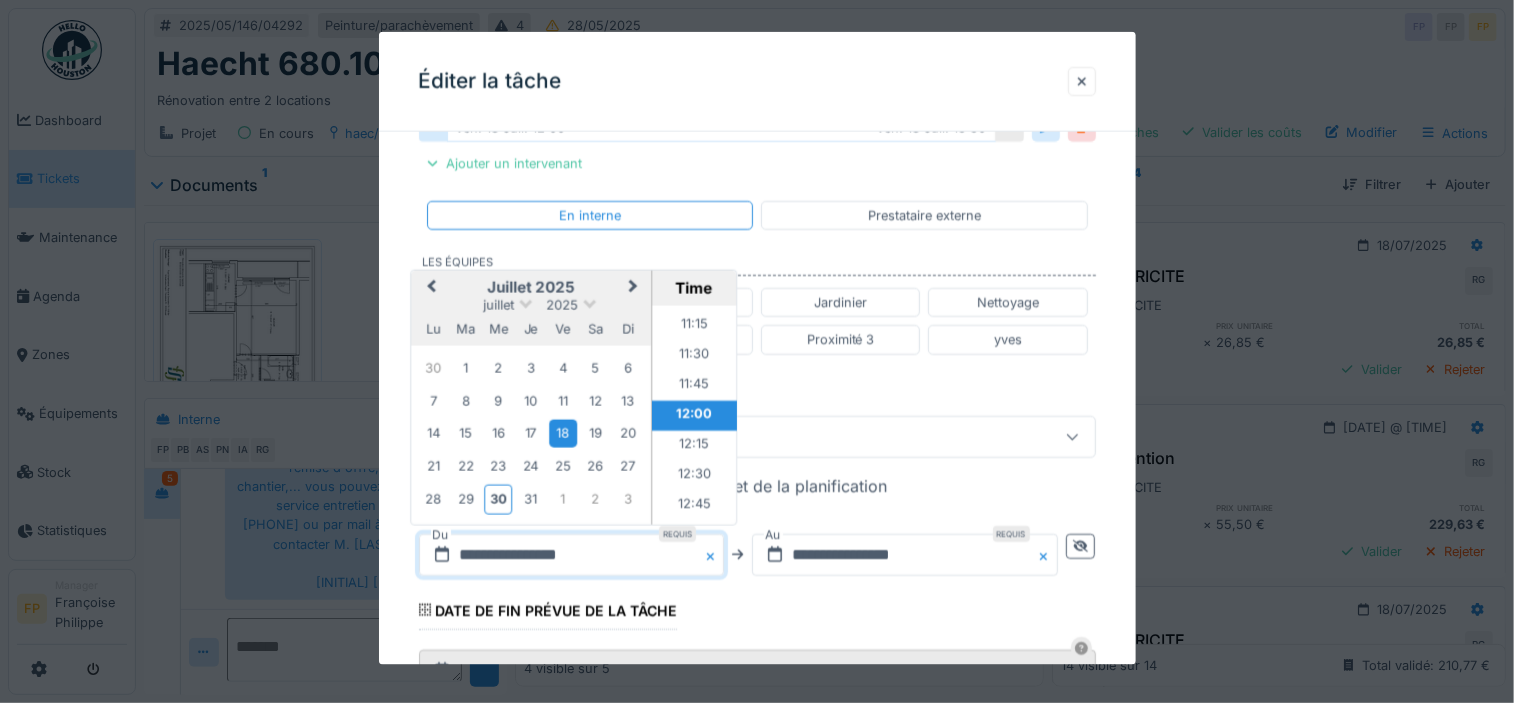 click on "Next Month" at bounding box center (633, 287) 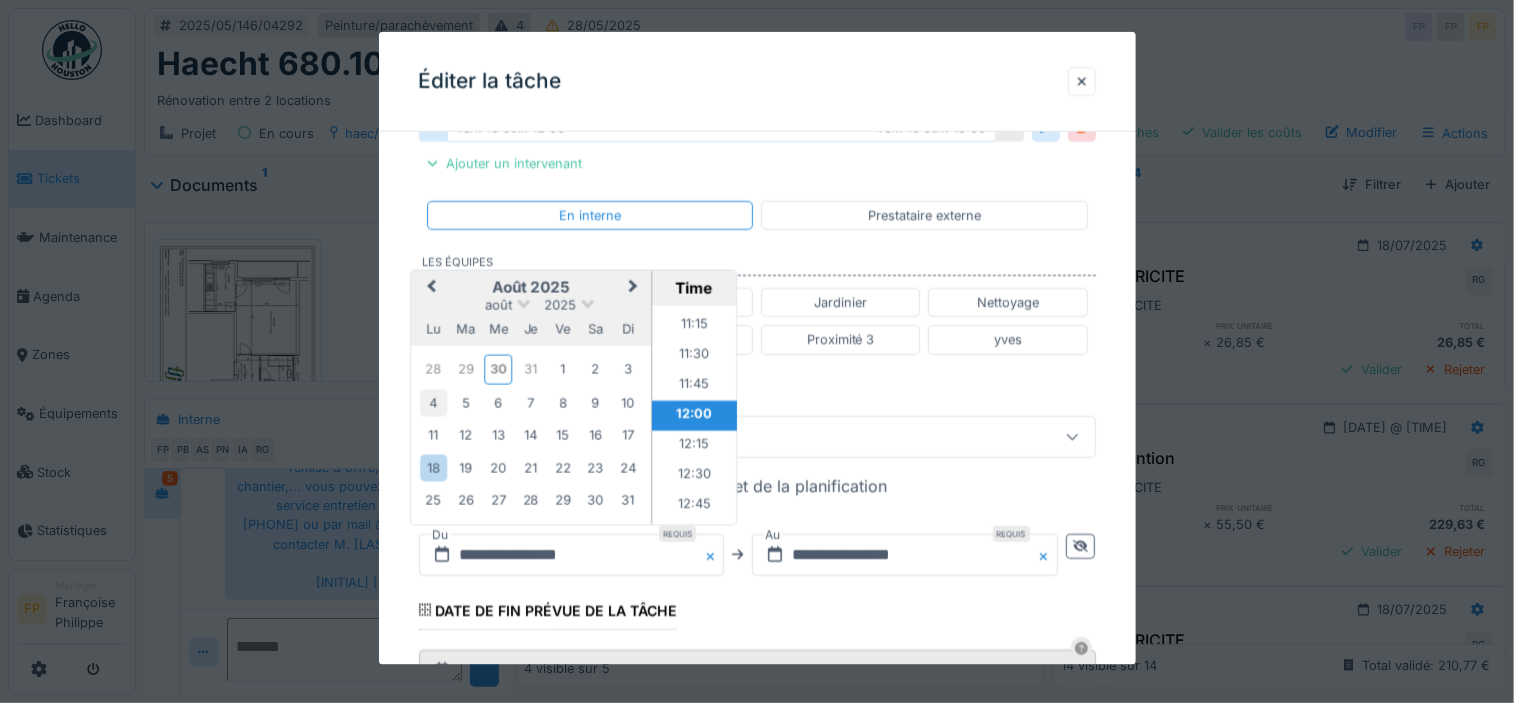 click on "4" at bounding box center [433, 402] 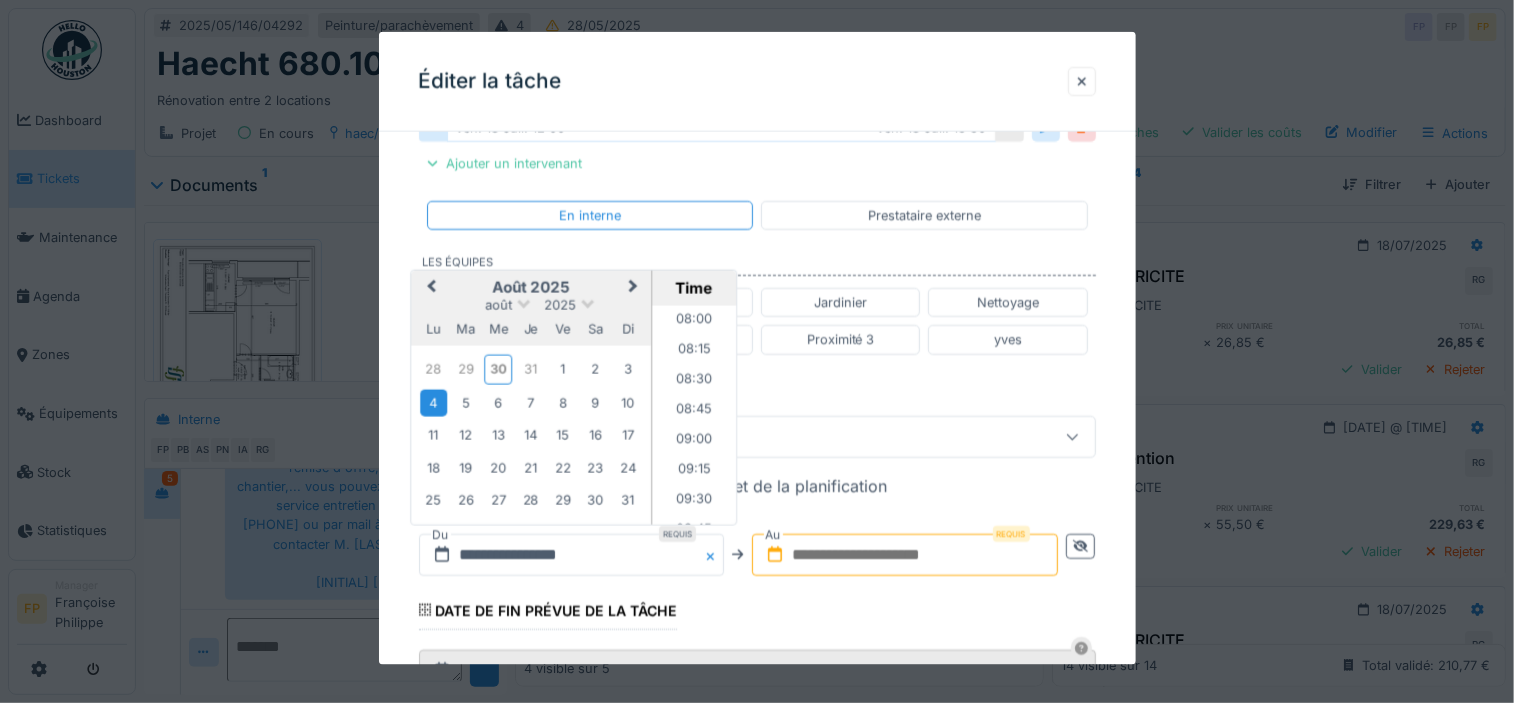 scroll, scrollTop: 979, scrollLeft: 0, axis: vertical 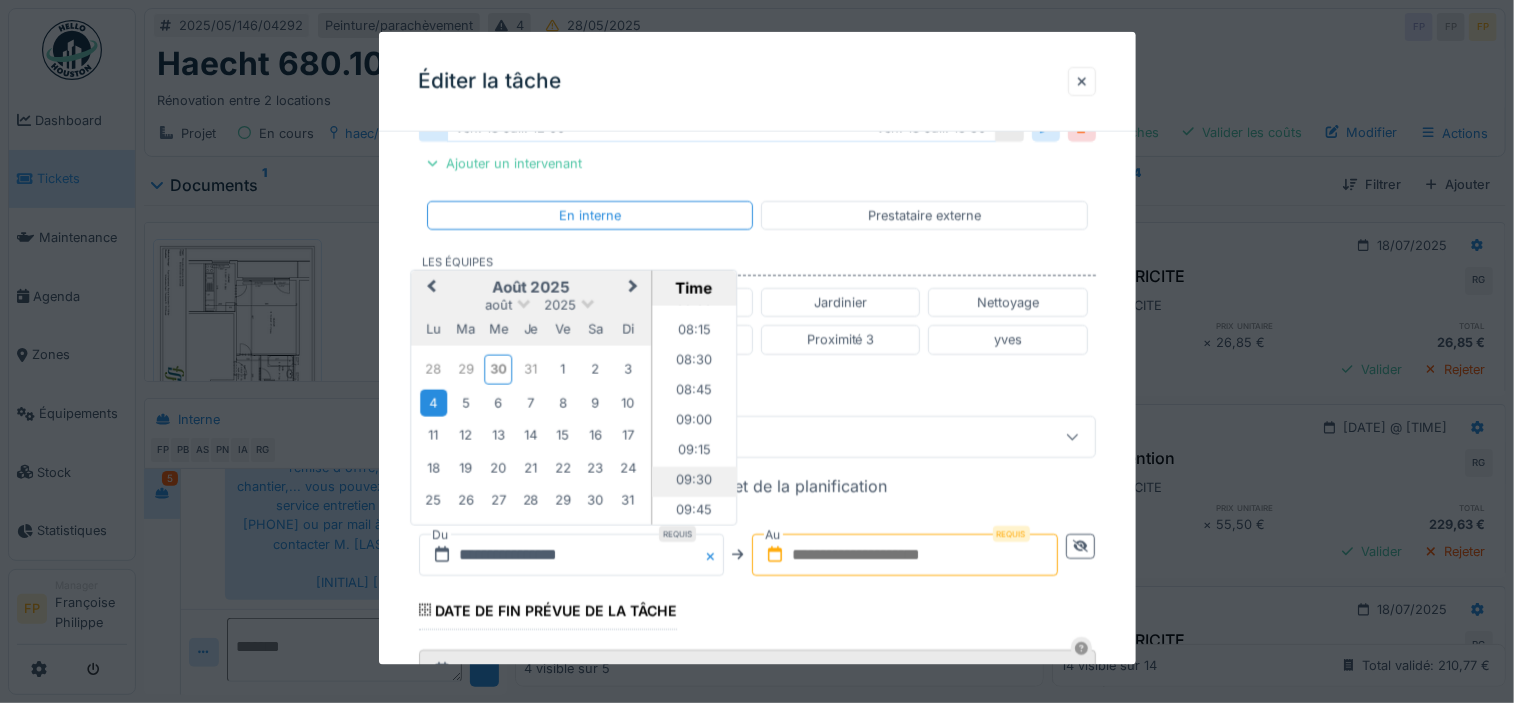 click on "09:30" at bounding box center [694, 481] 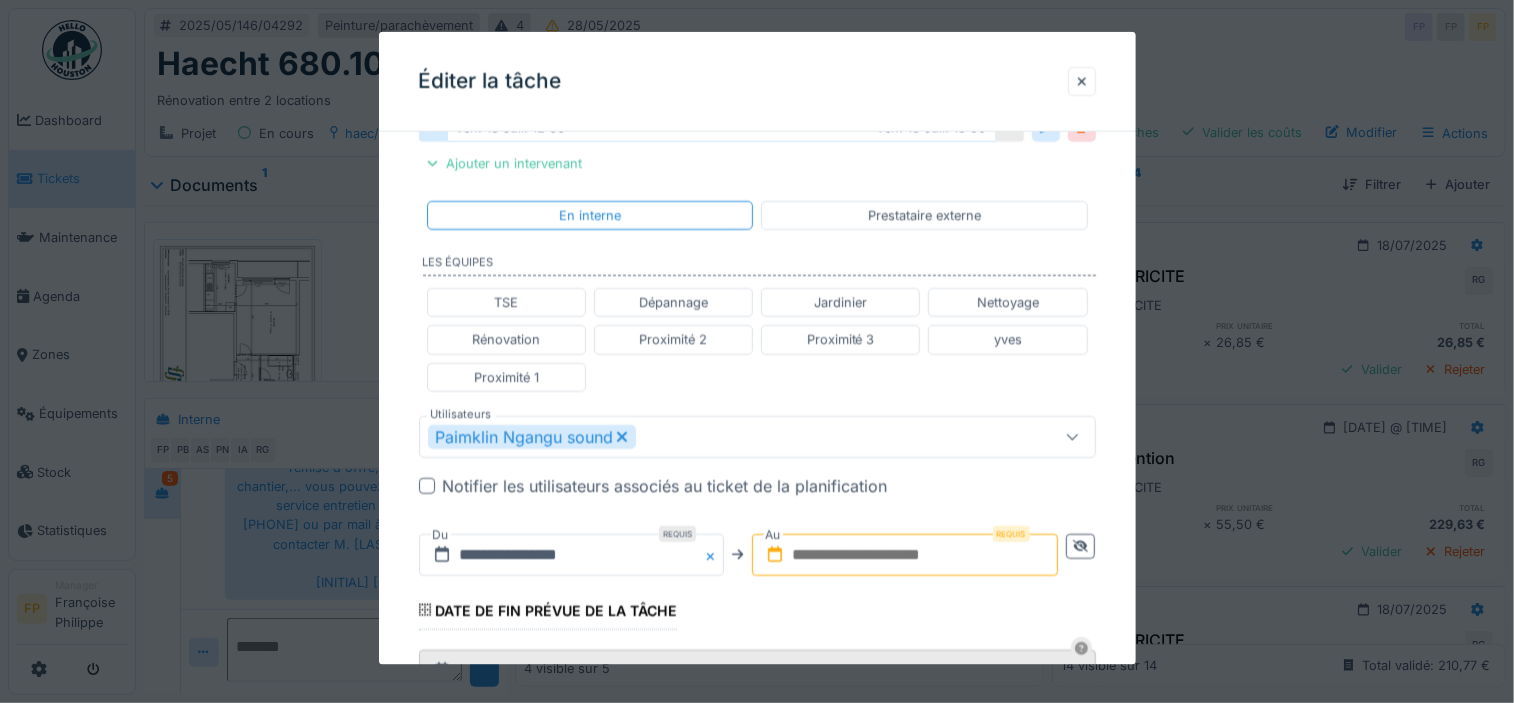 click at bounding box center [905, 554] 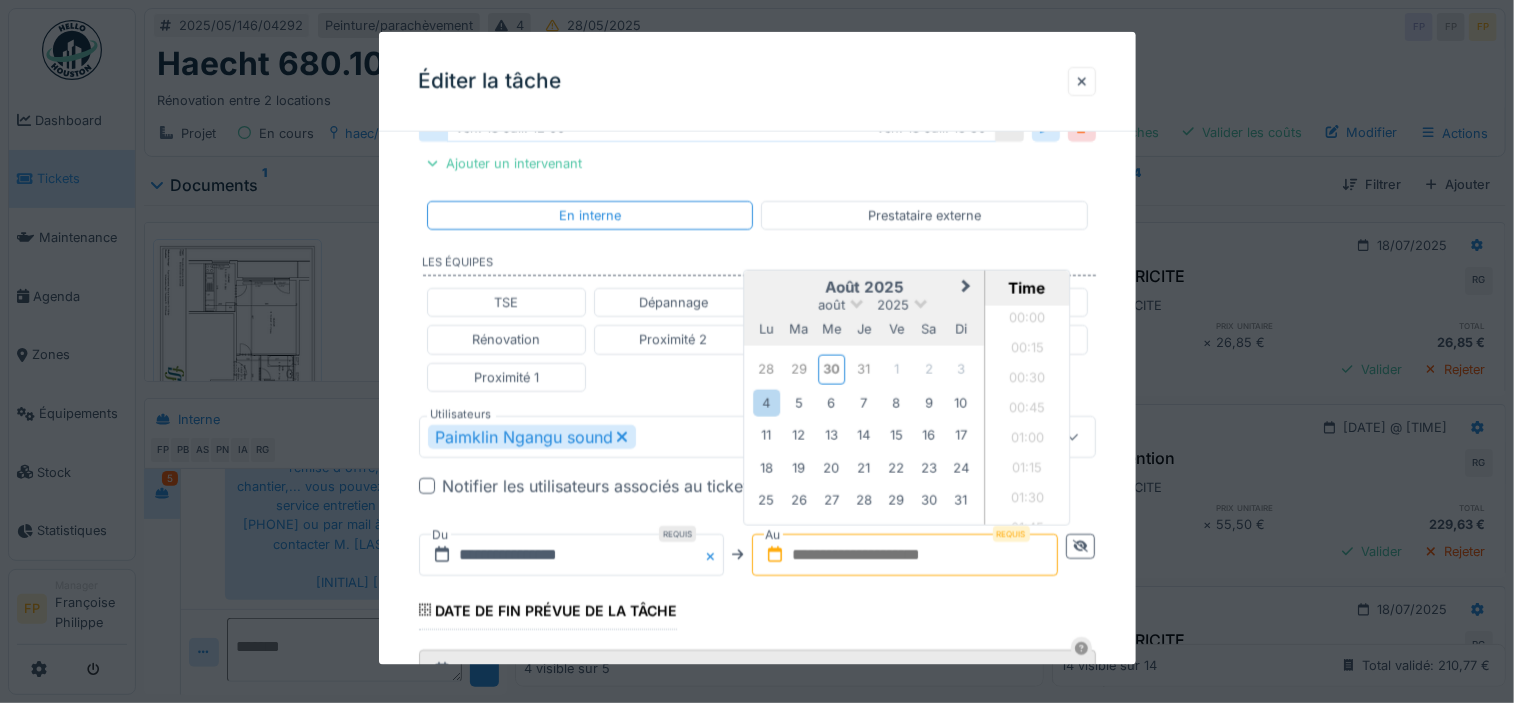 scroll, scrollTop: 1675, scrollLeft: 0, axis: vertical 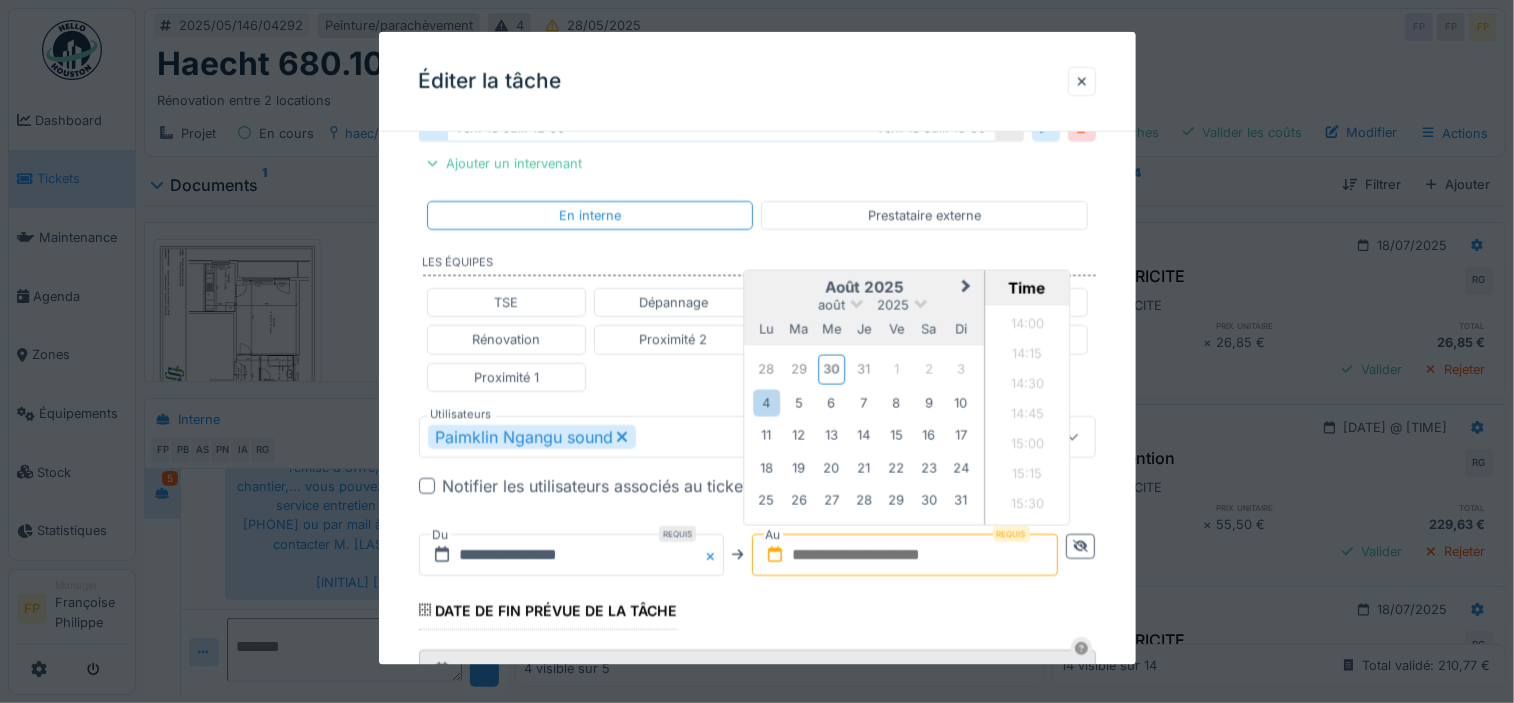 click on "août 2025" at bounding box center (864, 287) 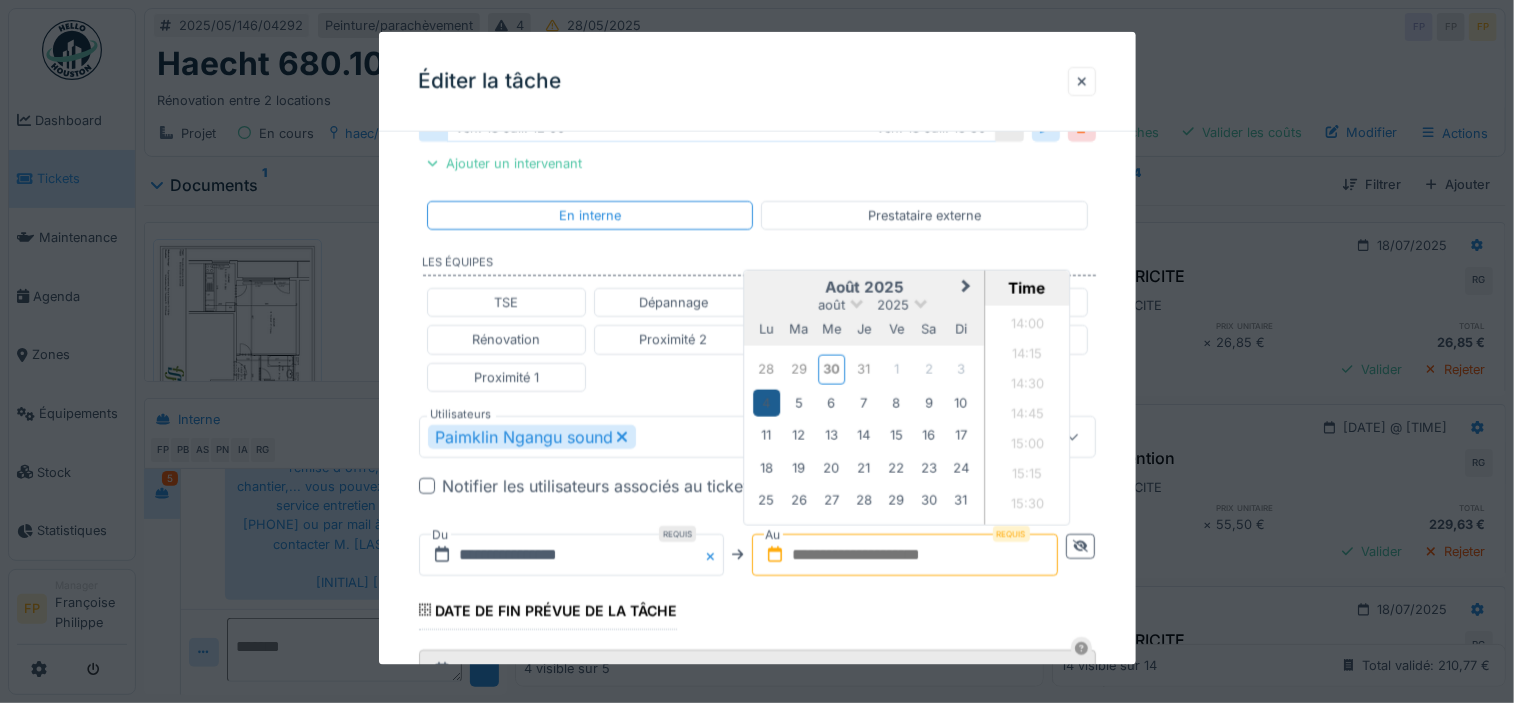 click on "4" at bounding box center [766, 402] 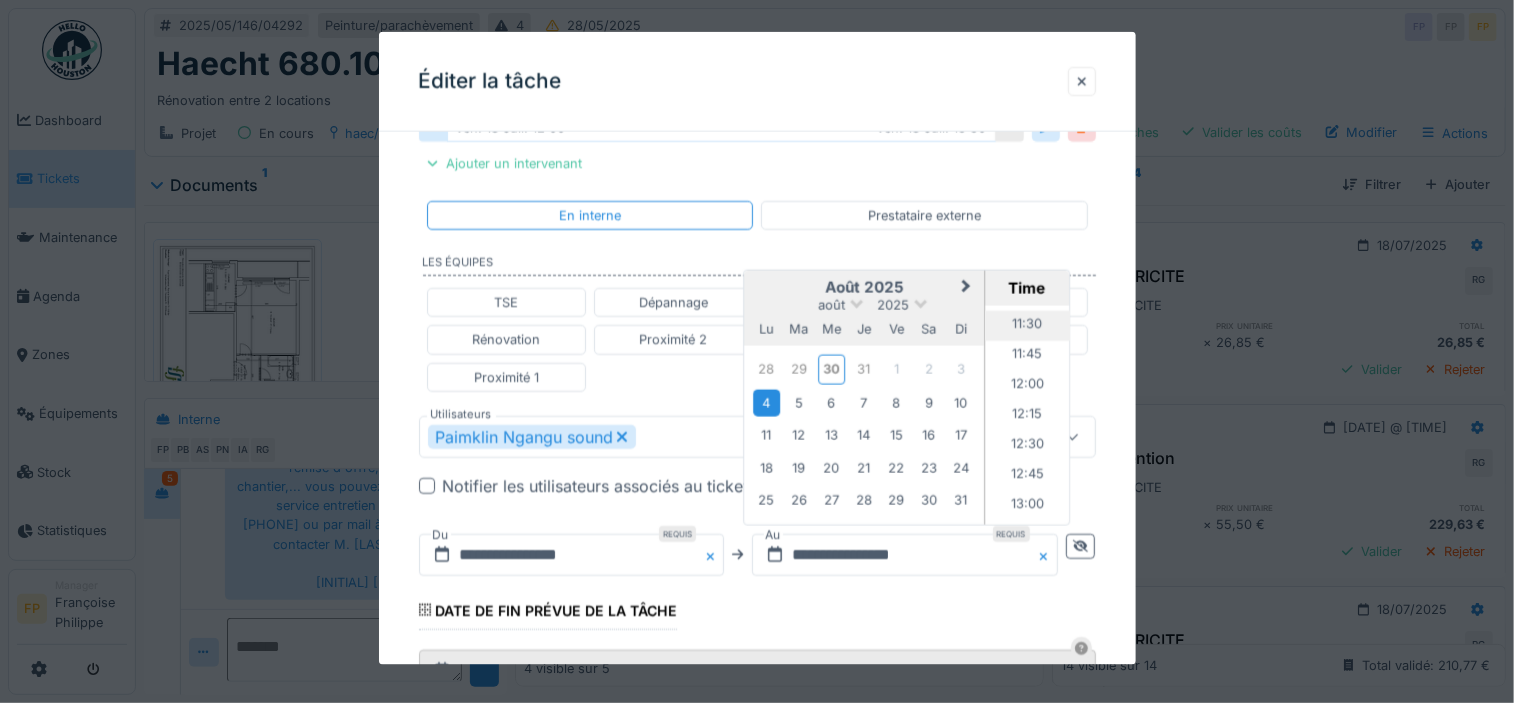 scroll, scrollTop: 1275, scrollLeft: 0, axis: vertical 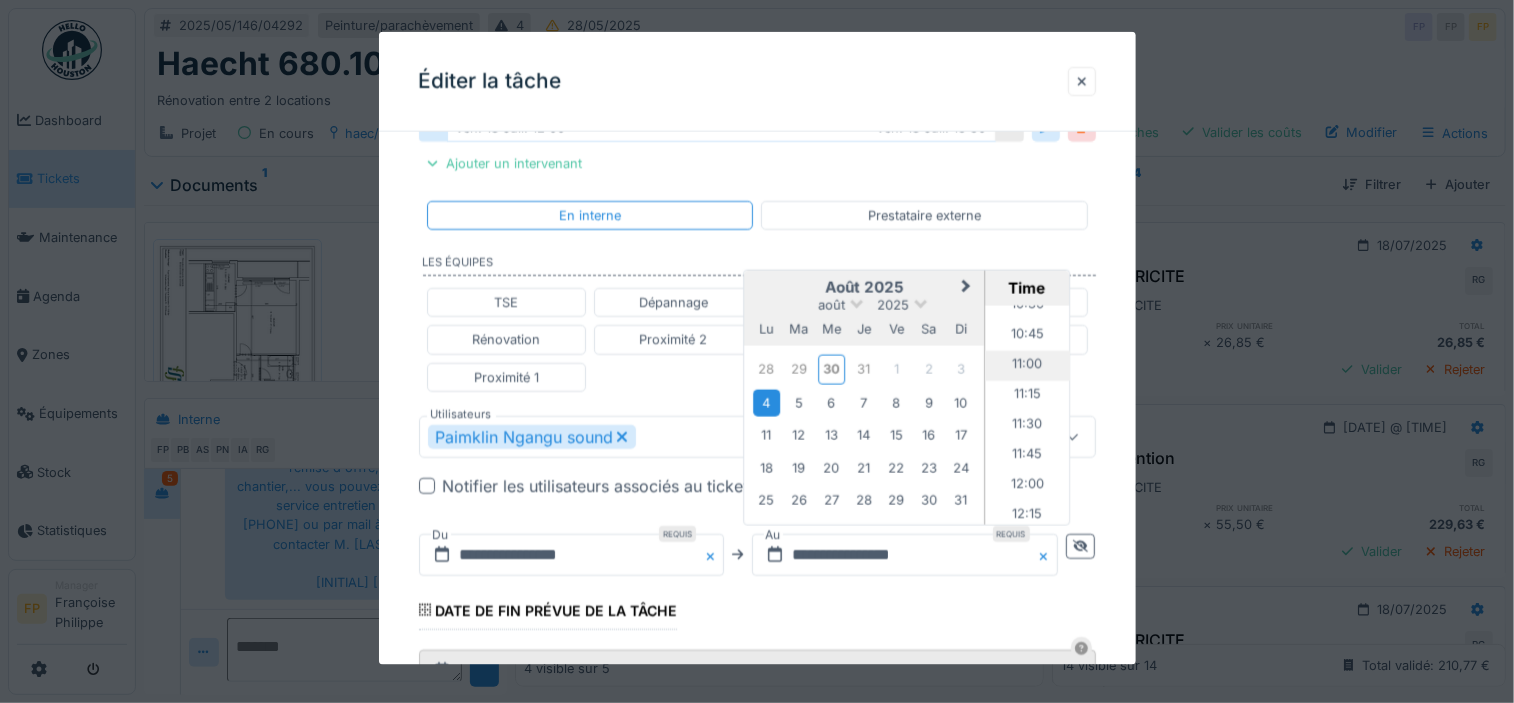 click on "11:00" at bounding box center (1027, 365) 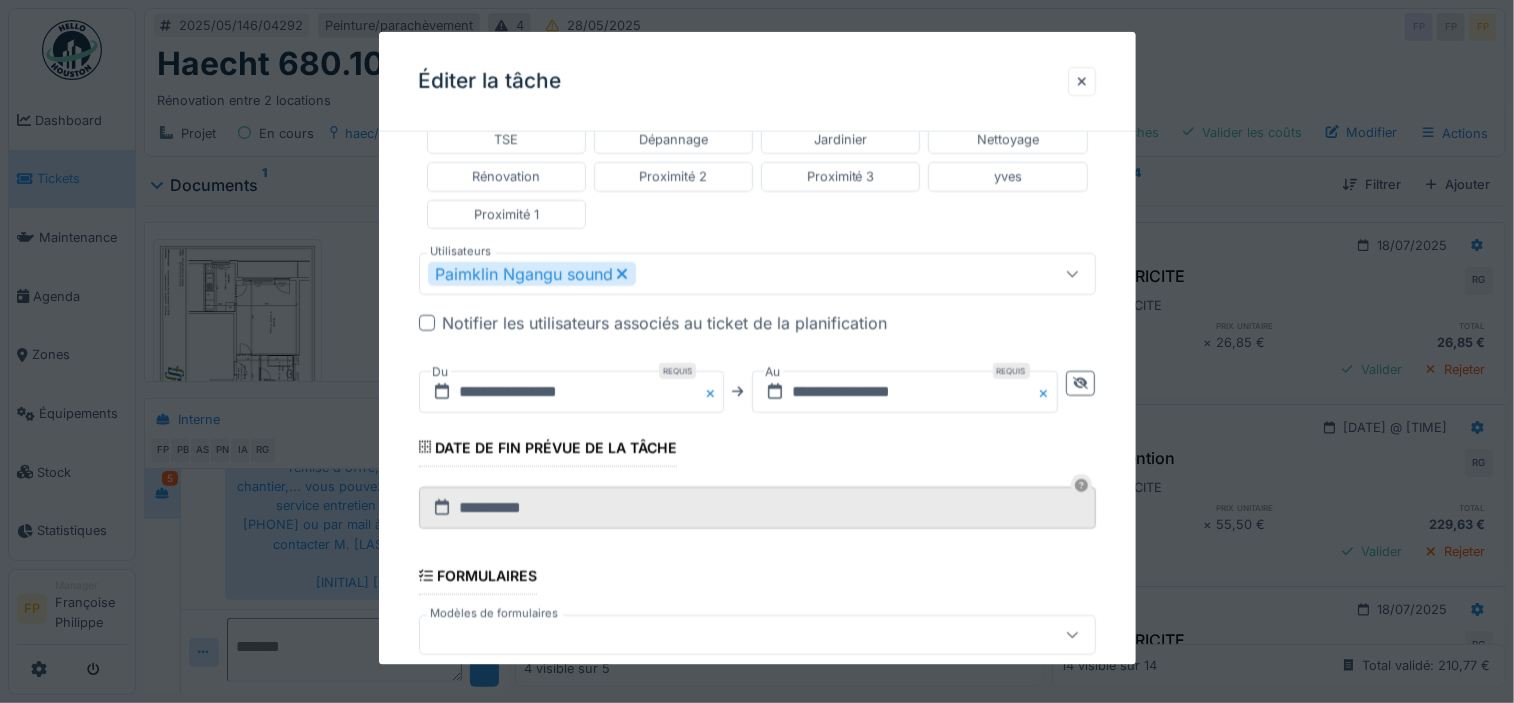 scroll, scrollTop: 798, scrollLeft: 0, axis: vertical 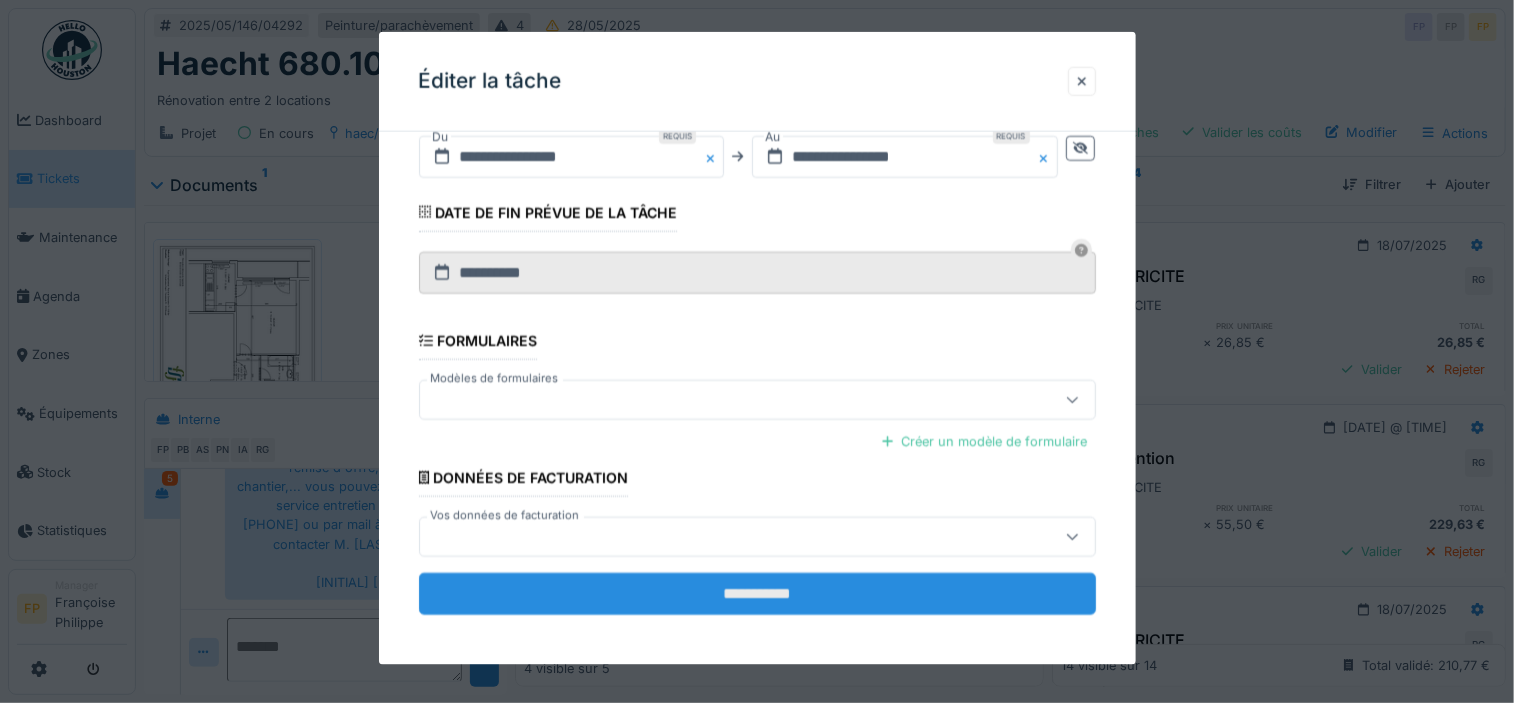 click on "**********" at bounding box center [757, 594] 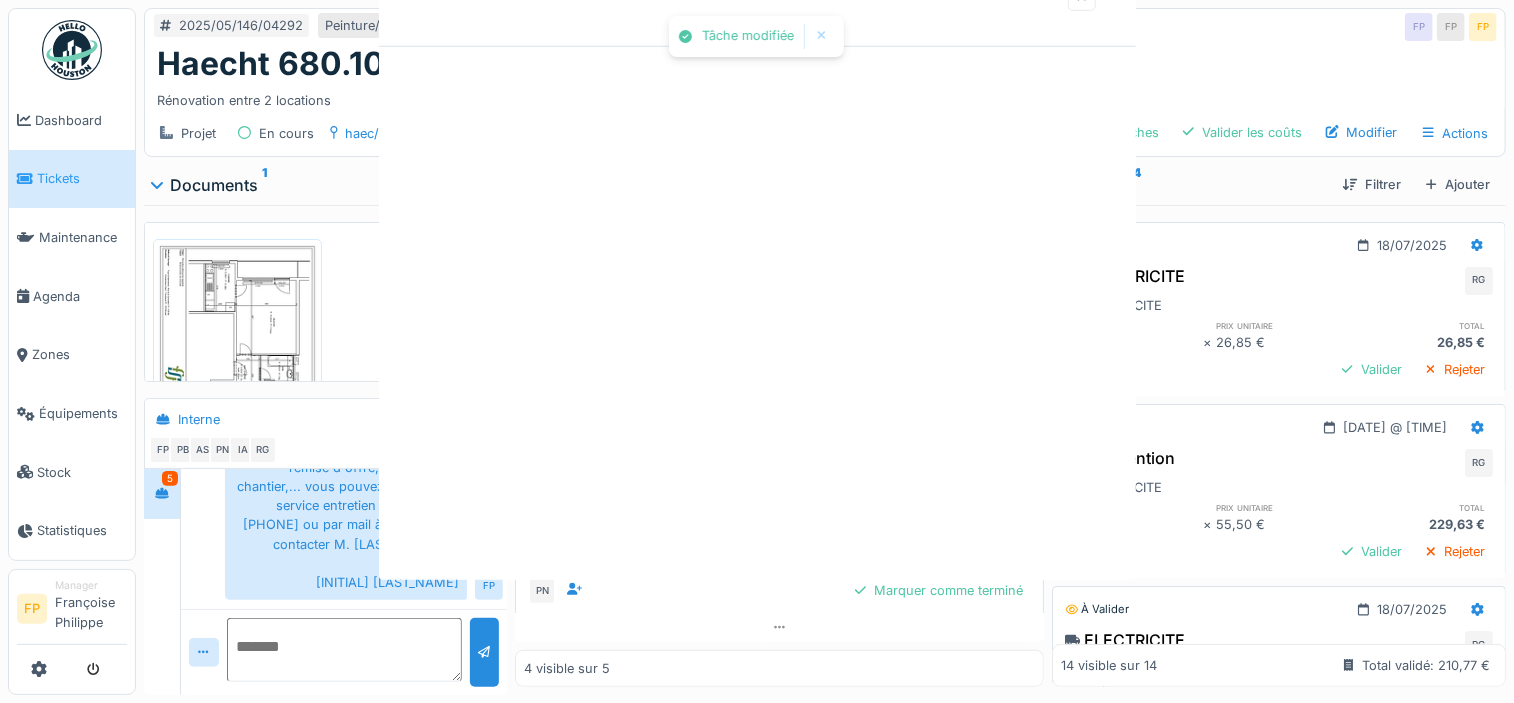 scroll, scrollTop: 0, scrollLeft: 0, axis: both 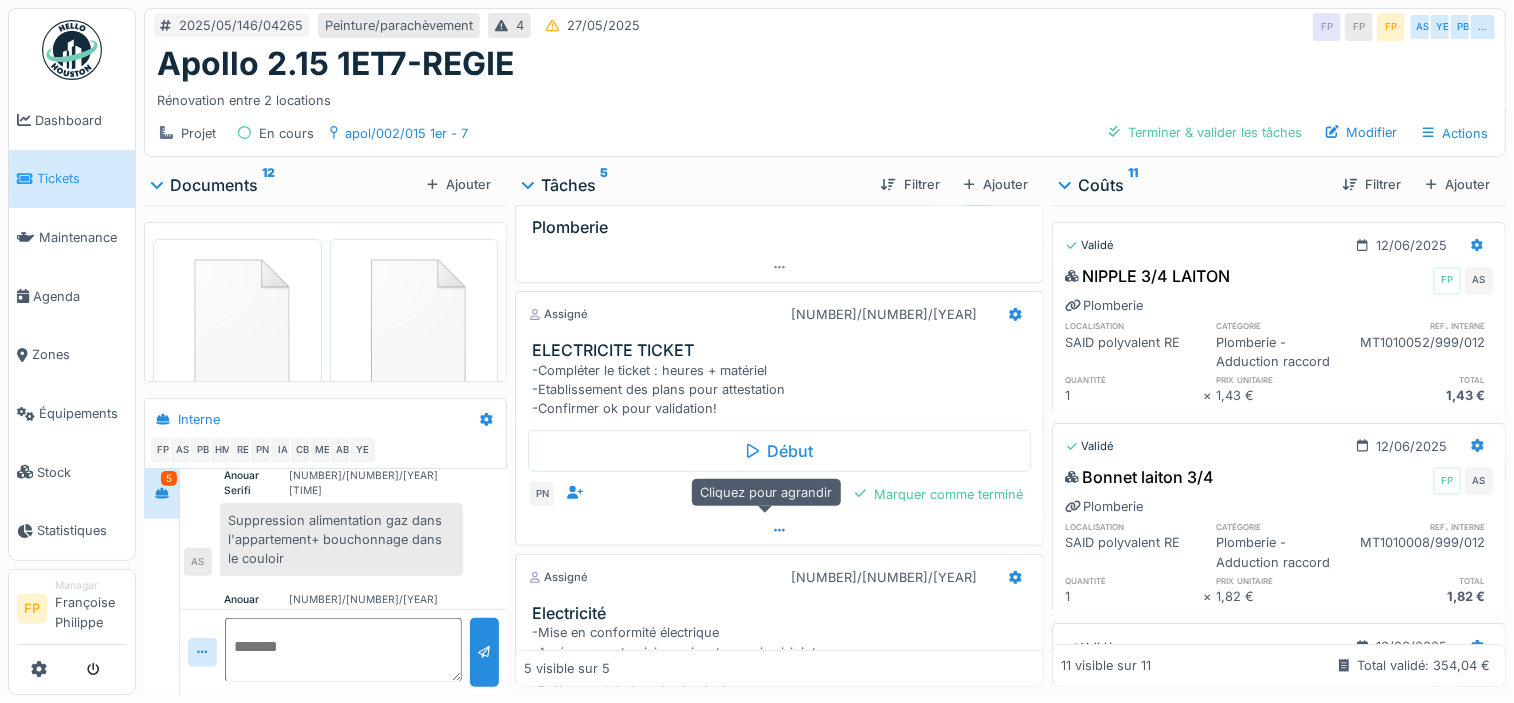 click 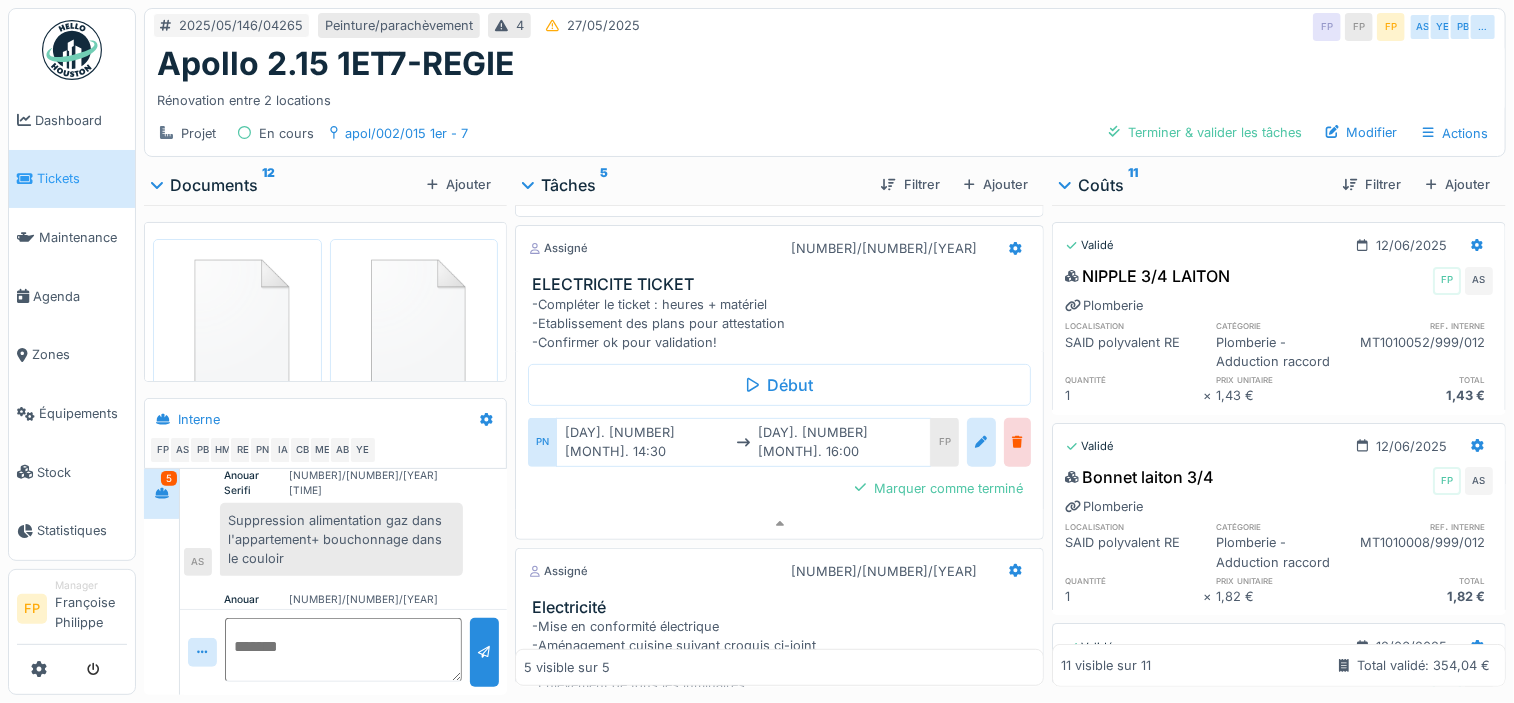 scroll, scrollTop: 383, scrollLeft: 0, axis: vertical 